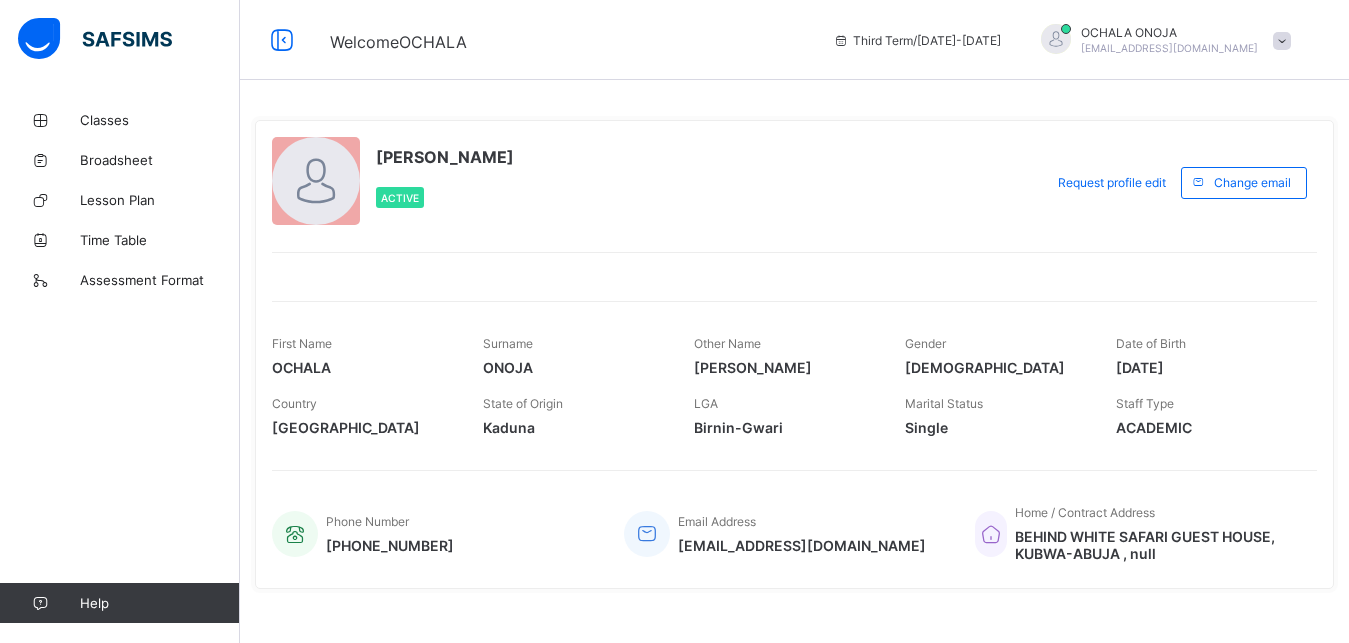 scroll, scrollTop: 0, scrollLeft: 0, axis: both 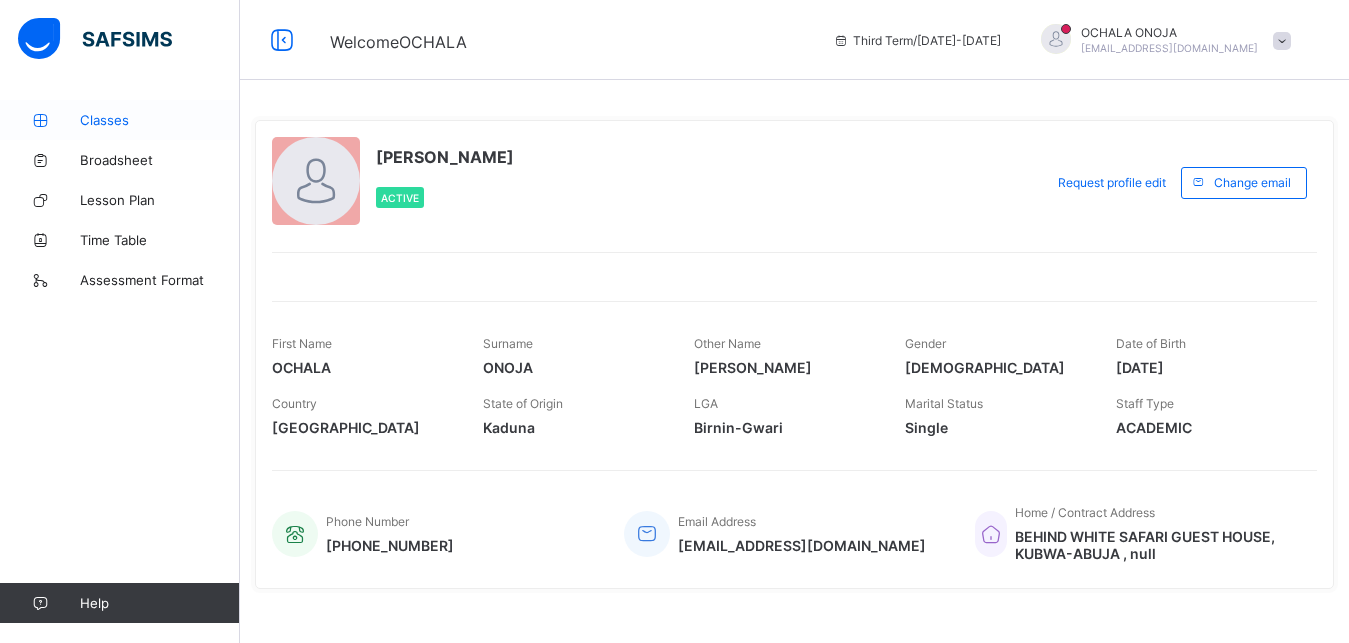 click on "Classes" at bounding box center [160, 120] 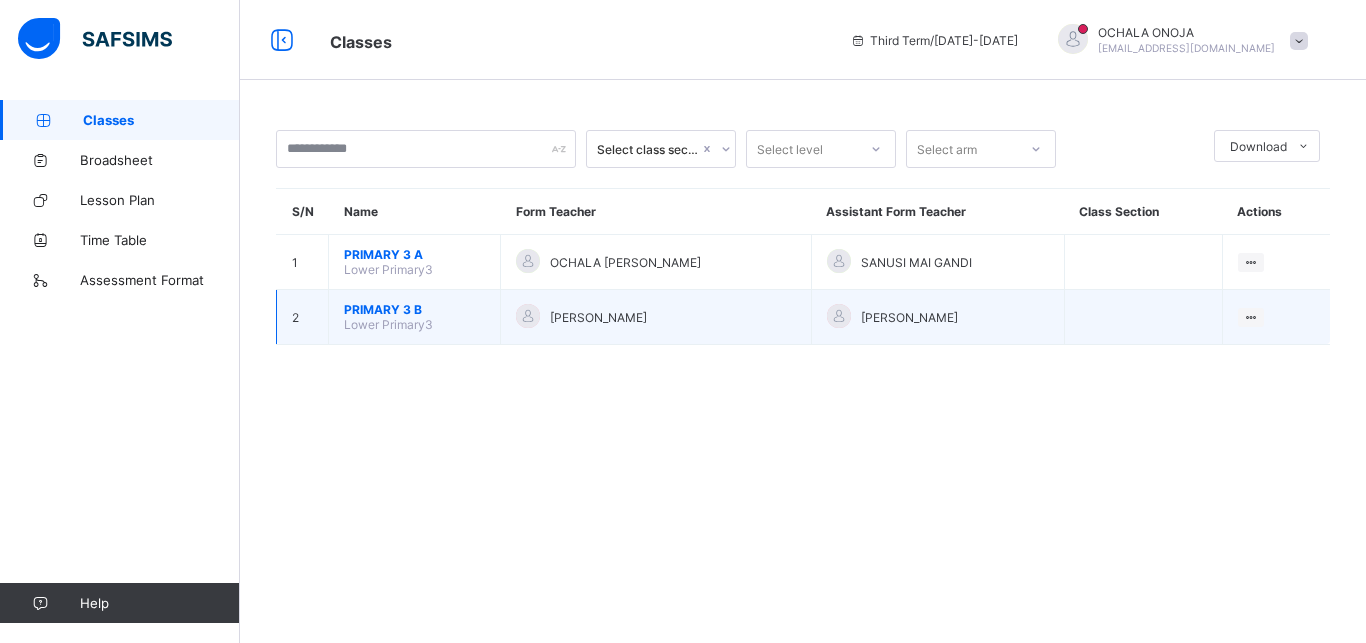 click on "[PERSON_NAME]" at bounding box center (655, 317) 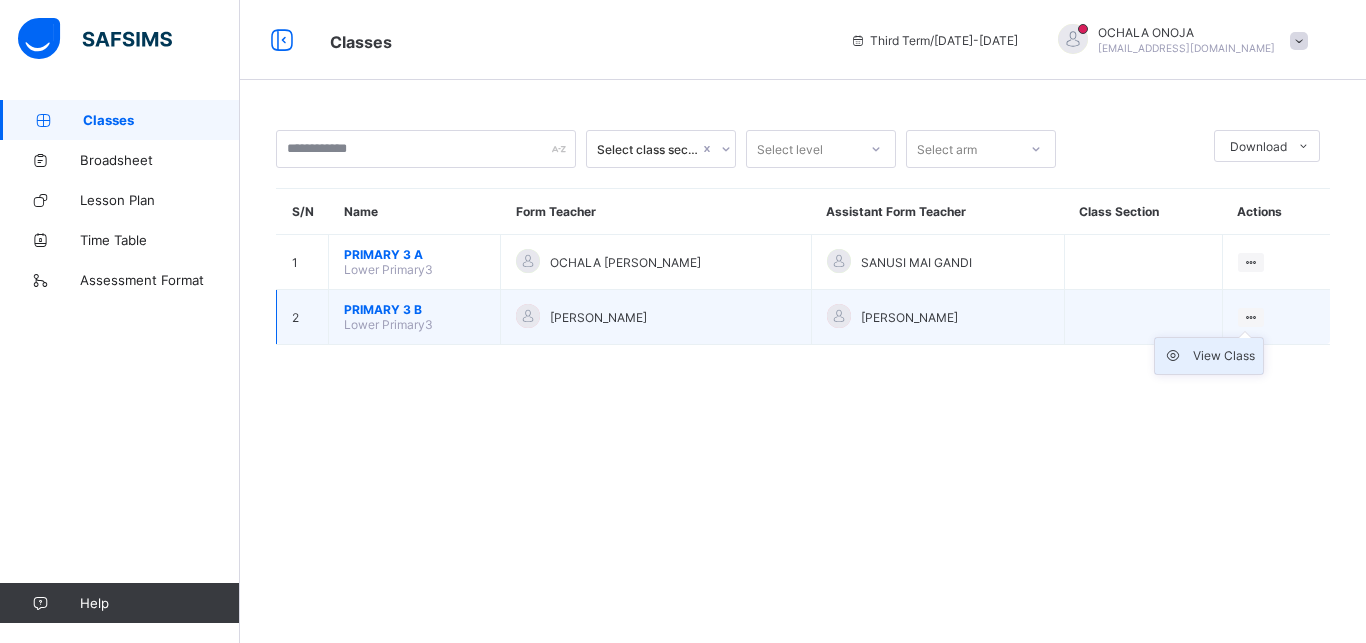click on "View Class" at bounding box center [1224, 356] 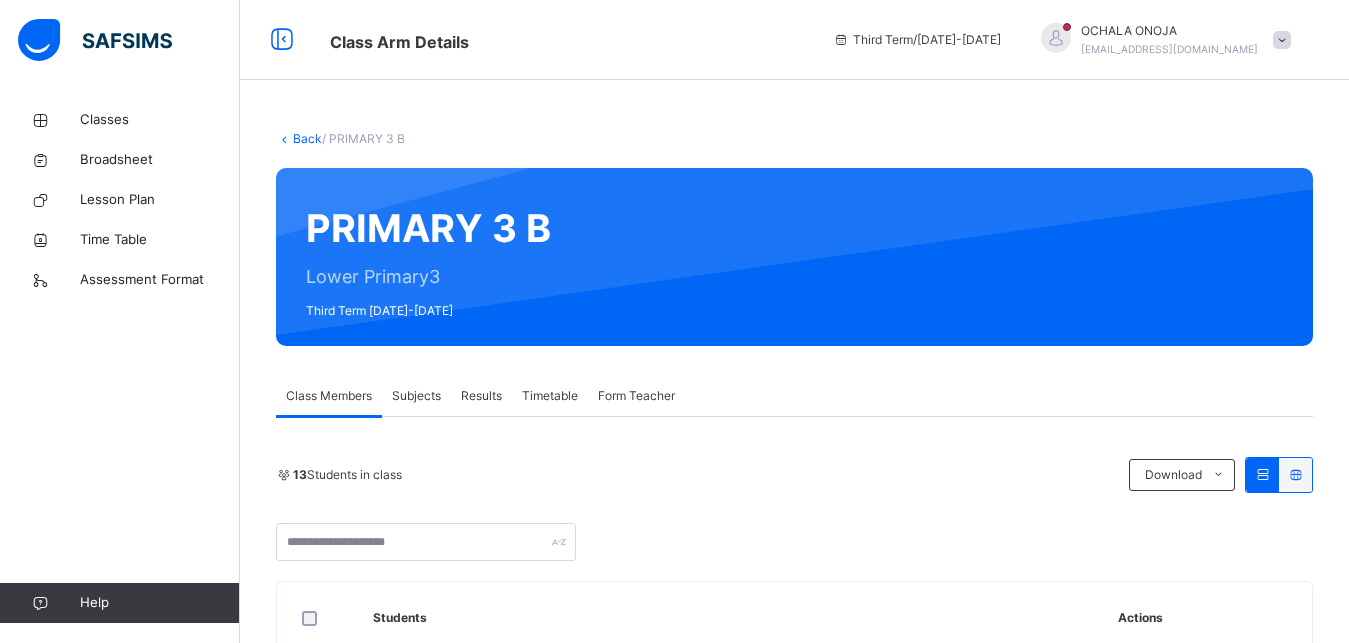 click on "Subjects" at bounding box center (416, 396) 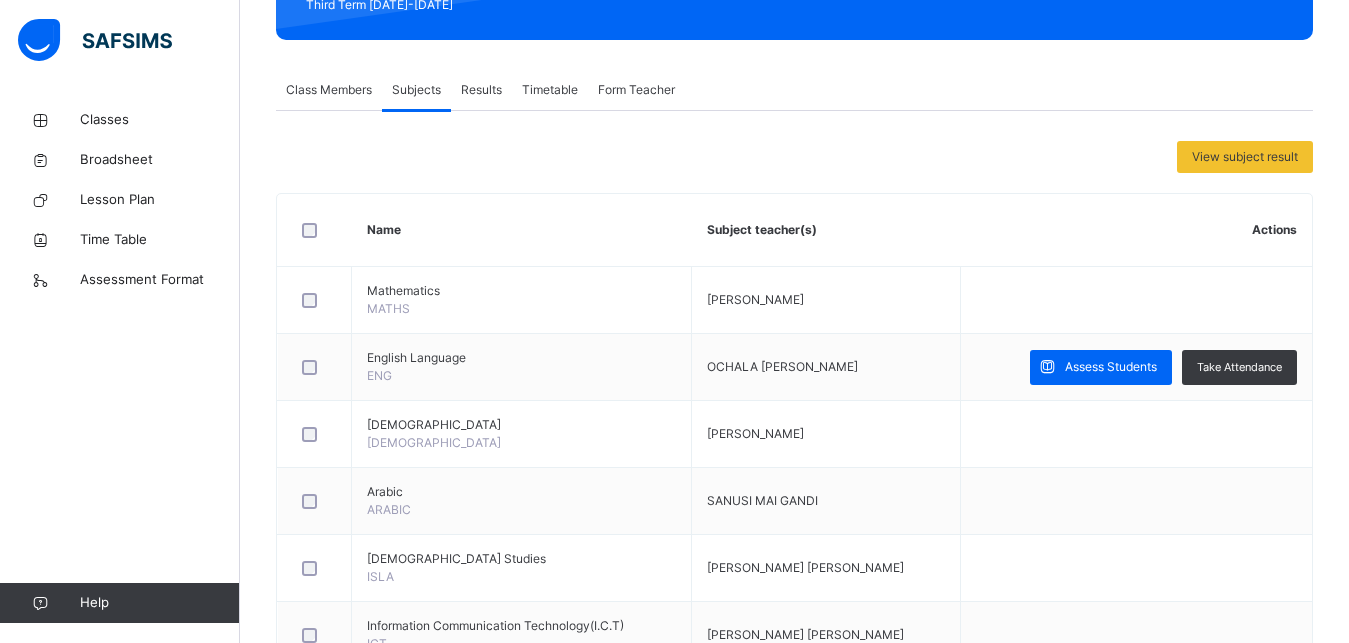scroll, scrollTop: 357, scrollLeft: 0, axis: vertical 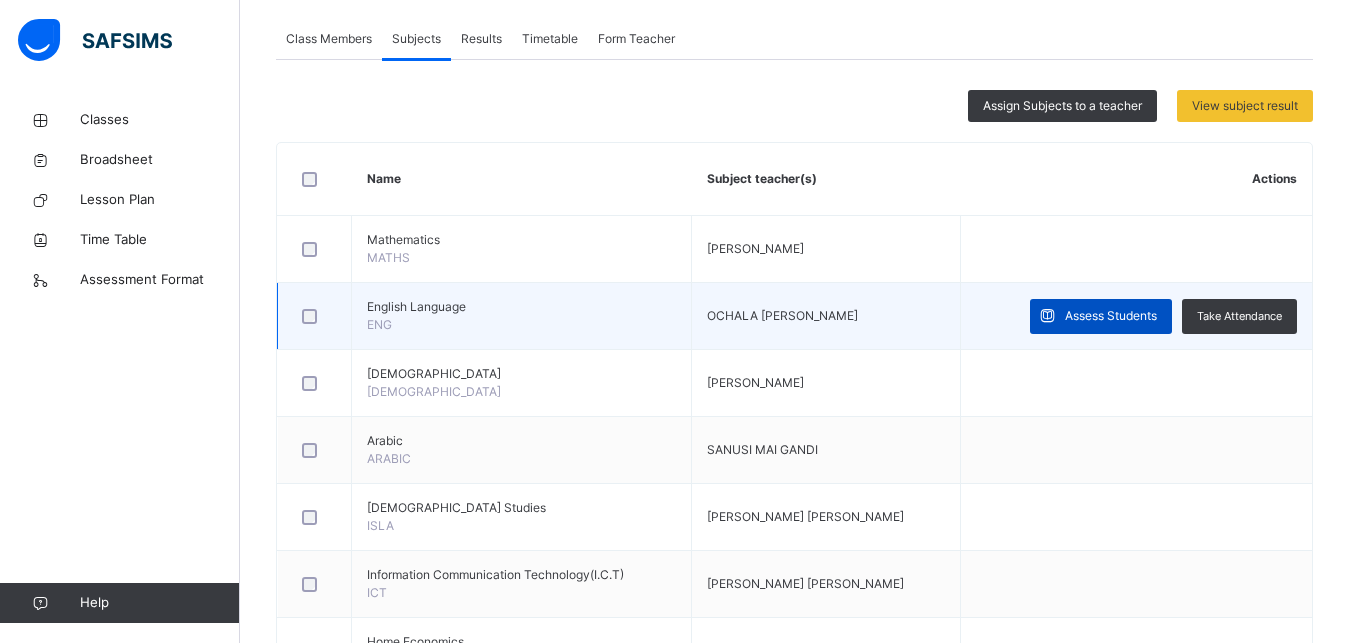 click on "Assess Students" at bounding box center (1111, 316) 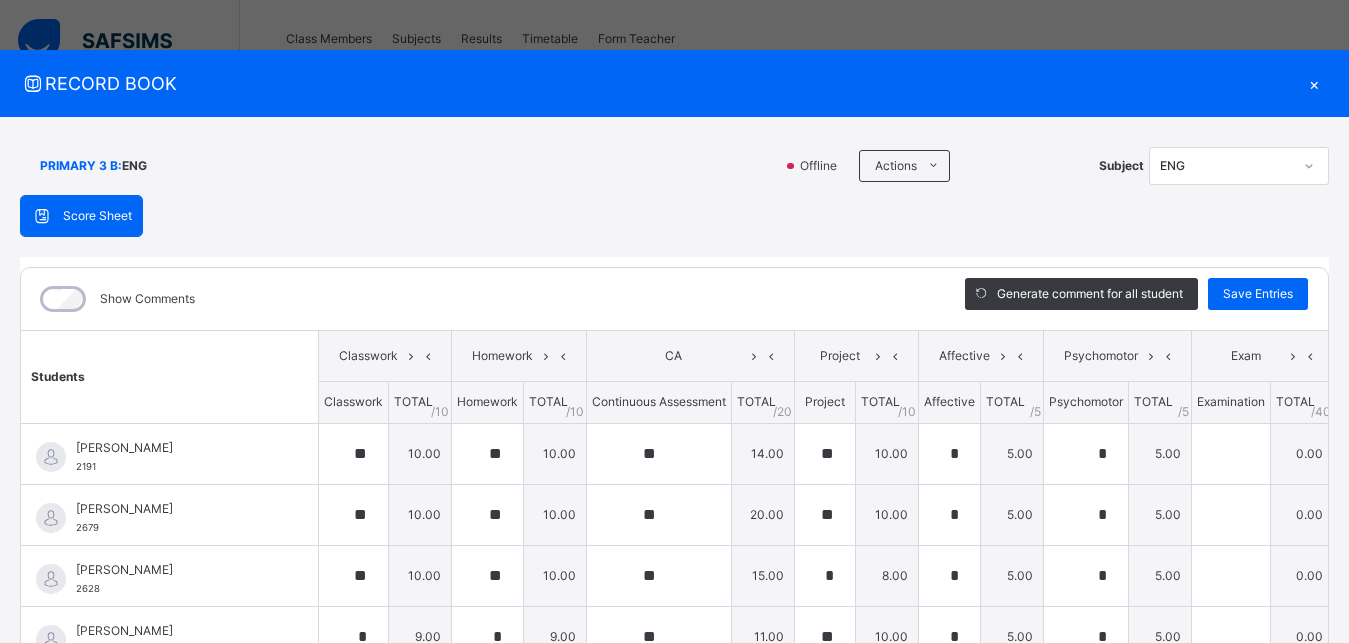 type on "**" 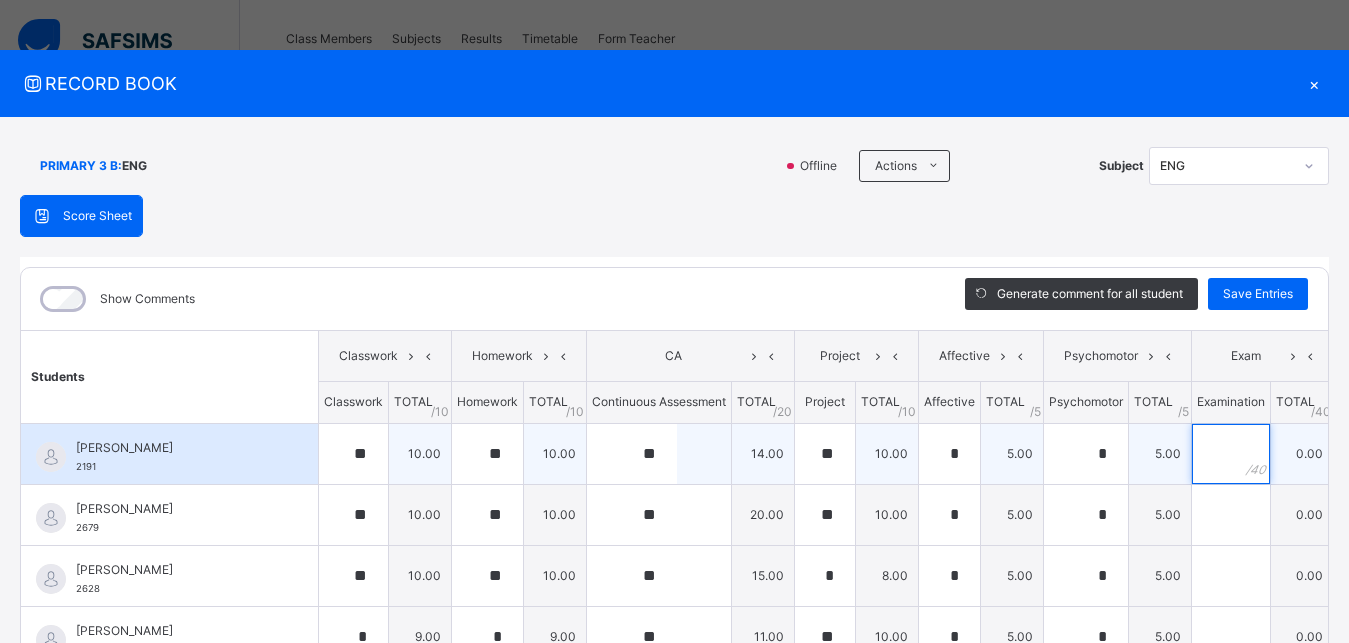 click at bounding box center [1231, 454] 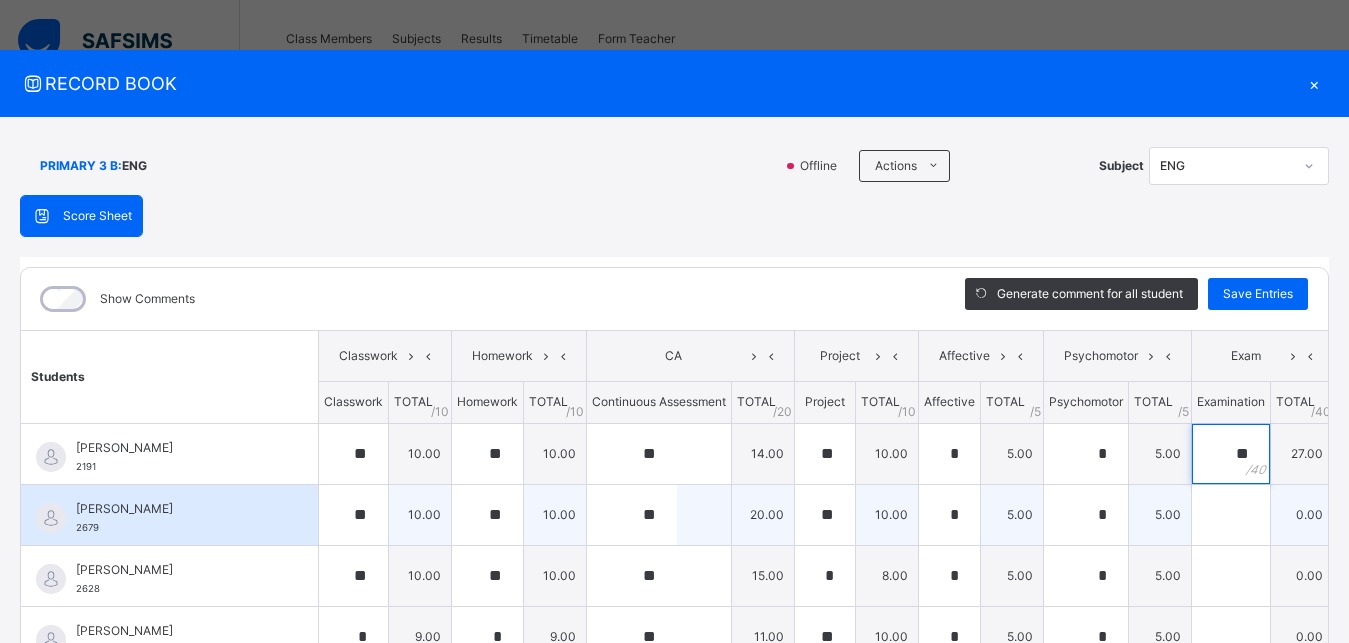 type on "**" 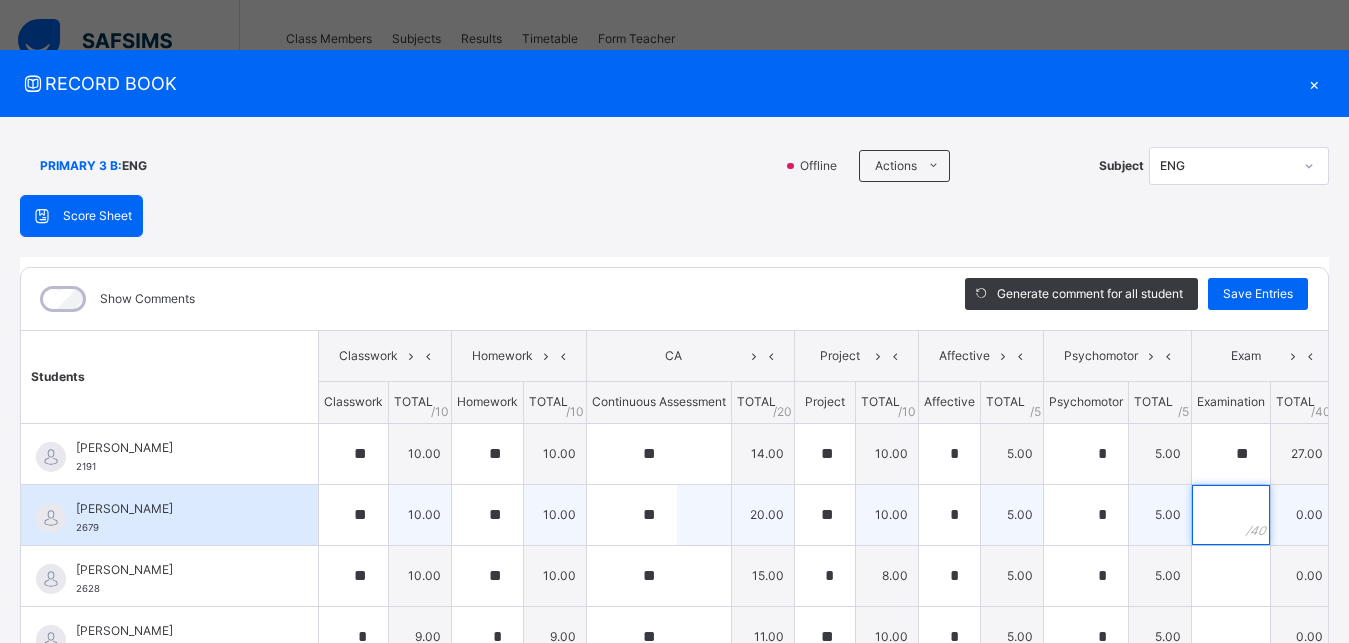 click at bounding box center [1231, 515] 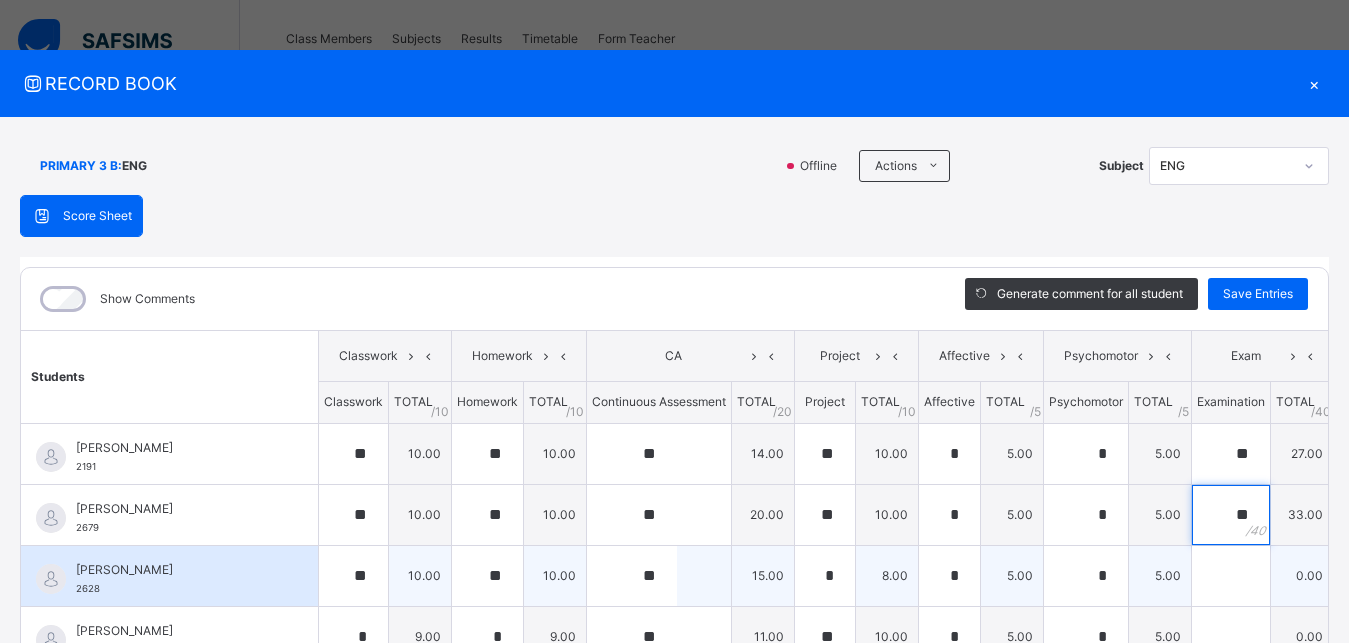 type on "**" 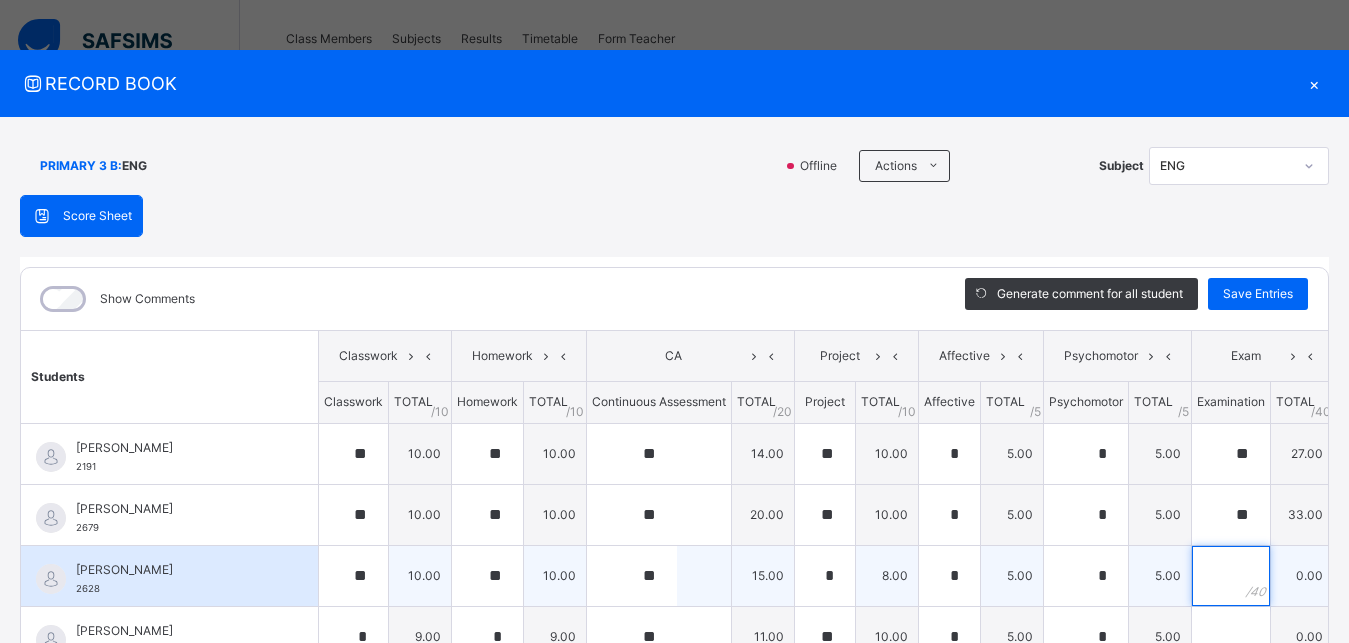 click at bounding box center [1231, 576] 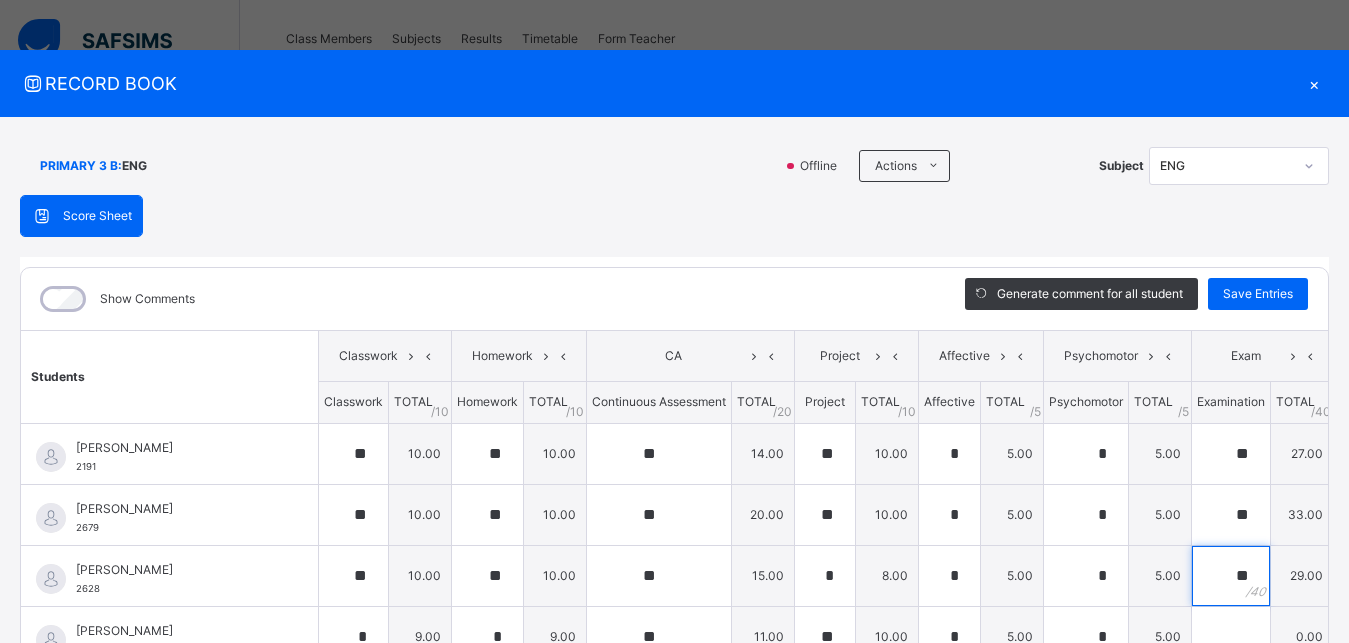 scroll, scrollTop: 404, scrollLeft: 0, axis: vertical 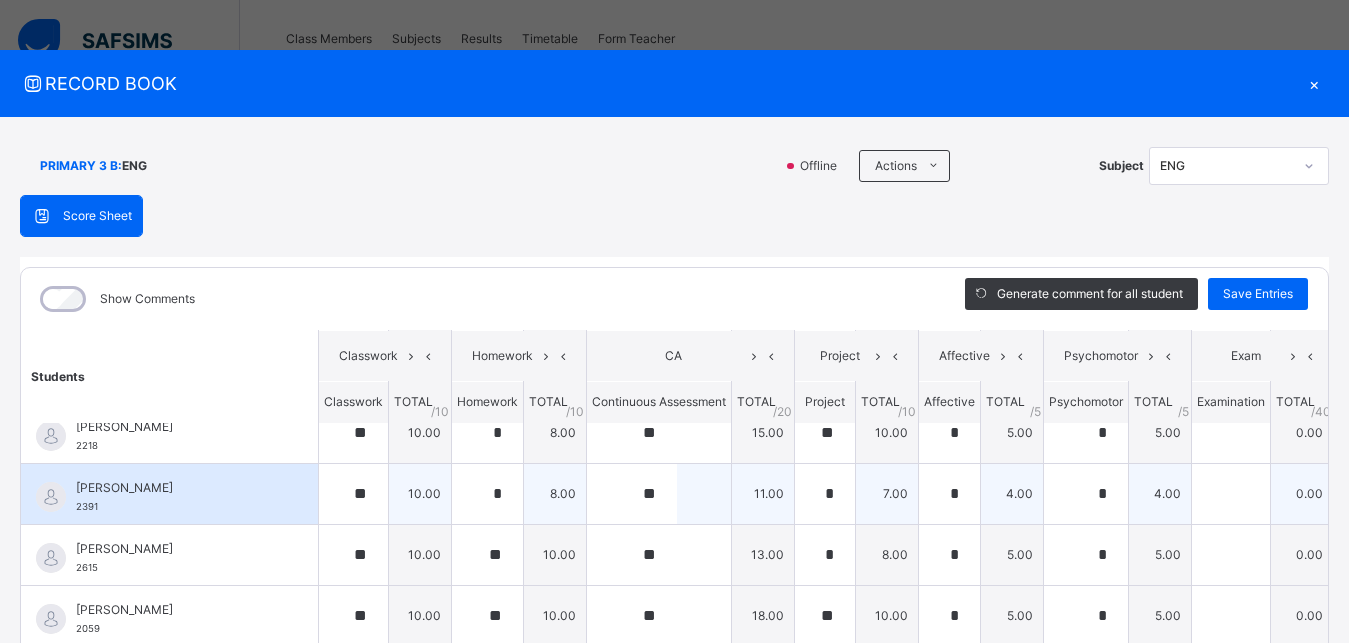 type on "**" 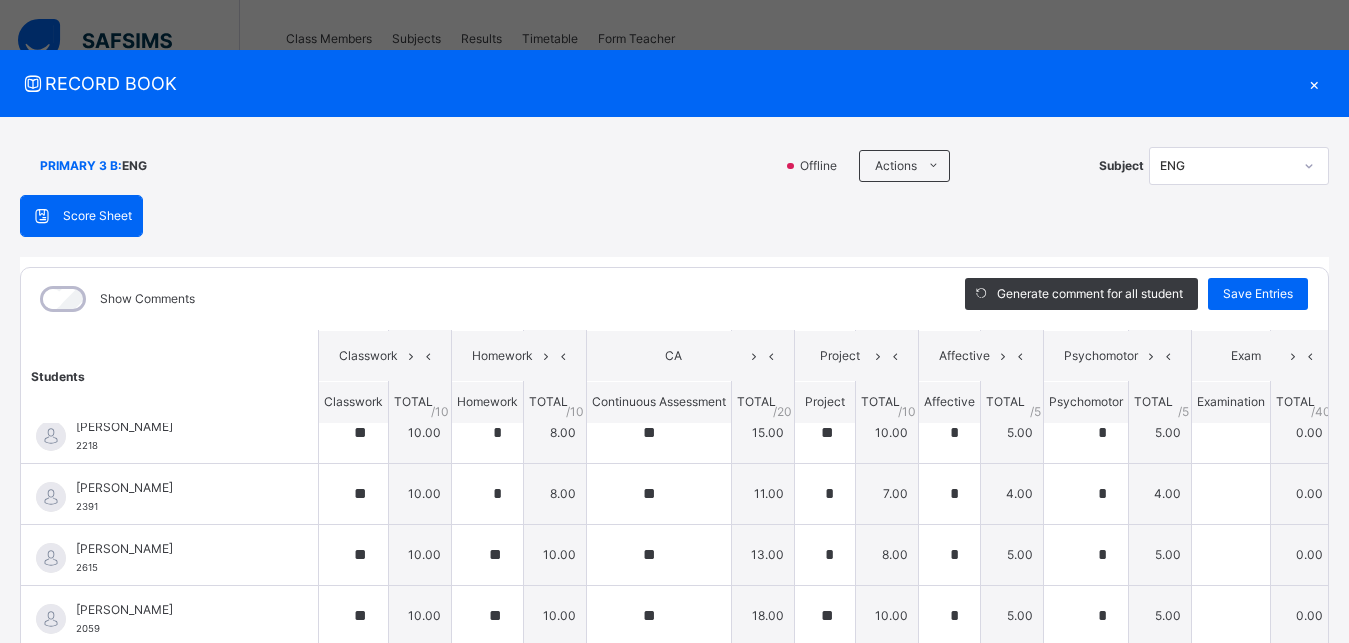 click on "Generate comment for all student   Save Entries" at bounding box center [1136, 299] 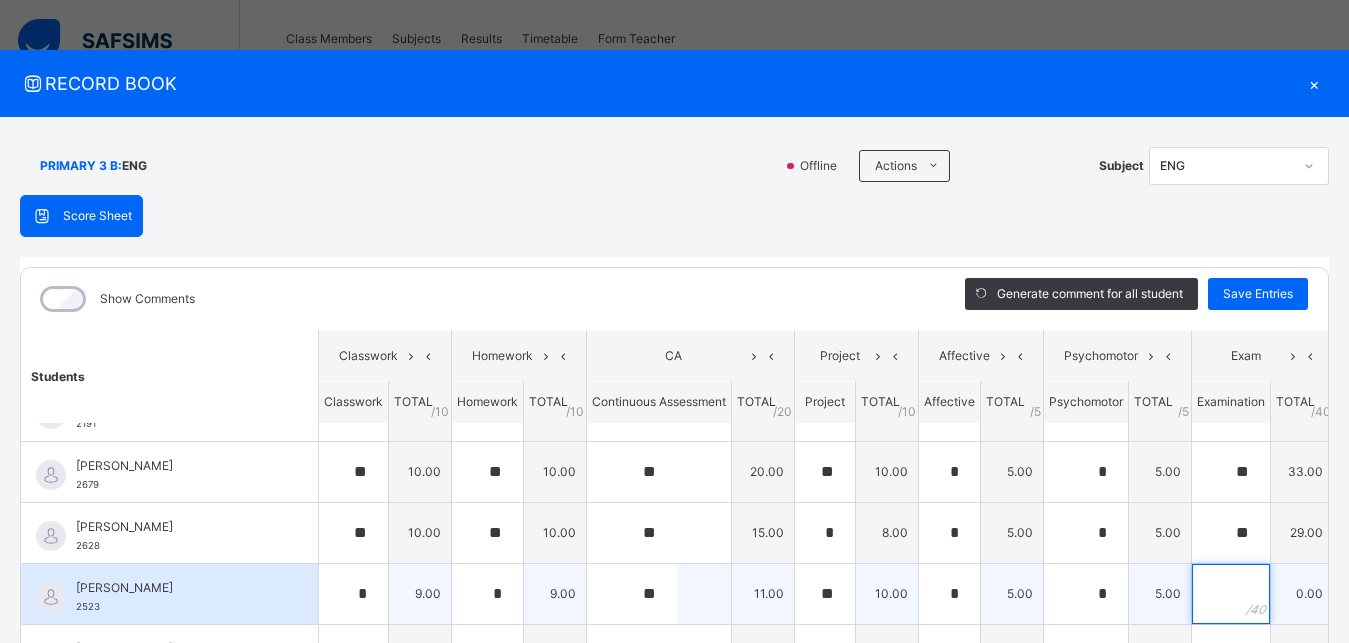 click at bounding box center [1231, 594] 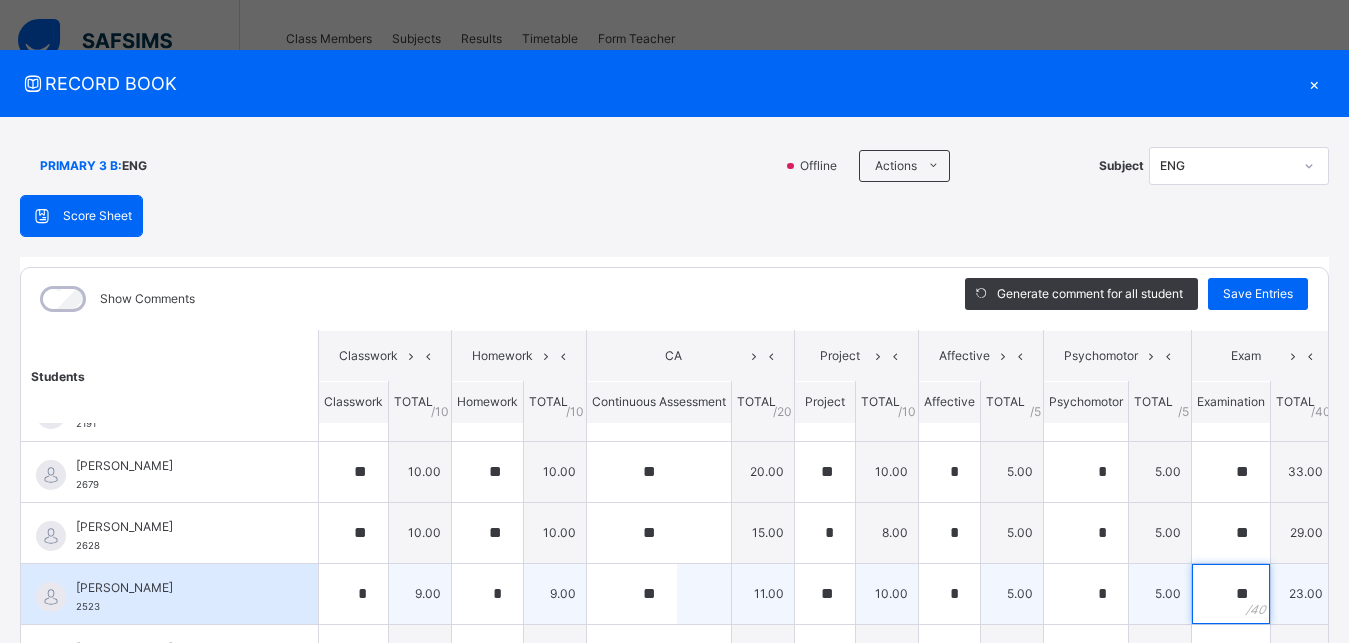 type on "**" 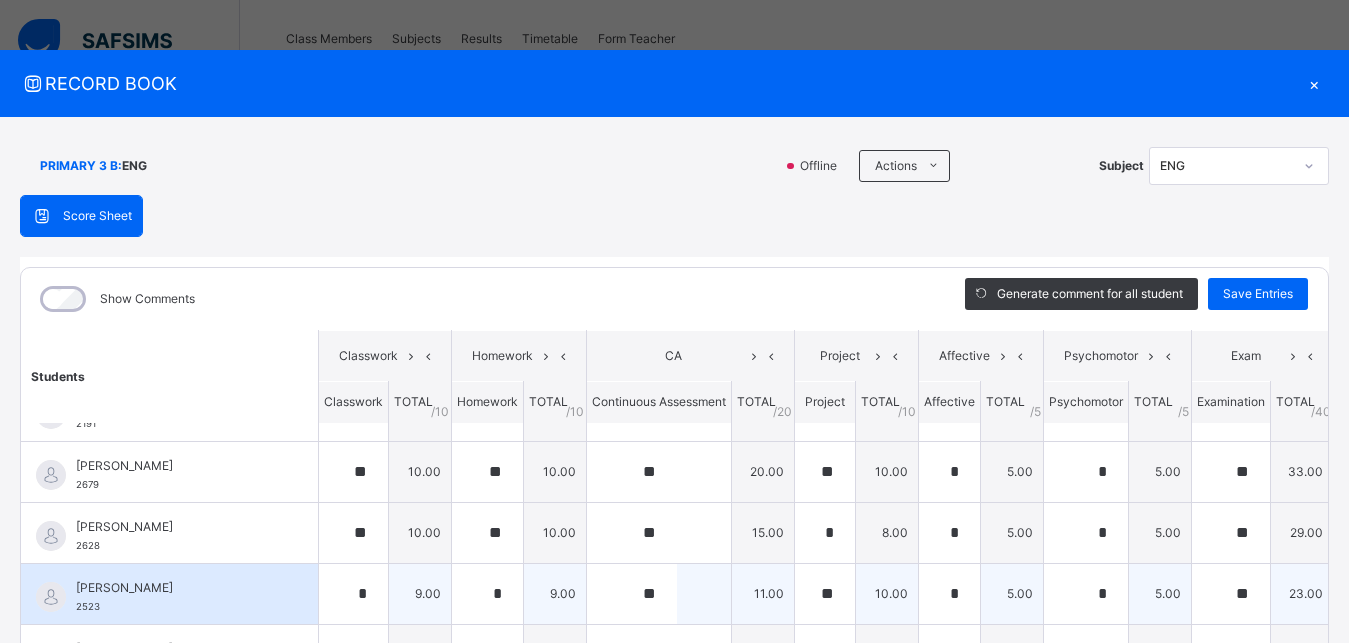 click on "72.00" at bounding box center (1365, 593) 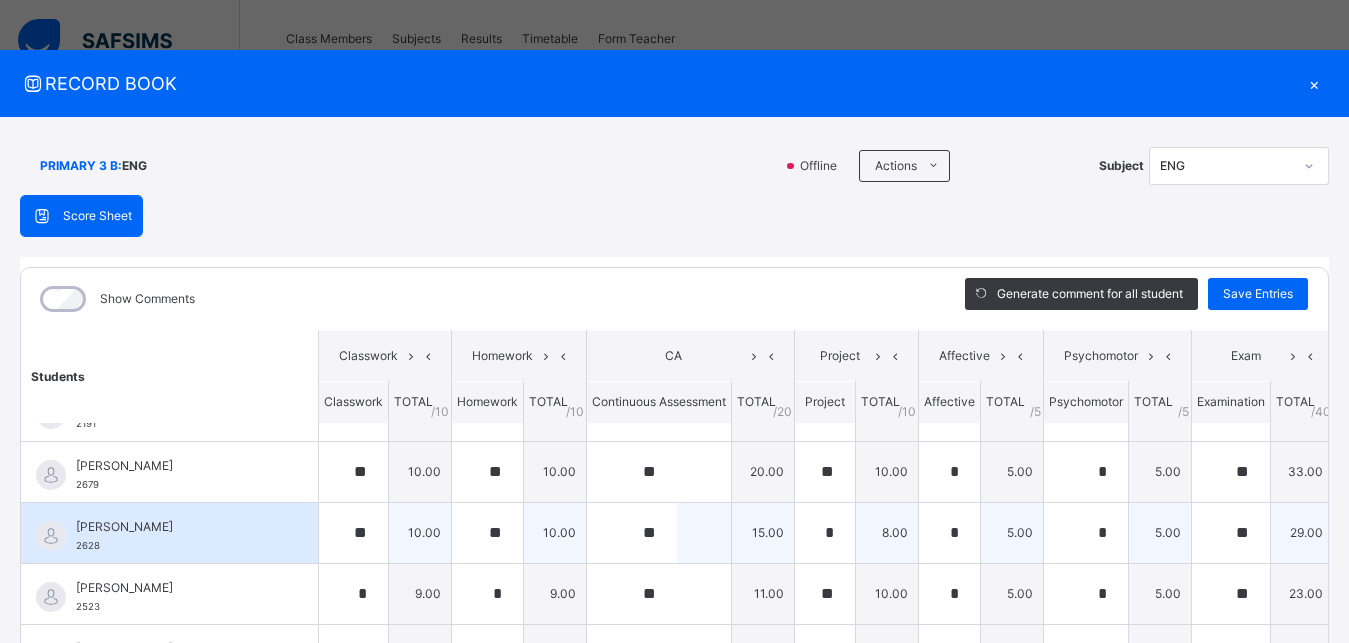 click on "82.00" at bounding box center (1365, 532) 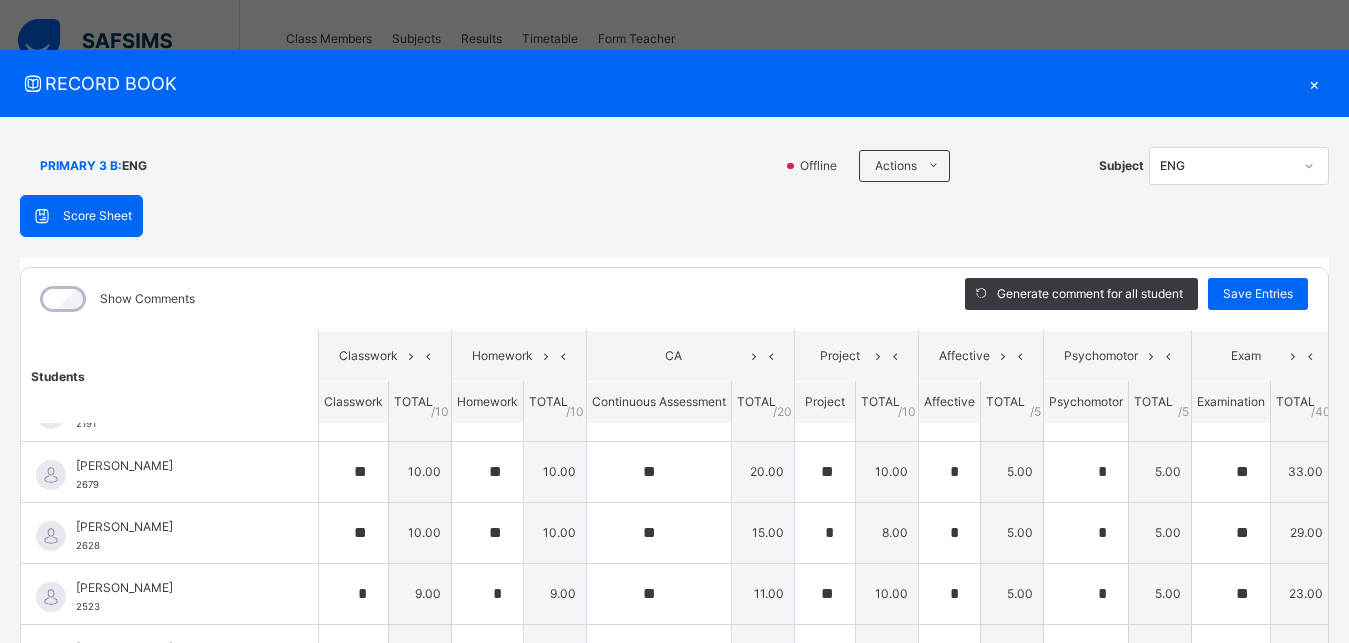 scroll, scrollTop: 404, scrollLeft: 0, axis: vertical 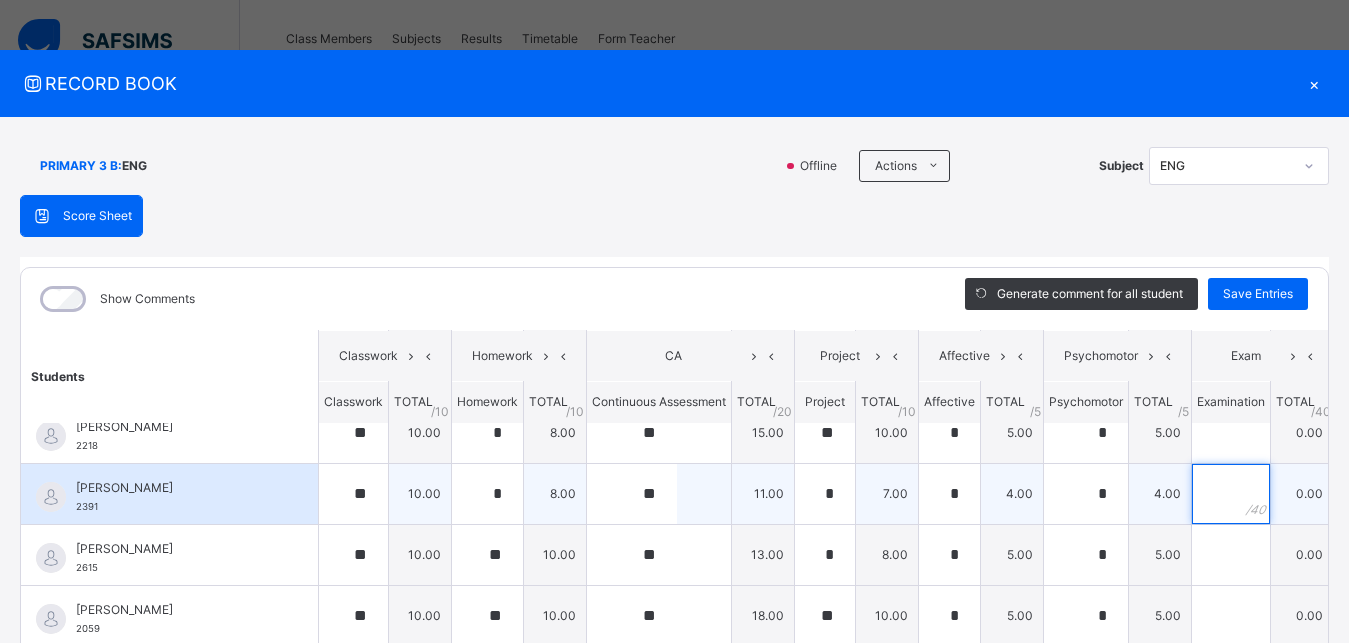 click at bounding box center (1231, 494) 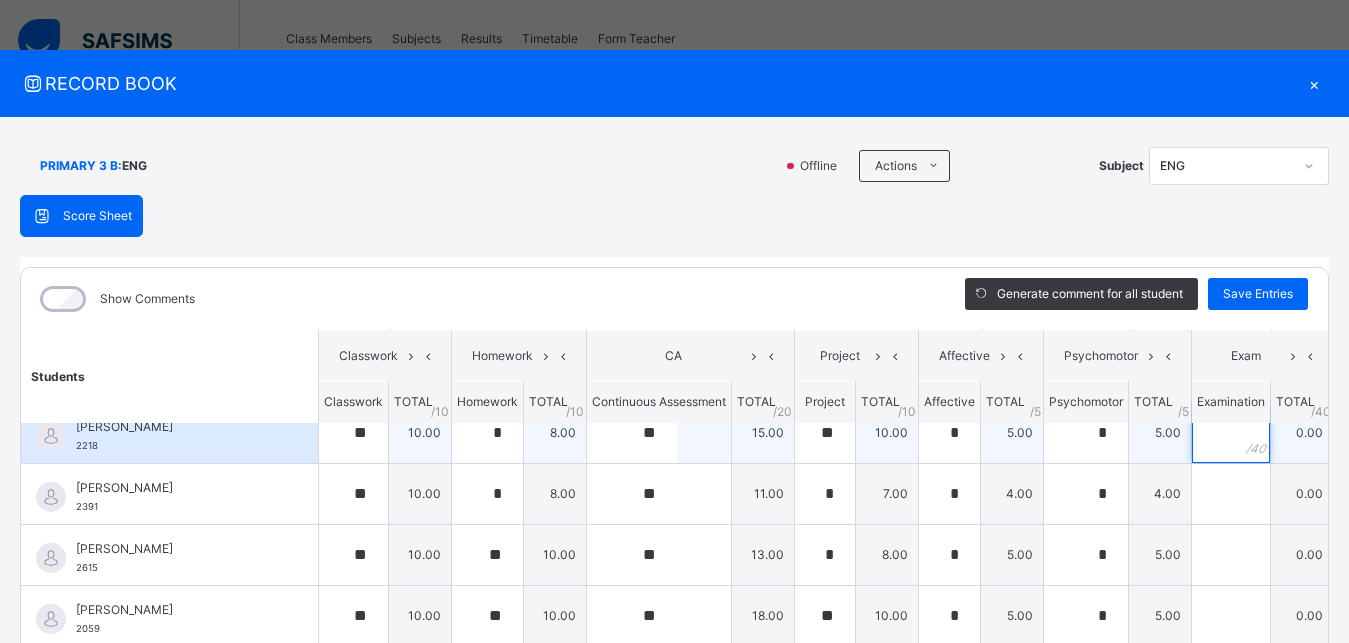 click at bounding box center [1231, 433] 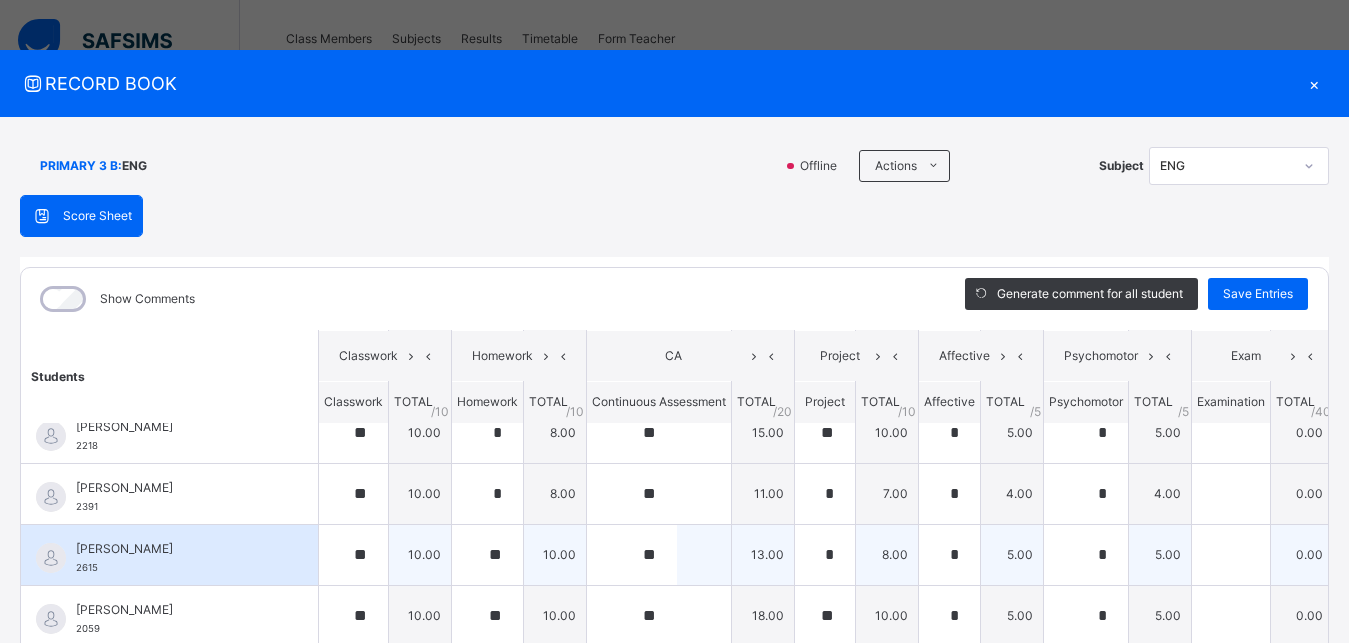click on "51.00" at bounding box center [1365, 554] 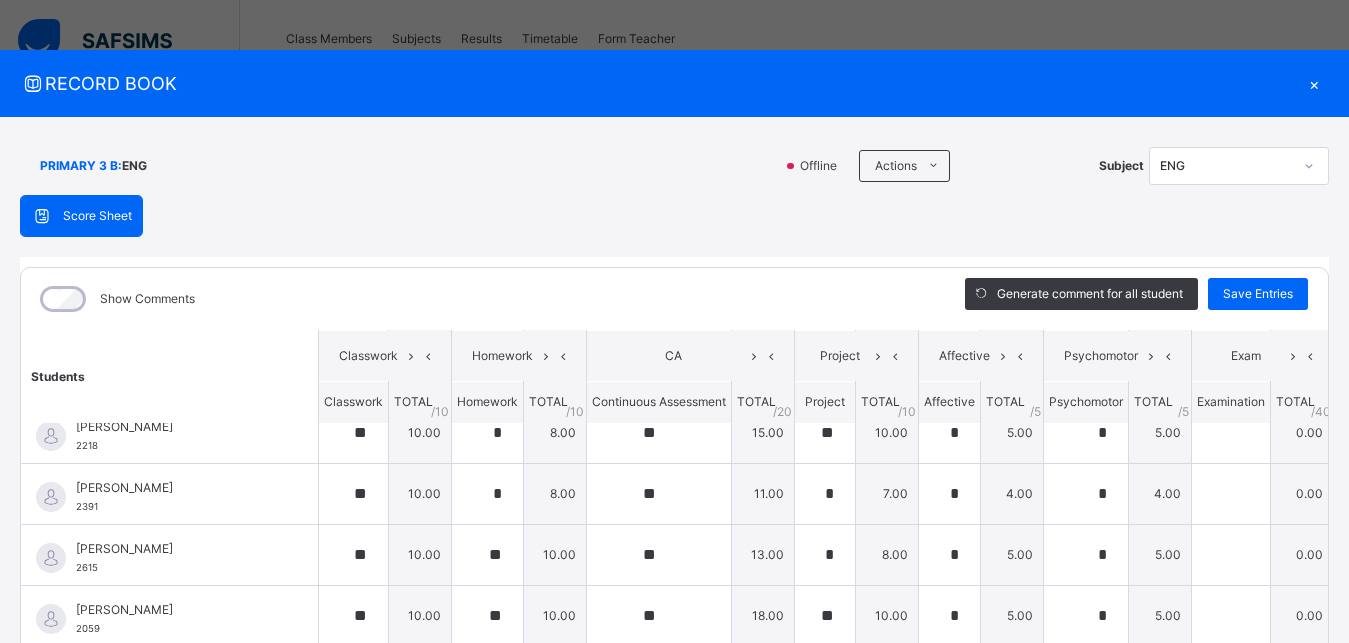 scroll, scrollTop: 43, scrollLeft: 0, axis: vertical 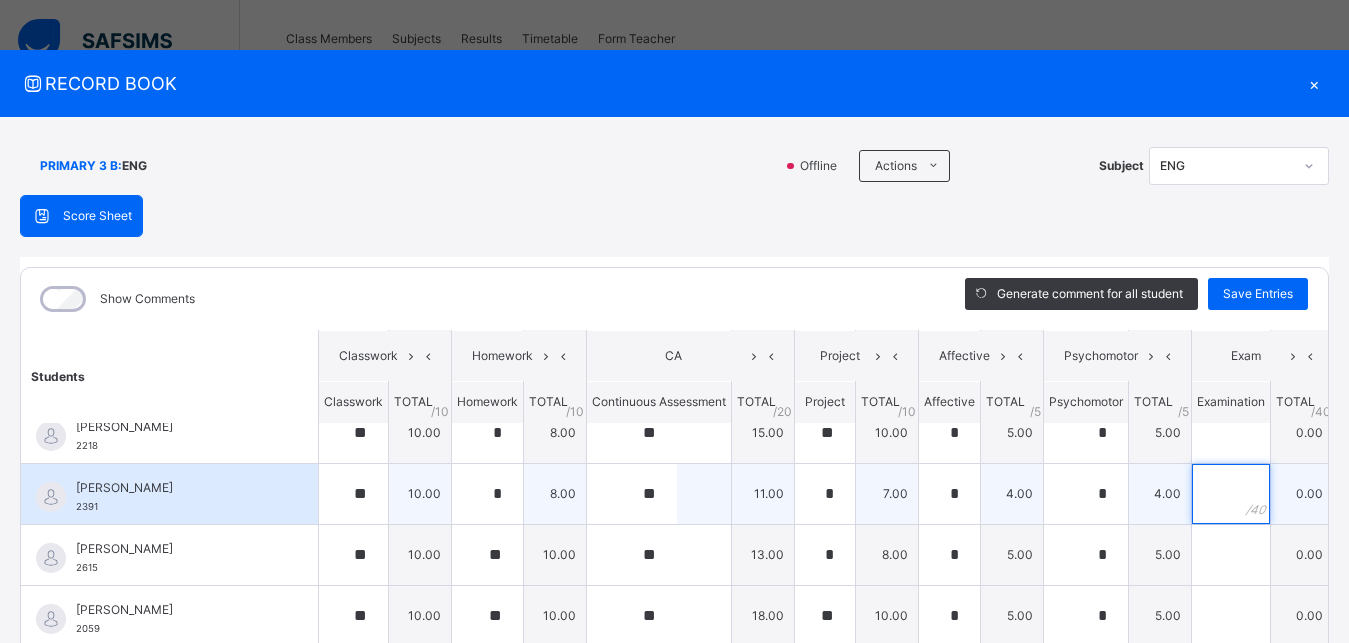 click at bounding box center (1231, 494) 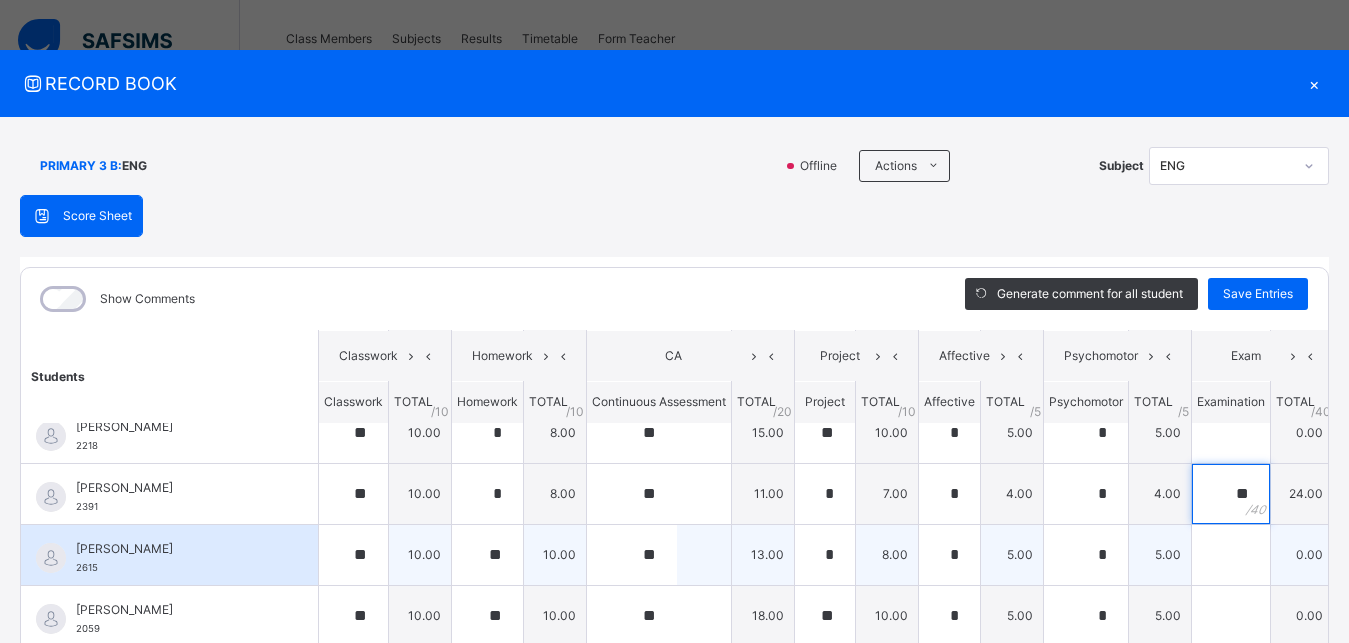 type on "**" 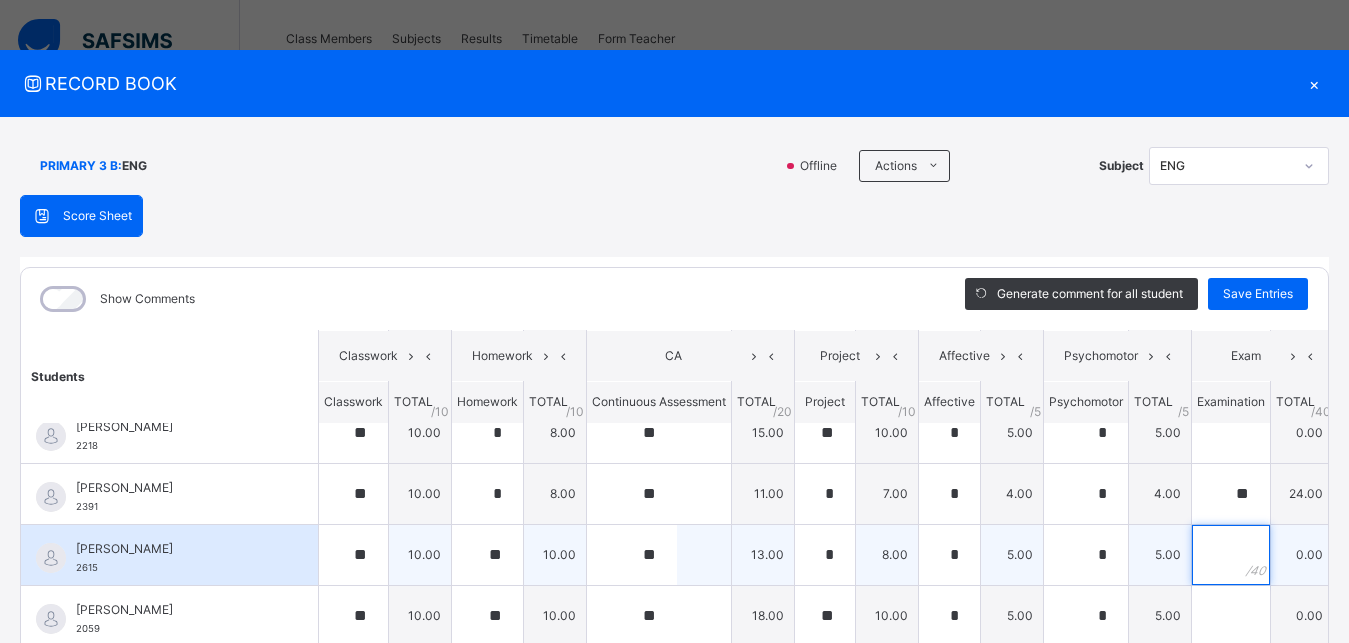 click at bounding box center [1231, 555] 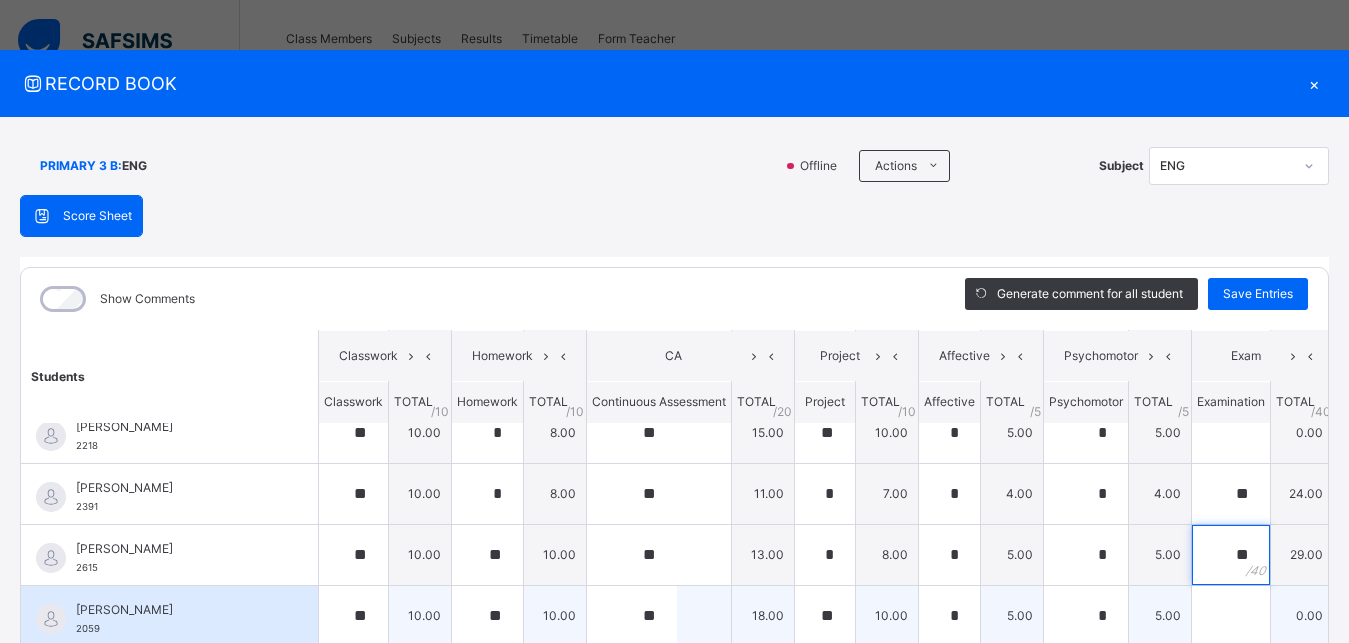 type on "**" 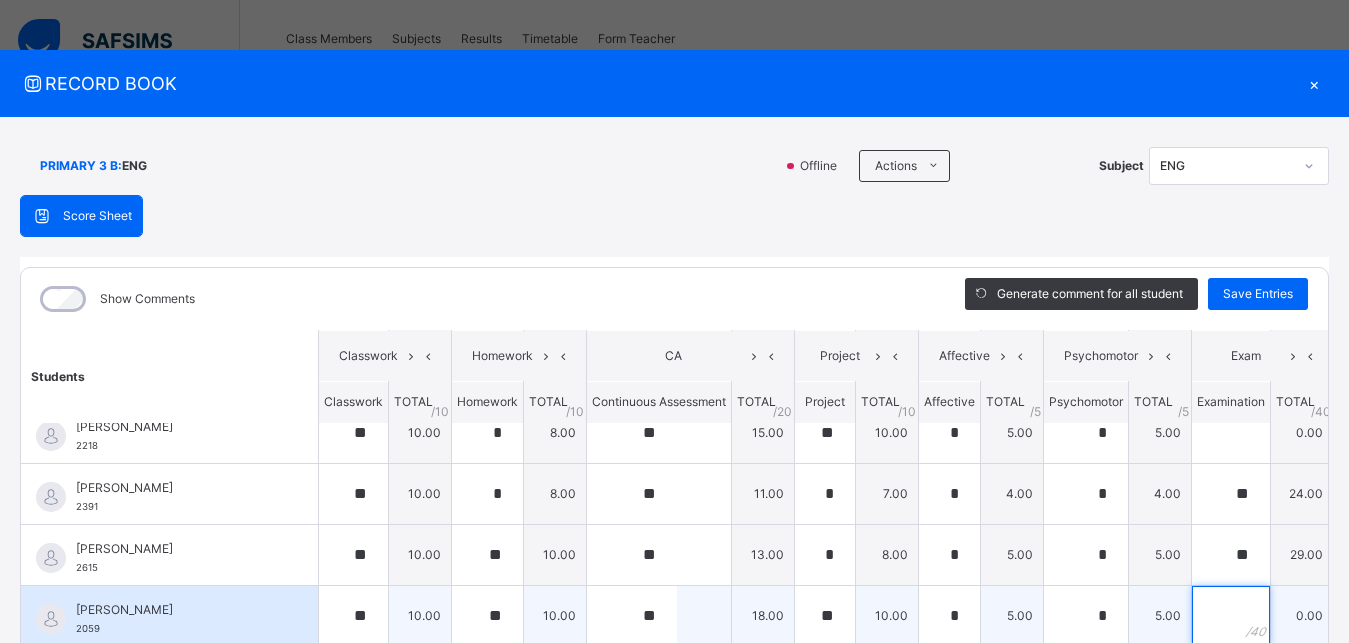 click at bounding box center [1231, 616] 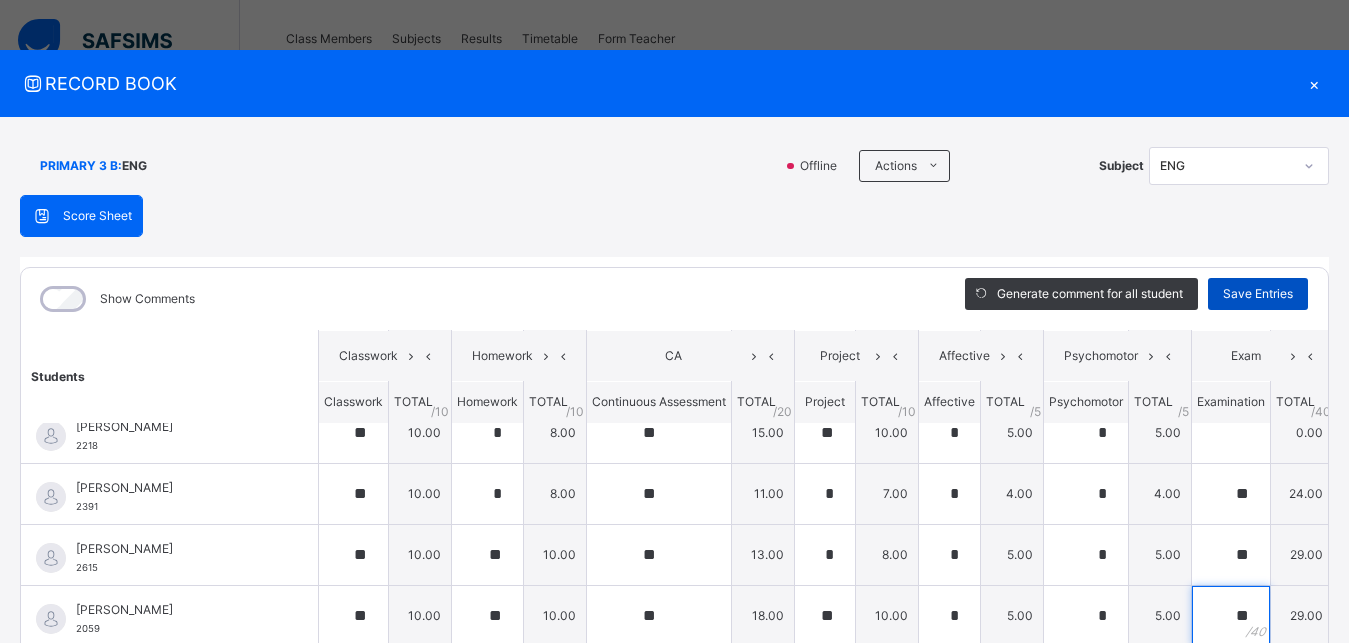 type on "**" 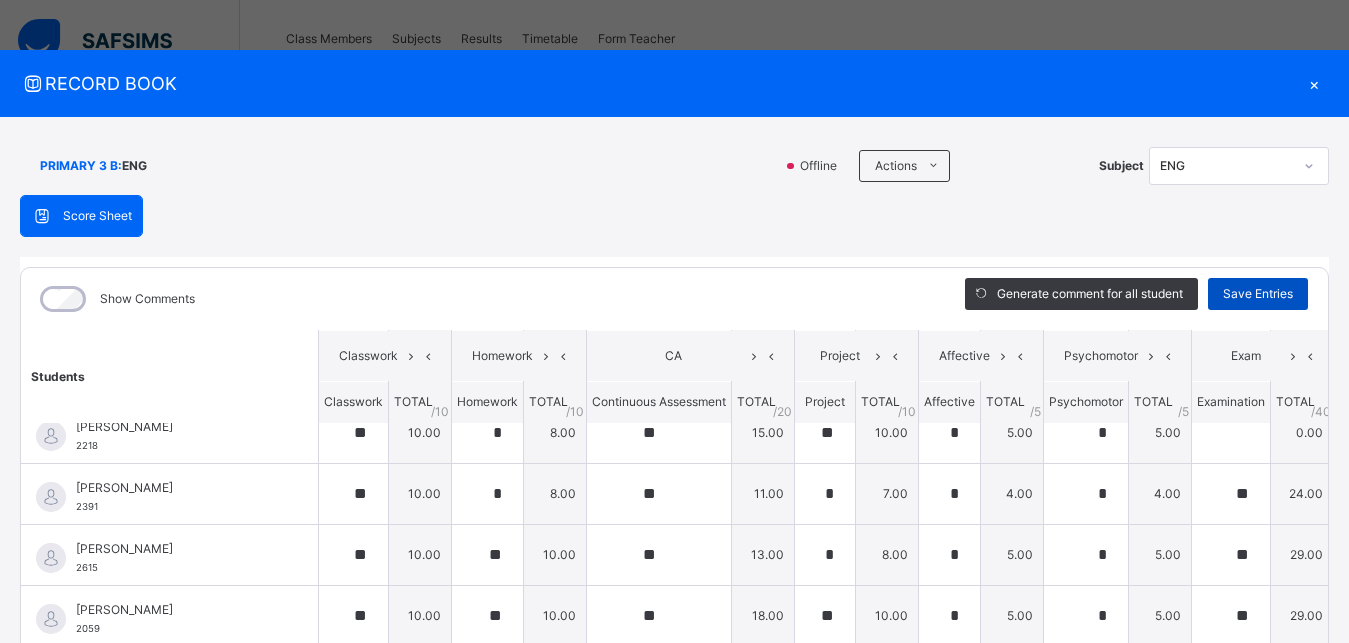 click on "Save Entries" at bounding box center (1258, 294) 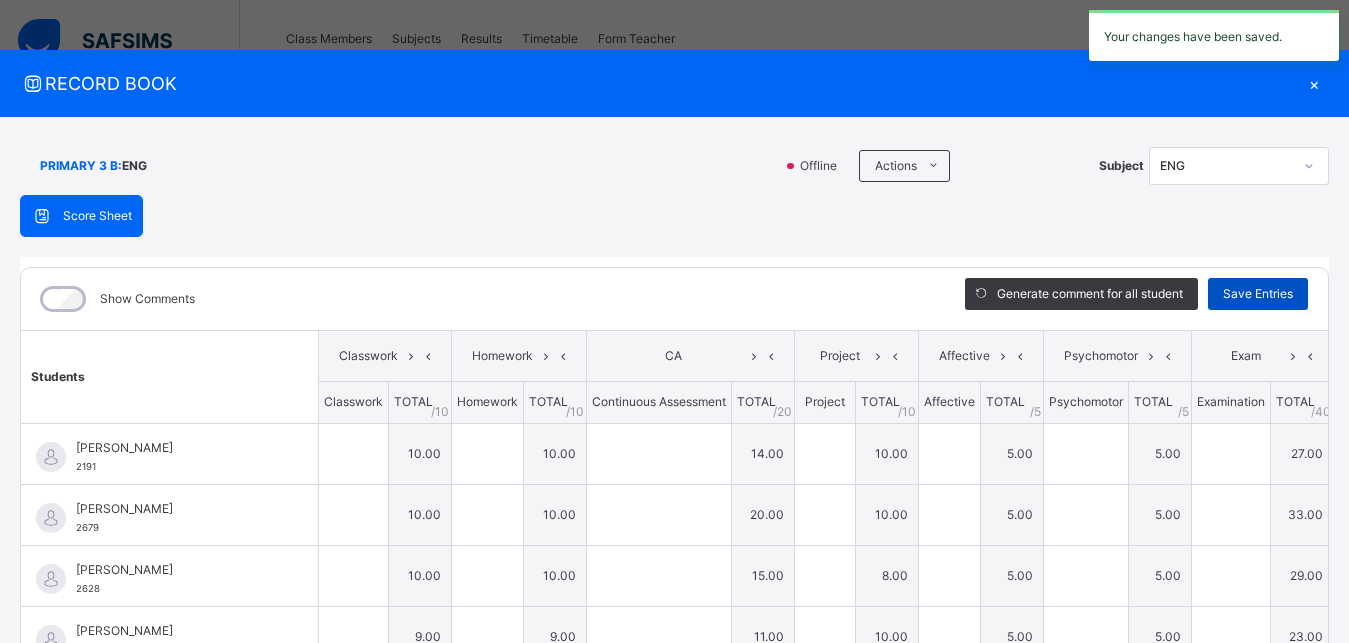 type on "**" 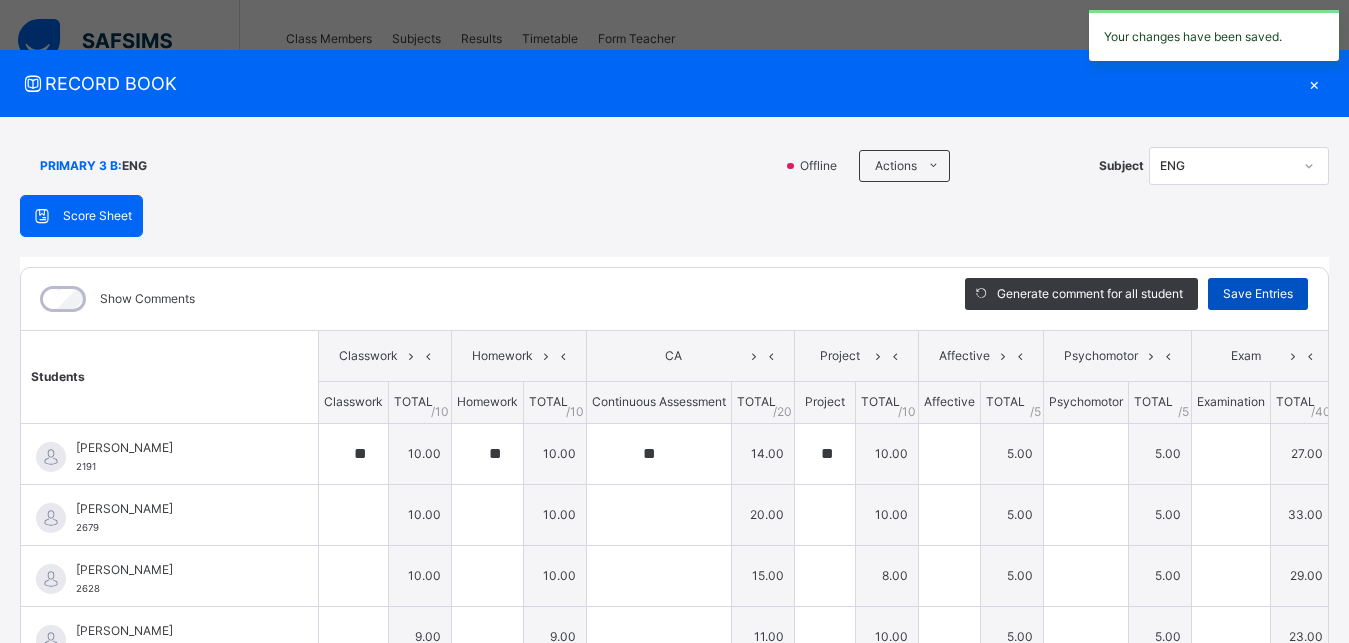 type on "*" 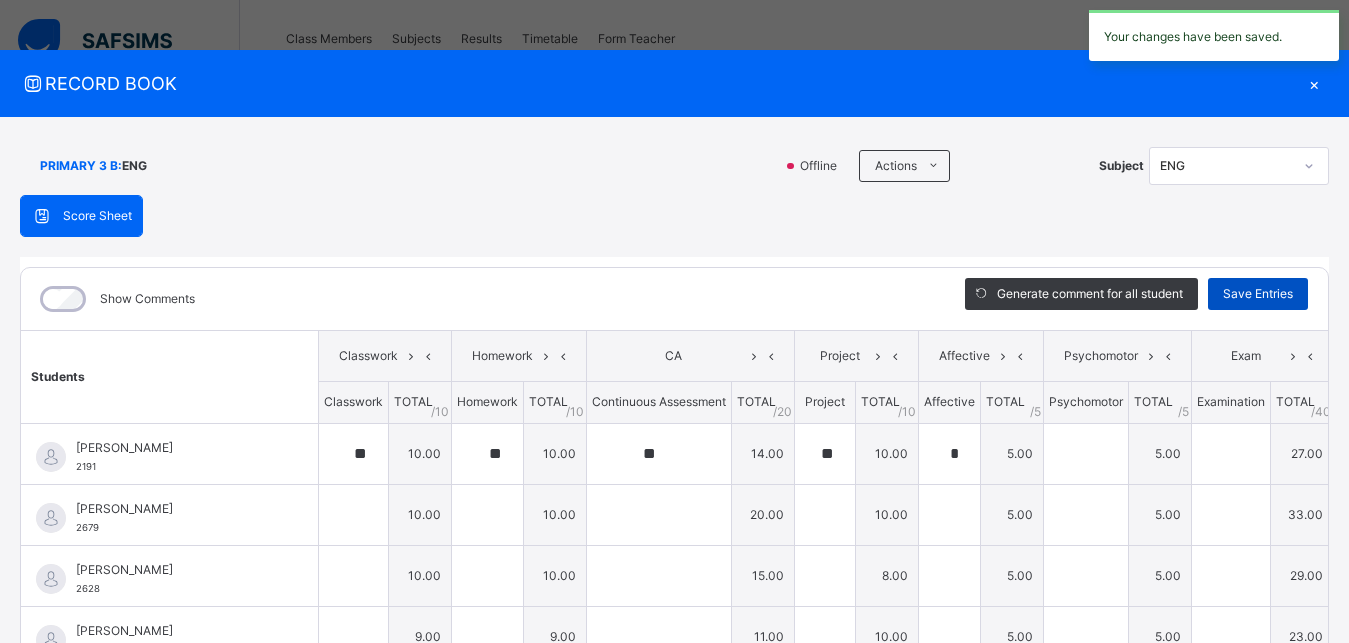 type on "*" 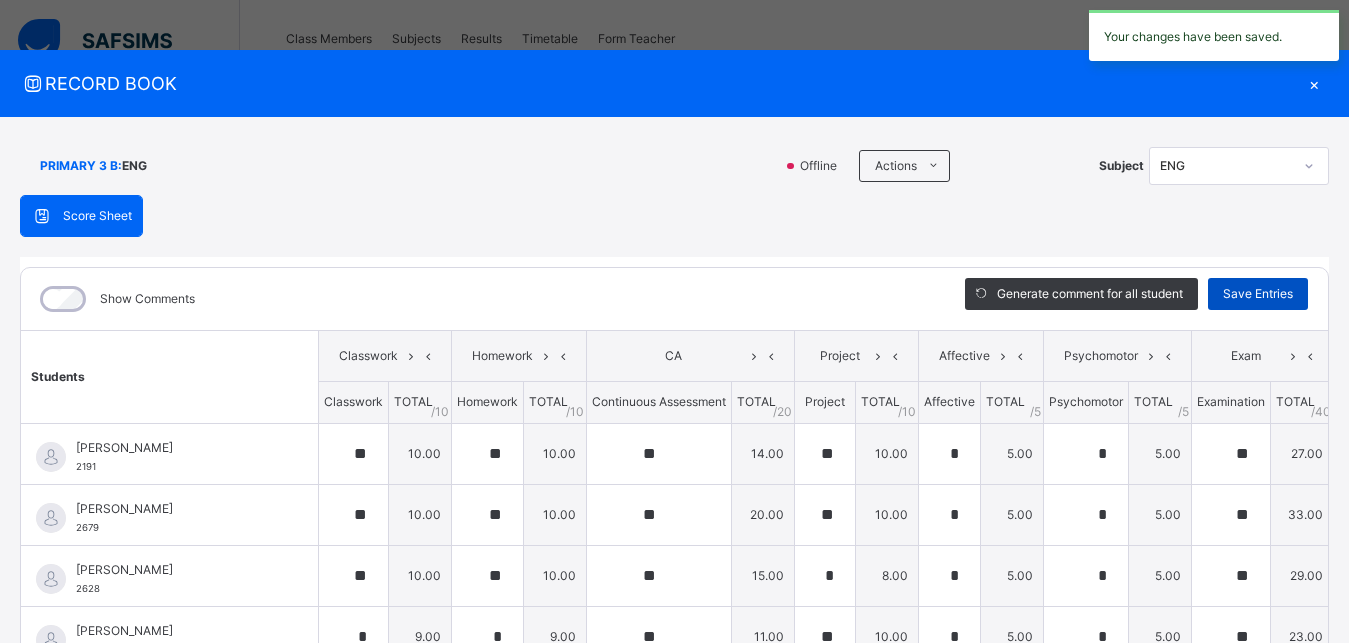 type on "*" 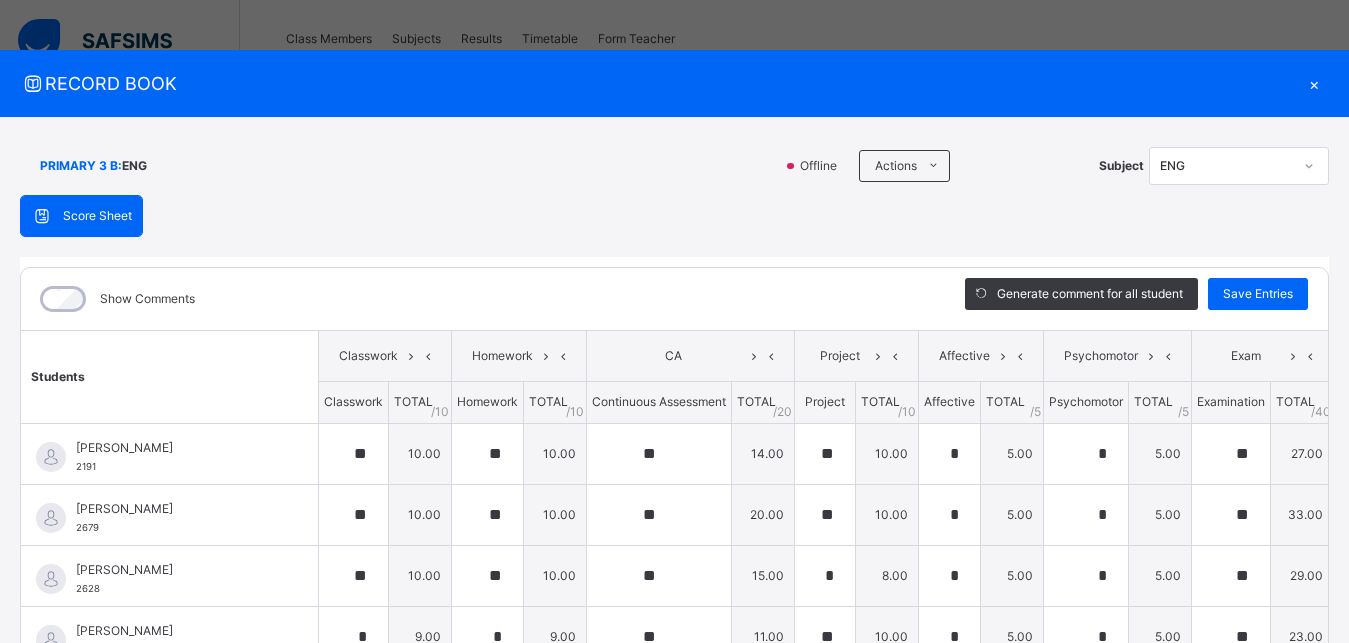 scroll, scrollTop: 404, scrollLeft: 0, axis: vertical 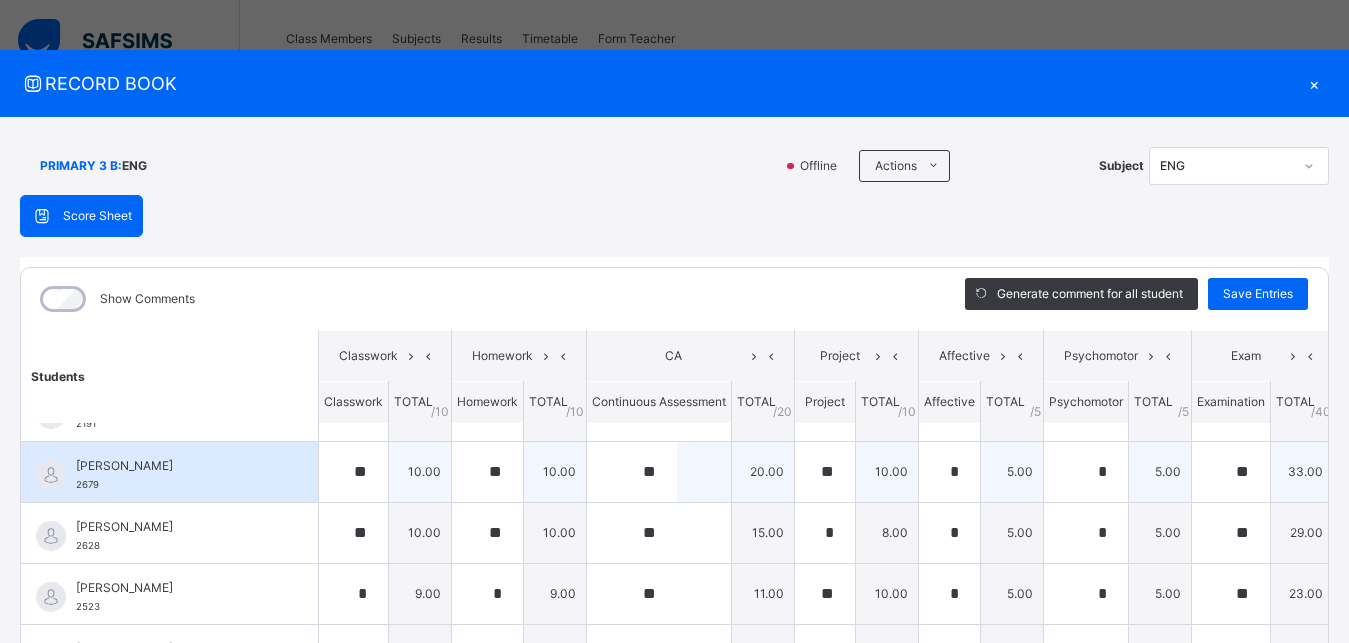 click on "93.00" at bounding box center [1365, 471] 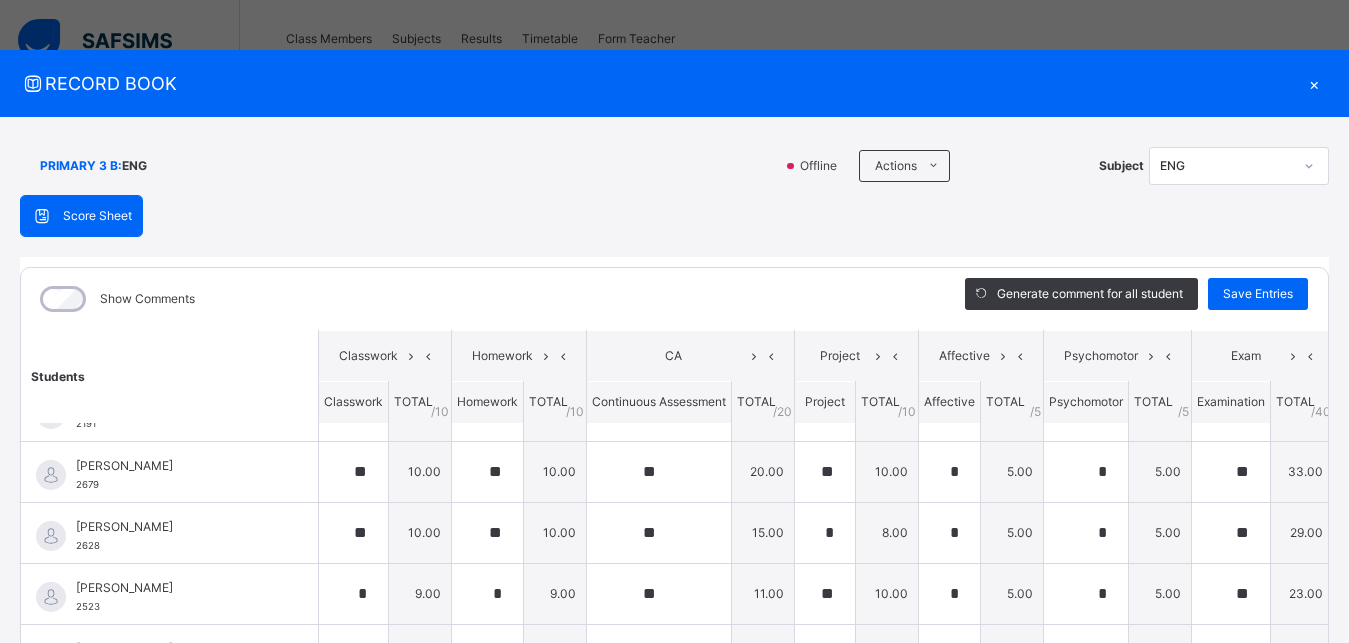 click on "TOTAL /100" at bounding box center [1365, 376] 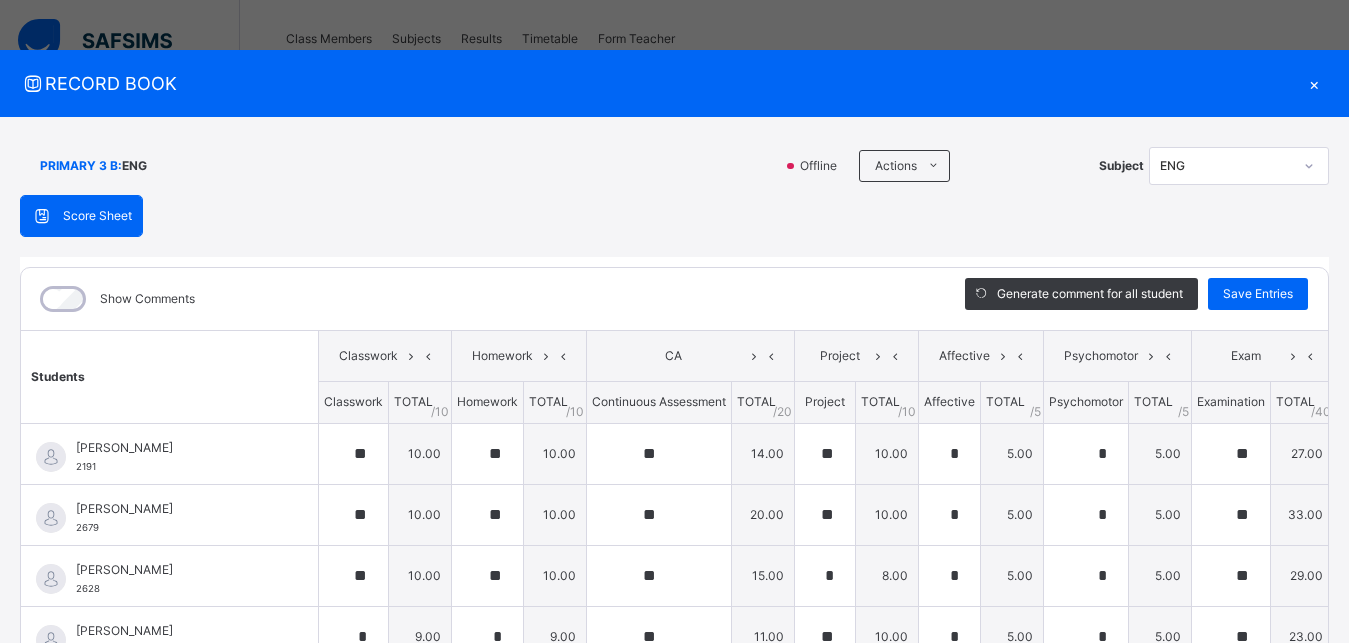 click on "Generate comment for all student   Save Entries" at bounding box center [1136, 299] 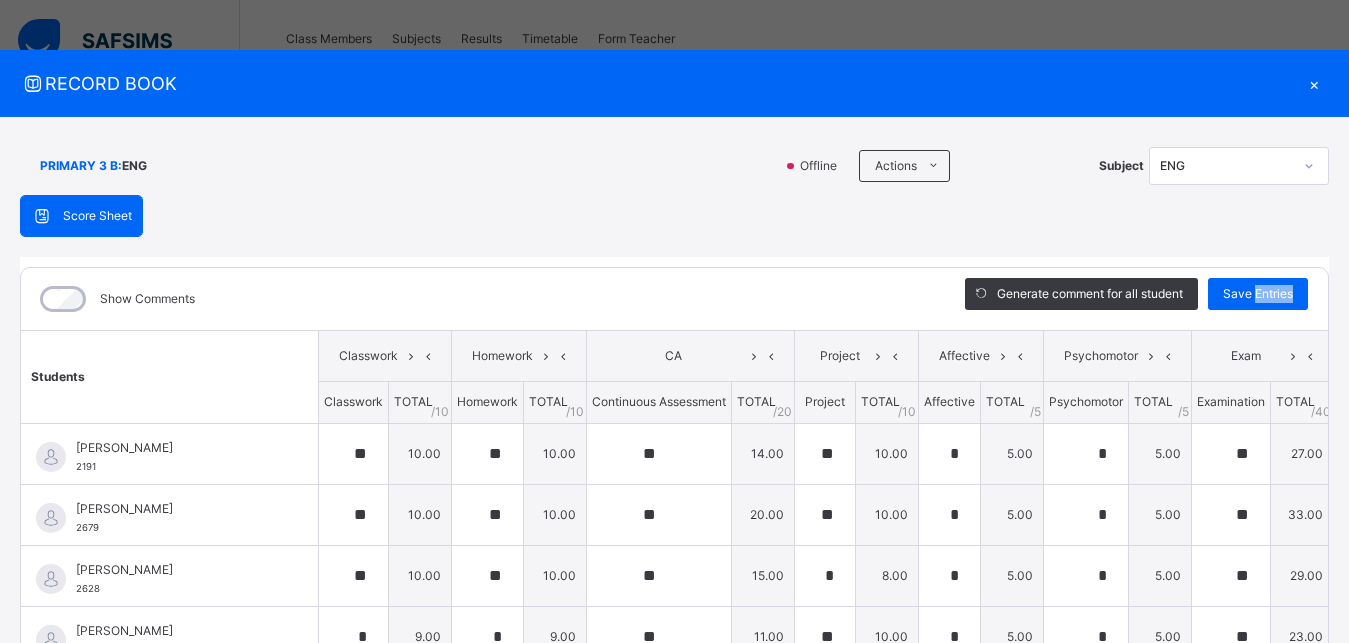 click on "Generate comment for all student   Save Entries" at bounding box center (1136, 299) 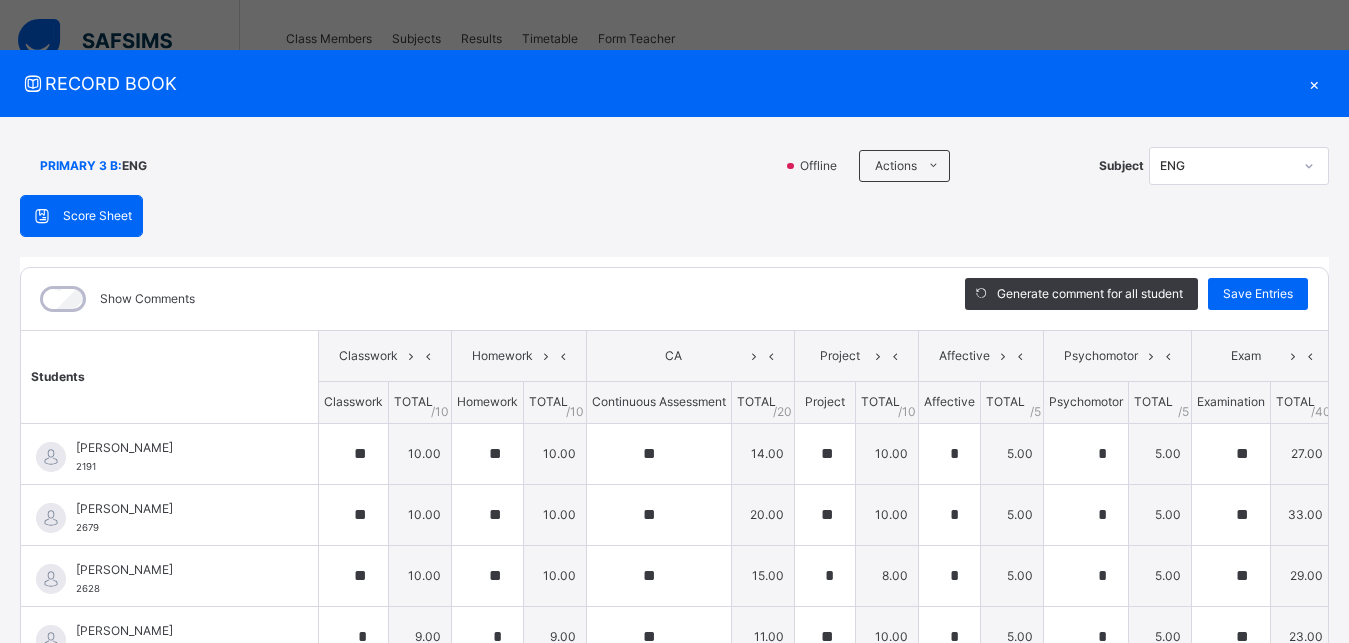 click on "Generate comment for all student   Save Entries" at bounding box center [1136, 299] 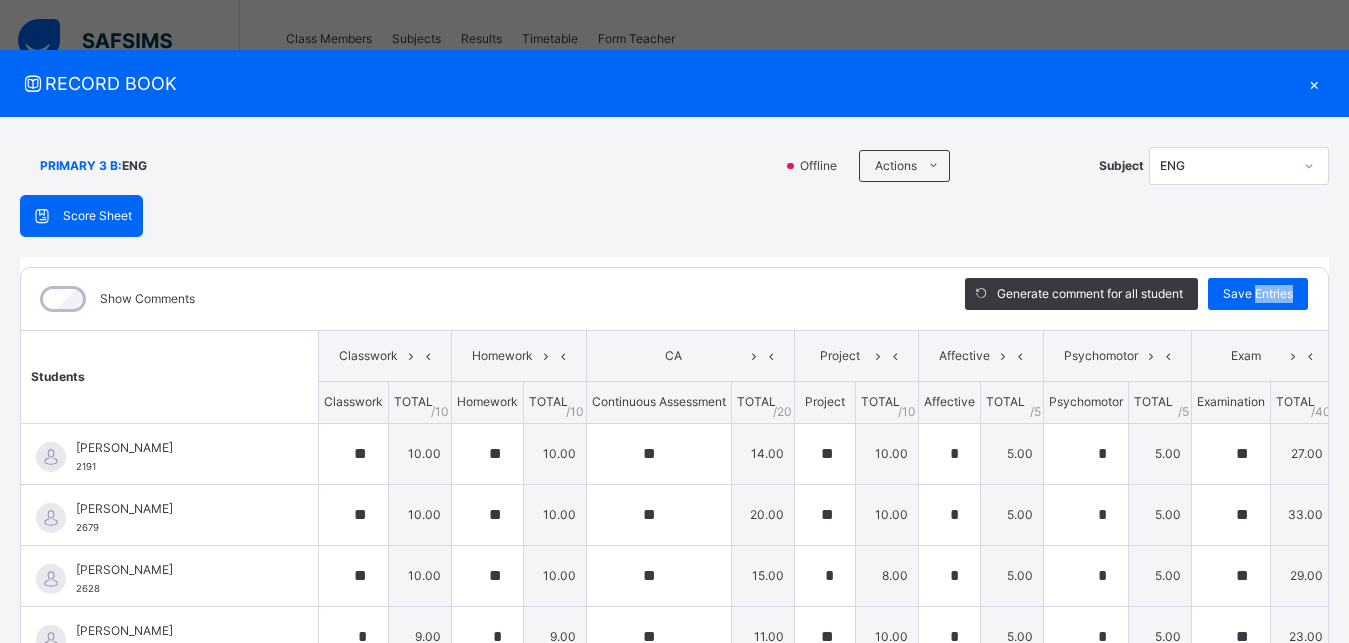 click on "Generate comment for all student   Save Entries" at bounding box center [1136, 299] 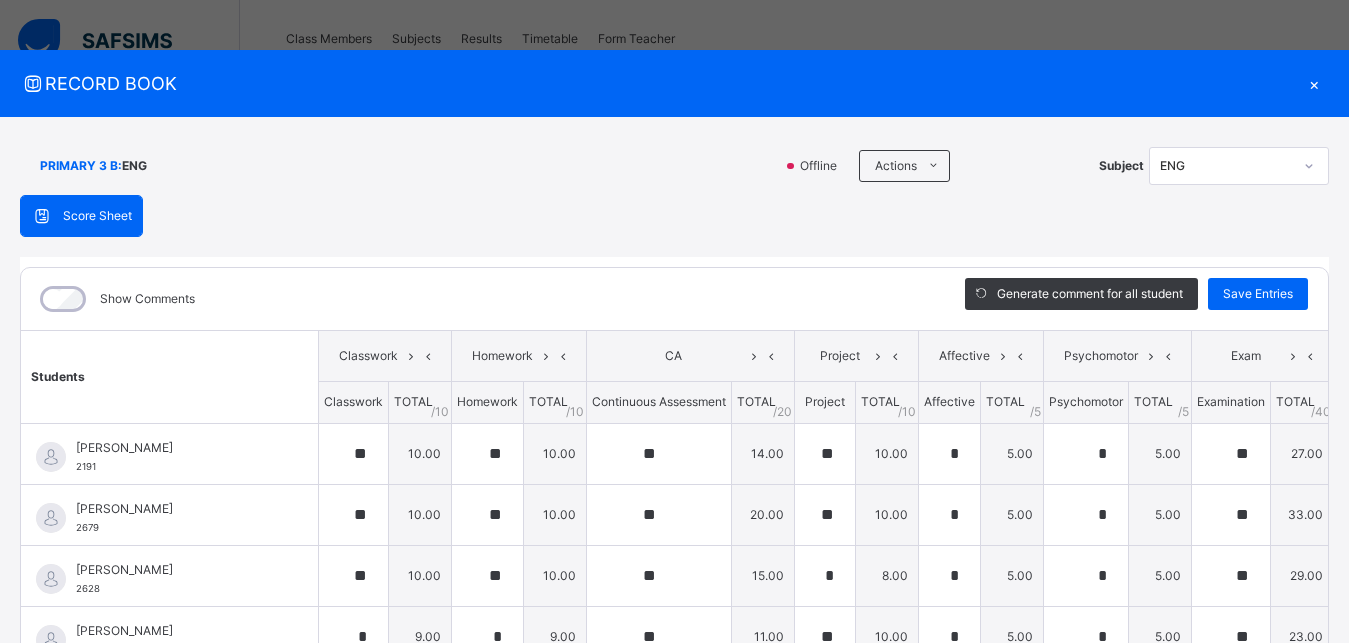 click on "Generate comment for all student   Save Entries" at bounding box center [1136, 299] 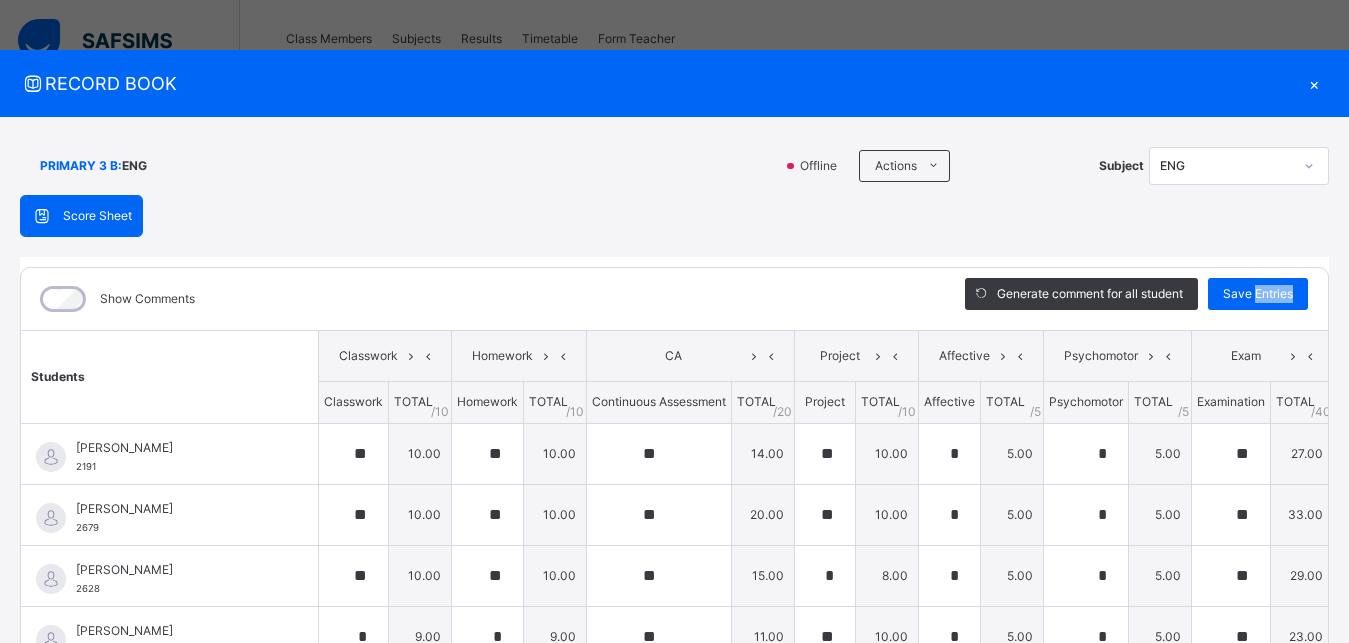 click on "Generate comment for all student   Save Entries" at bounding box center (1136, 299) 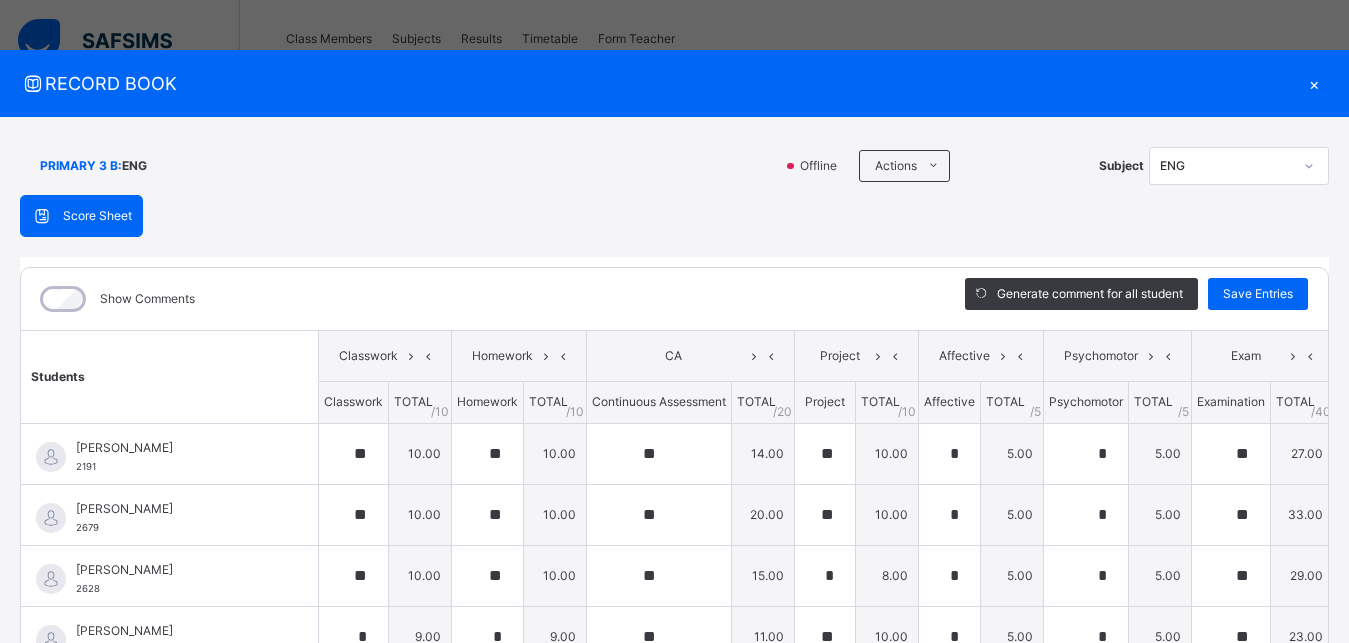 click on "Generate comment for all student   Save Entries" at bounding box center [1136, 299] 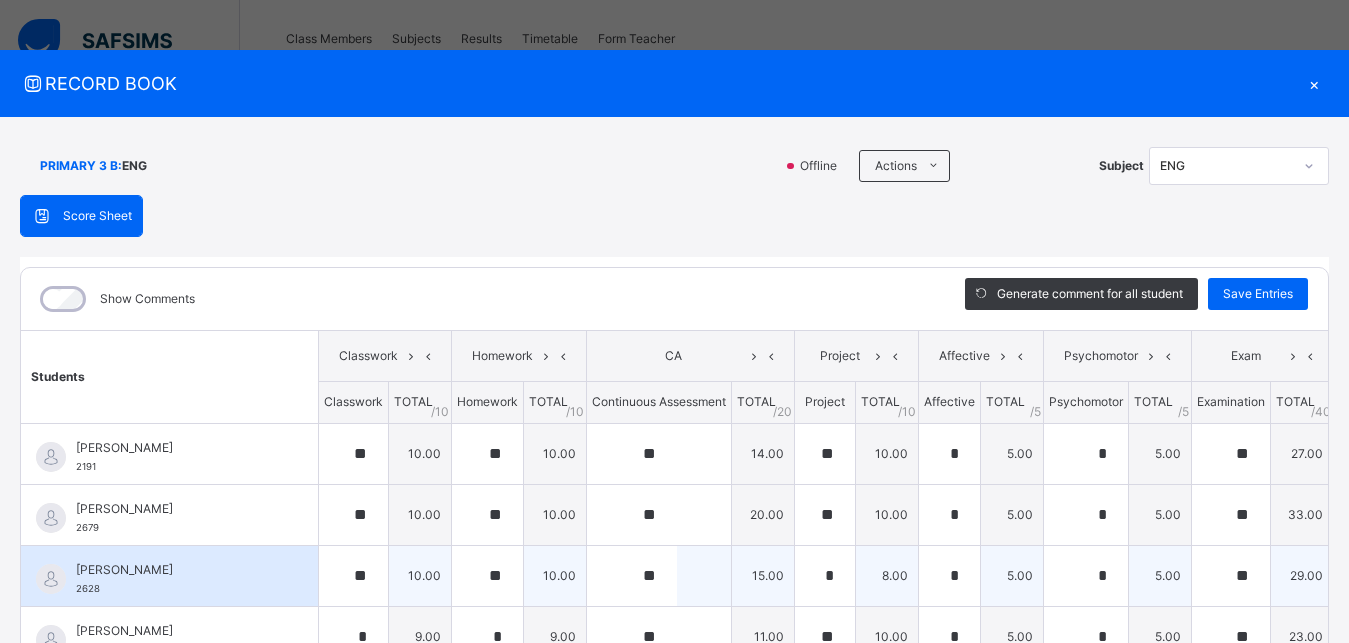click on "82.00" at bounding box center (1365, 575) 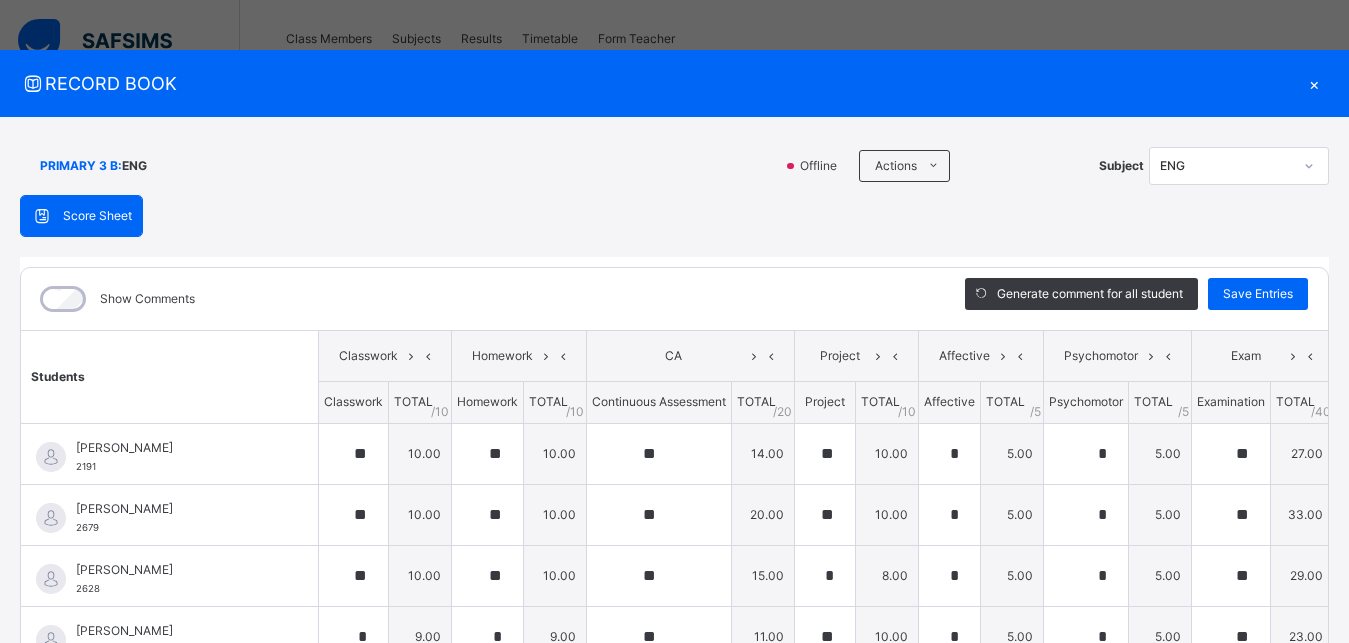 scroll, scrollTop: 404, scrollLeft: 0, axis: vertical 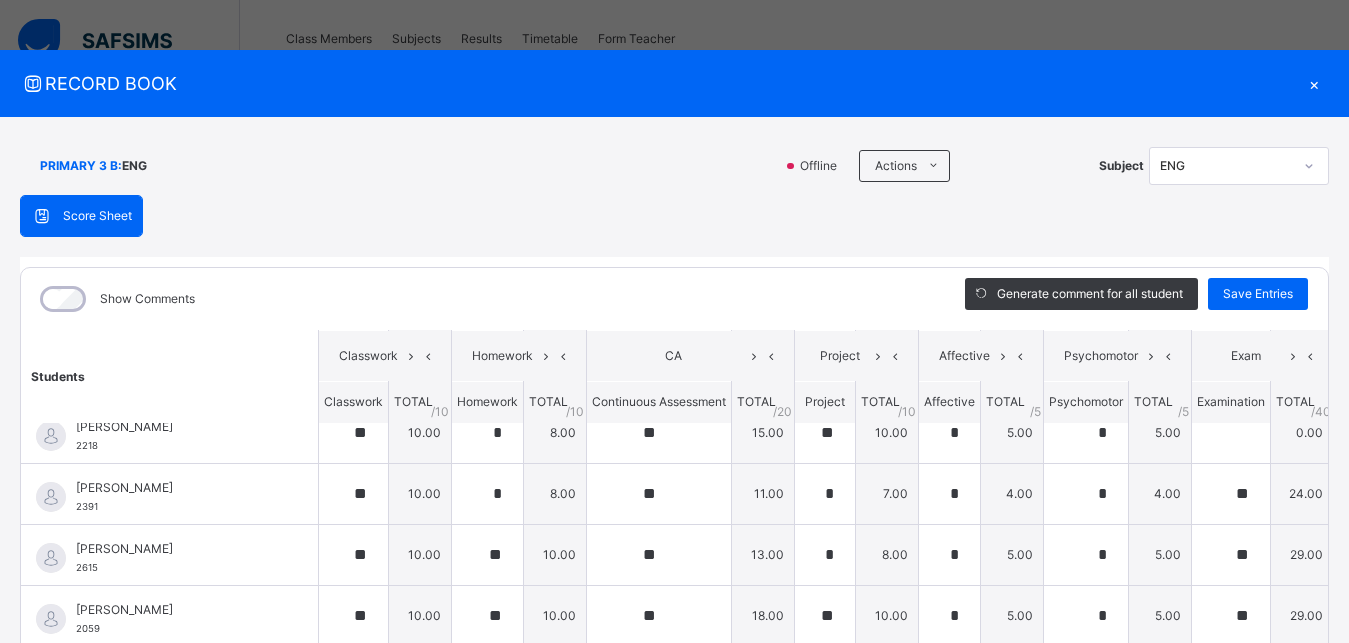 click on "Show Comments   Generate comment for all student   Save Entries Class Level:  PRIMARY 3   B Subject:  ENG Session:  2024/2025 Session Session:  Third Term Students Classwork Homework CA Project Affective Psychomotor Exam TOTAL /100 Comment Classwork TOTAL / 10 Homework TOTAL / 10 Continuous Assessment TOTAL / 20 Project TOTAL / 10 Affective TOTAL / 5 Psychomotor TOTAL / 5 Examination TOTAL / 40 ABDU [PERSON_NAME]  2191 ABDU [PERSON_NAME]  2191 ** 10.00 ** 10.00 ** 14.00 ** 10.00 * 5.00 * 5.00 ** 27.00 81.00 Generate comment 0 / 250   ×   Subject Teacher’s Comment Generate and see in full the comment developed by the AI with an option to regenerate the comment [PERSON_NAME] [PERSON_NAME]    2191   Total 81.00  / 100.00 [PERSON_NAME] Bot   Regenerate     Use this comment   [PERSON_NAME] 2679 [PERSON_NAME] 2679 ** 10.00 ** 10.00 ** 20.00 ** 10.00 * 5.00 * 5.00 ** 33.00 93.00 Generate comment 0 / 250   ×   Subject Teacher’s Comment [PERSON_NAME] [PERSON_NAME]   2679   Total 93.00  / 100.00 [PERSON_NAME] Bot   Regenerate       2628 *" at bounding box center [674, 549] 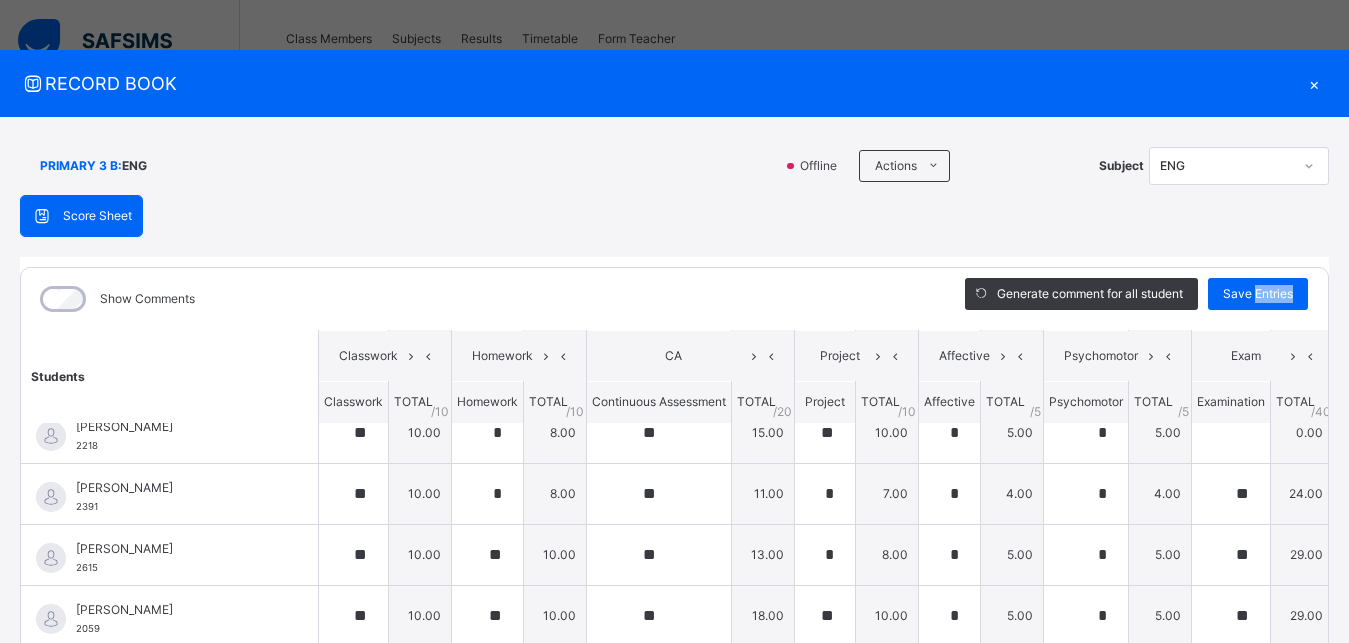 click on "Show Comments   Generate comment for all student   Save Entries Class Level:  PRIMARY 3   B Subject:  ENG Session:  2024/2025 Session Session:  Third Term Students Classwork Homework CA Project Affective Psychomotor Exam TOTAL /100 Comment Classwork TOTAL / 10 Homework TOTAL / 10 Continuous Assessment TOTAL / 20 Project TOTAL / 10 Affective TOTAL / 5 Psychomotor TOTAL / 5 Examination TOTAL / 40 ABDU [PERSON_NAME]  2191 ABDU [PERSON_NAME]  2191 ** 10.00 ** 10.00 ** 14.00 ** 10.00 * 5.00 * 5.00 ** 27.00 81.00 Generate comment 0 / 250   ×   Subject Teacher’s Comment Generate and see in full the comment developed by the AI with an option to regenerate the comment [PERSON_NAME] [PERSON_NAME]    2191   Total 81.00  / 100.00 [PERSON_NAME] Bot   Regenerate     Use this comment   [PERSON_NAME] 2679 [PERSON_NAME] 2679 ** 10.00 ** 10.00 ** 20.00 ** 10.00 * 5.00 * 5.00 ** 33.00 93.00 Generate comment 0 / 250   ×   Subject Teacher’s Comment [PERSON_NAME] [PERSON_NAME]   2679   Total 93.00  / 100.00 [PERSON_NAME] Bot   Regenerate       2628 *" at bounding box center [674, 549] 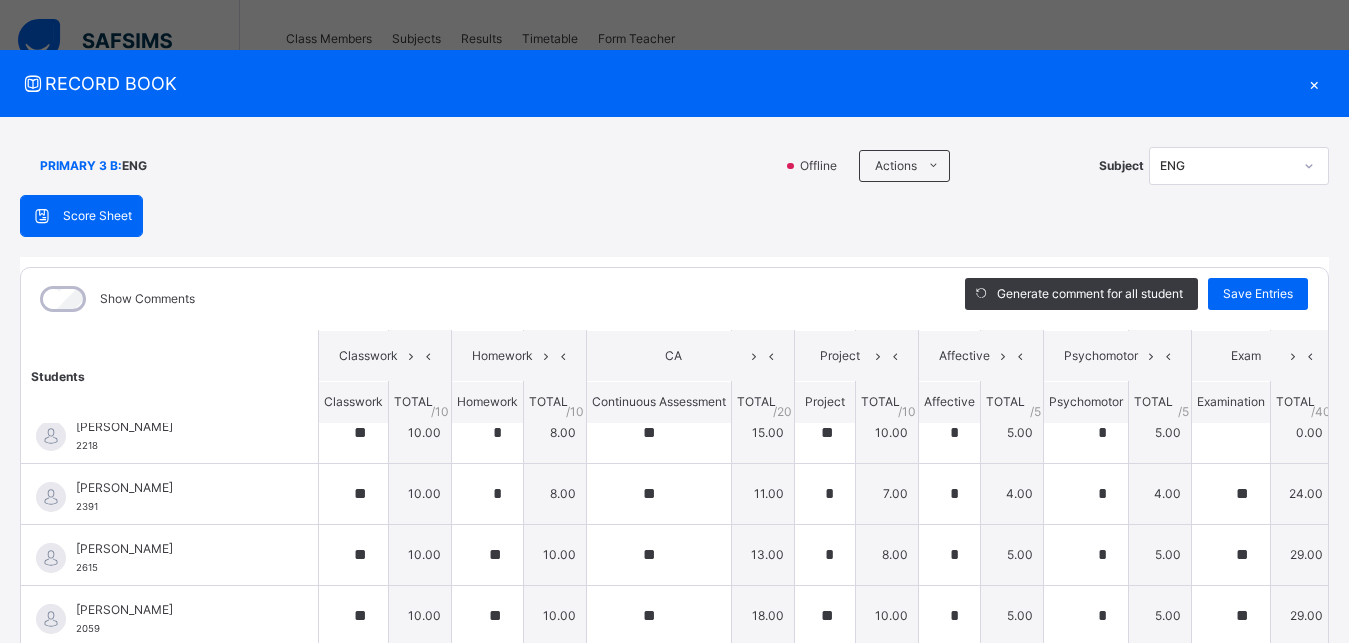 click on "Score Sheet Score Sheet Show Comments   Generate comment for all student   Save Entries Class Level:  PRIMARY 3   B Subject:  ENG Session:  2024/2025 Session Session:  Third Term Students Classwork Homework CA Project Affective Psychomotor Exam TOTAL /100 Comment Classwork TOTAL / 10 Homework TOTAL / 10 Continuous Assessment TOTAL / 20 Project TOTAL / 10 Affective TOTAL / 5 Psychomotor TOTAL / 5 Examination TOTAL / 40 ABDU [PERSON_NAME]  2191 [PERSON_NAME]  2191 ** 10.00 ** 10.00 ** 14.00 ** 10.00 * 5.00 * 5.00 ** 27.00 81.00 Generate comment 0 / 250   ×   Subject Teacher’s Comment Generate and see in full the comment developed by the AI with an option to regenerate the comment [PERSON_NAME] [PERSON_NAME]    2191   Total 81.00  / 100.00 [PERSON_NAME] Bot   Regenerate     Use this comment   [PERSON_NAME] [PERSON_NAME] 2679 [PERSON_NAME] 2679 ** 10.00 ** 10.00 ** 20.00 ** 10.00 * 5.00 * 5.00 ** 33.00 93.00 Generate comment 0 / 250   ×   Subject Teacher’s Comment [PERSON_NAME] [PERSON_NAME]   2679   Total 93.00  / 100.00 [PERSON_NAME] Bot" at bounding box center [674, 518] 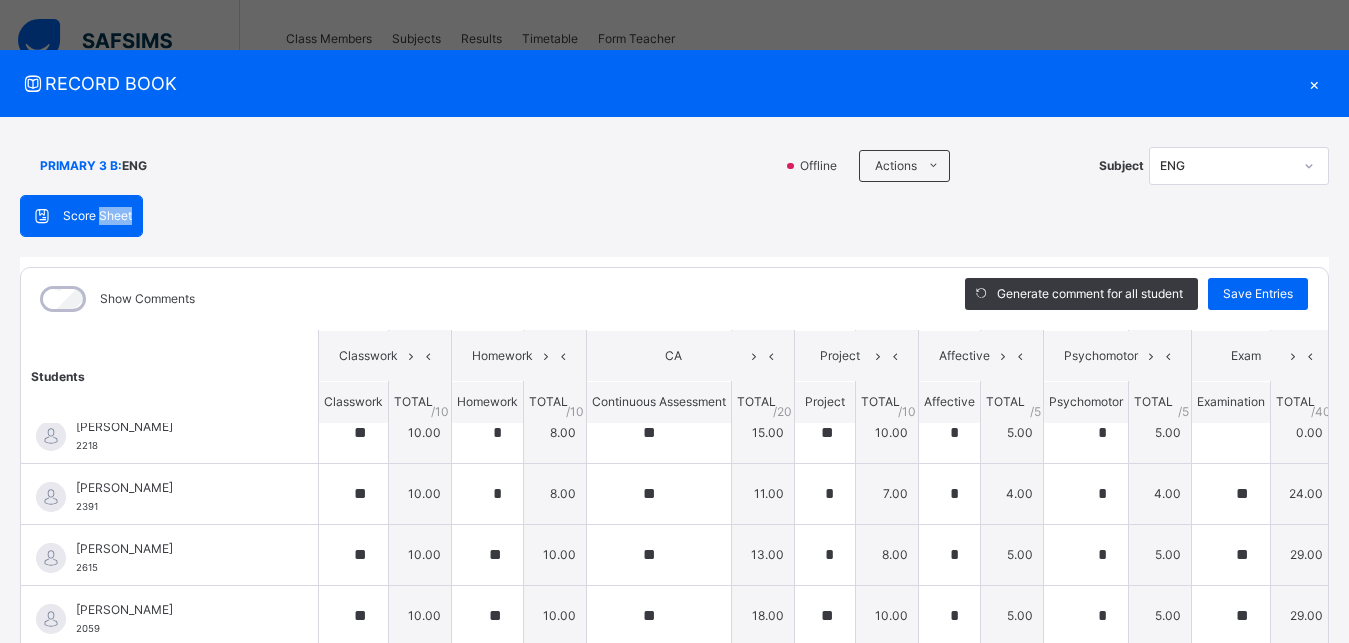 click on "Score Sheet Score Sheet Show Comments   Generate comment for all student   Save Entries Class Level:  PRIMARY 3   B Subject:  ENG Session:  2024/2025 Session Session:  Third Term Students Classwork Homework CA Project Affective Psychomotor Exam TOTAL /100 Comment Classwork TOTAL / 10 Homework TOTAL / 10 Continuous Assessment TOTAL / 20 Project TOTAL / 10 Affective TOTAL / 5 Psychomotor TOTAL / 5 Examination TOTAL / 40 ABDU [PERSON_NAME]  2191 [PERSON_NAME]  2191 ** 10.00 ** 10.00 ** 14.00 ** 10.00 * 5.00 * 5.00 ** 27.00 81.00 Generate comment 0 / 250   ×   Subject Teacher’s Comment Generate and see in full the comment developed by the AI with an option to regenerate the comment [PERSON_NAME] [PERSON_NAME]    2191   Total 81.00  / 100.00 [PERSON_NAME] Bot   Regenerate     Use this comment   [PERSON_NAME] [PERSON_NAME] 2679 [PERSON_NAME] 2679 ** 10.00 ** 10.00 ** 20.00 ** 10.00 * 5.00 * 5.00 ** 33.00 93.00 Generate comment 0 / 250   ×   Subject Teacher’s Comment [PERSON_NAME] [PERSON_NAME]   2679   Total 93.00  / 100.00 [PERSON_NAME] Bot" at bounding box center [674, 518] 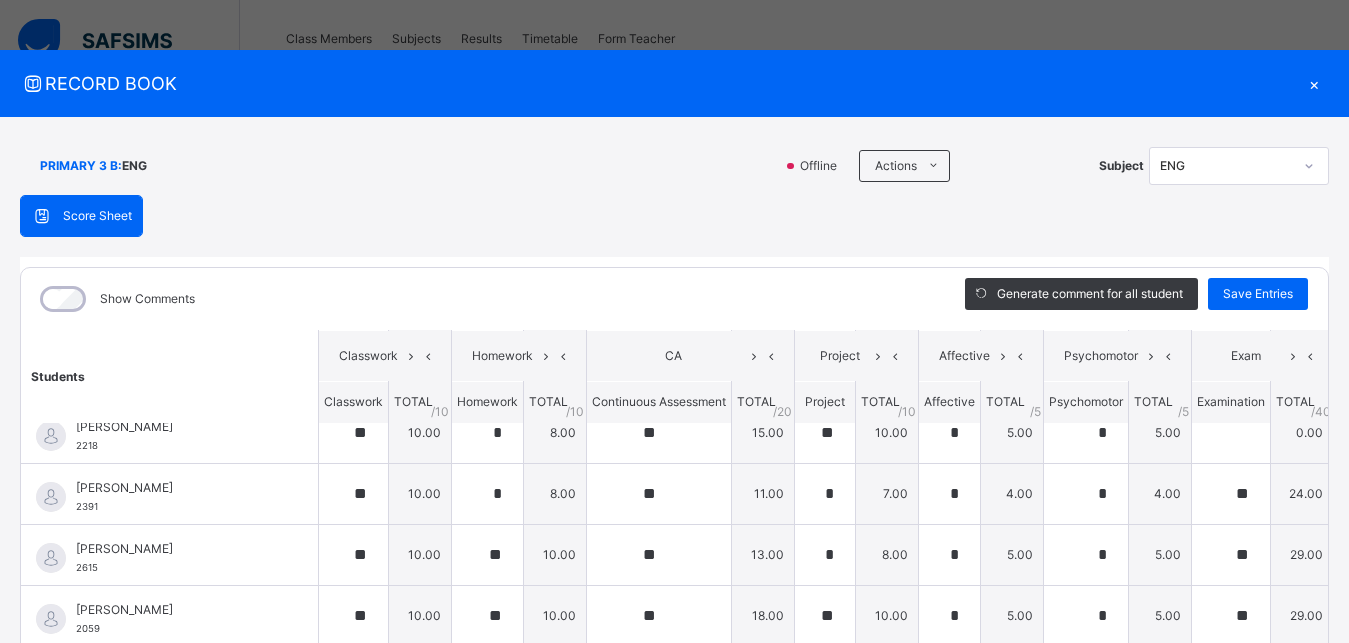 click on "Score Sheet Score Sheet Show Comments   Generate comment for all student   Save Entries Class Level:  PRIMARY 3   B Subject:  ENG Session:  2024/2025 Session Session:  Third Term Students Classwork Homework CA Project Affective Psychomotor Exam TOTAL /100 Comment Classwork TOTAL / 10 Homework TOTAL / 10 Continuous Assessment TOTAL / 20 Project TOTAL / 10 Affective TOTAL / 5 Psychomotor TOTAL / 5 Examination TOTAL / 40 ABDU [PERSON_NAME]  2191 [PERSON_NAME]  2191 ** 10.00 ** 10.00 ** 14.00 ** 10.00 * 5.00 * 5.00 ** 27.00 81.00 Generate comment 0 / 250   ×   Subject Teacher’s Comment Generate and see in full the comment developed by the AI with an option to regenerate the comment [PERSON_NAME] [PERSON_NAME]    2191   Total 81.00  / 100.00 [PERSON_NAME] Bot   Regenerate     Use this comment   [PERSON_NAME] [PERSON_NAME] 2679 [PERSON_NAME] 2679 ** 10.00 ** 10.00 ** 20.00 ** 10.00 * 5.00 * 5.00 ** 33.00 93.00 Generate comment 0 / 250   ×   Subject Teacher’s Comment [PERSON_NAME] [PERSON_NAME]   2679   Total 93.00  / 100.00 [PERSON_NAME] Bot" at bounding box center (674, 518) 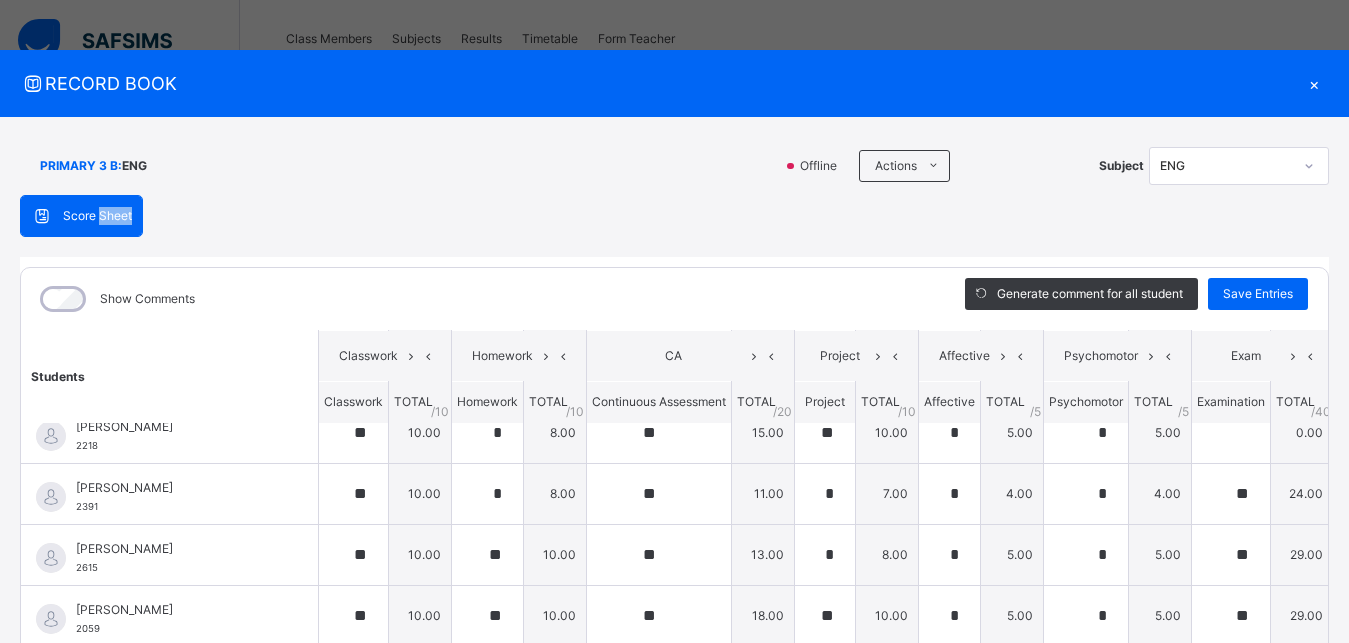 click on "Score Sheet Score Sheet Show Comments   Generate comment for all student   Save Entries Class Level:  PRIMARY 3   B Subject:  ENG Session:  2024/2025 Session Session:  Third Term Students Classwork Homework CA Project Affective Psychomotor Exam TOTAL /100 Comment Classwork TOTAL / 10 Homework TOTAL / 10 Continuous Assessment TOTAL / 20 Project TOTAL / 10 Affective TOTAL / 5 Psychomotor TOTAL / 5 Examination TOTAL / 40 ABDU [PERSON_NAME]  2191 [PERSON_NAME]  2191 ** 10.00 ** 10.00 ** 14.00 ** 10.00 * 5.00 * 5.00 ** 27.00 81.00 Generate comment 0 / 250   ×   Subject Teacher’s Comment Generate and see in full the comment developed by the AI with an option to regenerate the comment [PERSON_NAME] [PERSON_NAME]    2191   Total 81.00  / 100.00 [PERSON_NAME] Bot   Regenerate     Use this comment   [PERSON_NAME] [PERSON_NAME] 2679 [PERSON_NAME] 2679 ** 10.00 ** 10.00 ** 20.00 ** 10.00 * 5.00 * 5.00 ** 33.00 93.00 Generate comment 0 / 250   ×   Subject Teacher’s Comment [PERSON_NAME] [PERSON_NAME]   2679   Total 93.00  / 100.00 [PERSON_NAME] Bot" at bounding box center (674, 518) 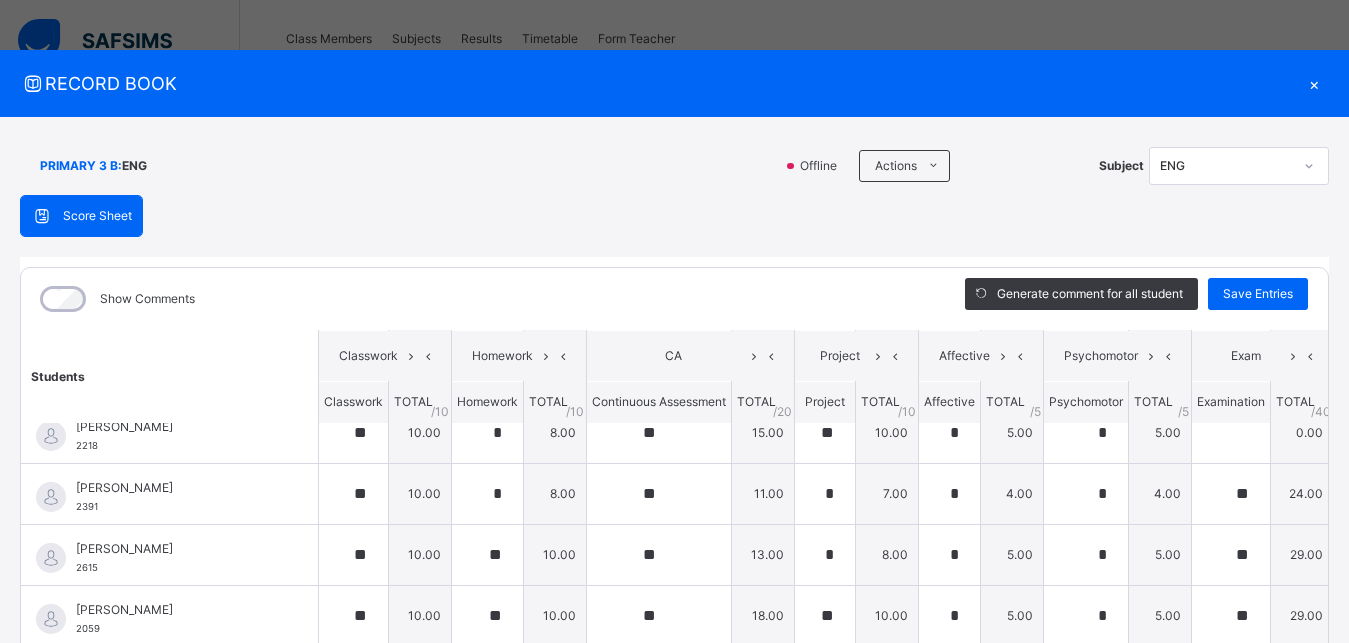 click on "Score Sheet Score Sheet Show Comments   Generate comment for all student   Save Entries Class Level:  PRIMARY 3   B Subject:  ENG Session:  2024/2025 Session Session:  Third Term Students Classwork Homework CA Project Affective Psychomotor Exam TOTAL /100 Comment Classwork TOTAL / 10 Homework TOTAL / 10 Continuous Assessment TOTAL / 20 Project TOTAL / 10 Affective TOTAL / 5 Psychomotor TOTAL / 5 Examination TOTAL / 40 ABDU [PERSON_NAME]  2191 [PERSON_NAME]  2191 ** 10.00 ** 10.00 ** 14.00 ** 10.00 * 5.00 * 5.00 ** 27.00 81.00 Generate comment 0 / 250   ×   Subject Teacher’s Comment Generate and see in full the comment developed by the AI with an option to regenerate the comment [PERSON_NAME] [PERSON_NAME]    2191   Total 81.00  / 100.00 [PERSON_NAME] Bot   Regenerate     Use this comment   [PERSON_NAME] [PERSON_NAME] 2679 [PERSON_NAME] 2679 ** 10.00 ** 10.00 ** 20.00 ** 10.00 * 5.00 * 5.00 ** 33.00 93.00 Generate comment 0 / 250   ×   Subject Teacher’s Comment [PERSON_NAME] [PERSON_NAME]   2679   Total 93.00  / 100.00 [PERSON_NAME] Bot" at bounding box center (674, 518) 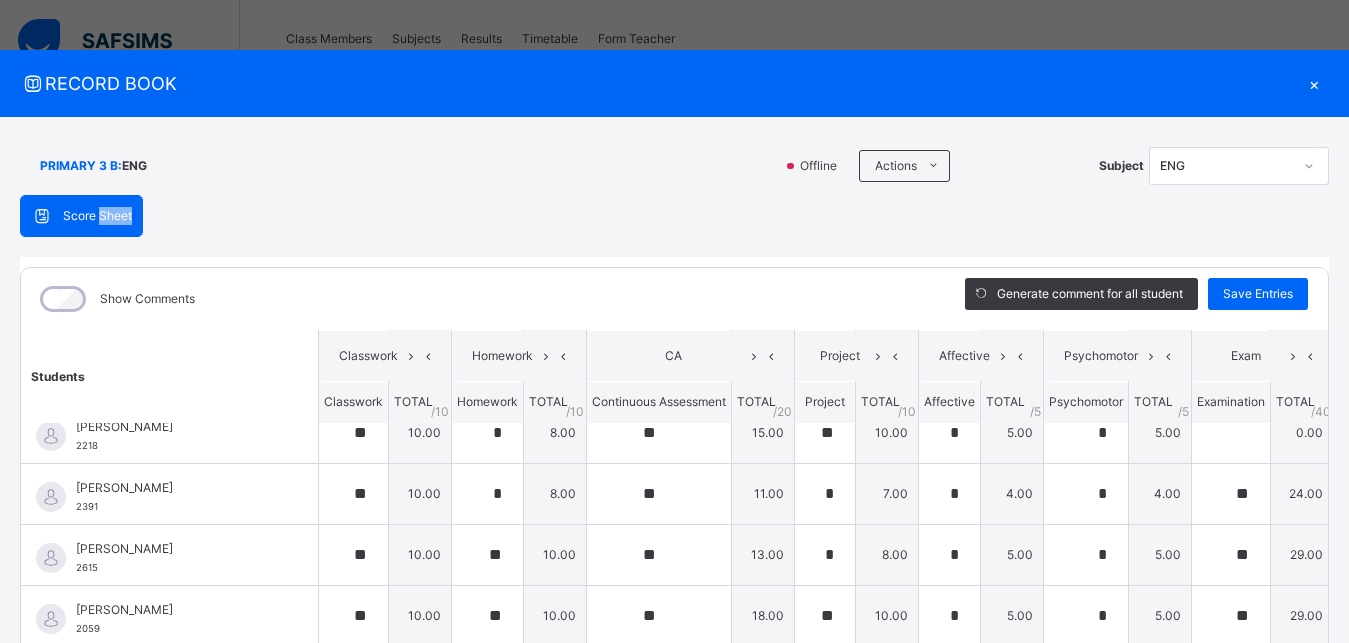 click on "Score Sheet Score Sheet Show Comments   Generate comment for all student   Save Entries Class Level:  PRIMARY 3   B Subject:  ENG Session:  2024/2025 Session Session:  Third Term Students Classwork Homework CA Project Affective Psychomotor Exam TOTAL /100 Comment Classwork TOTAL / 10 Homework TOTAL / 10 Continuous Assessment TOTAL / 20 Project TOTAL / 10 Affective TOTAL / 5 Psychomotor TOTAL / 5 Examination TOTAL / 40 ABDU [PERSON_NAME]  2191 [PERSON_NAME]  2191 ** 10.00 ** 10.00 ** 14.00 ** 10.00 * 5.00 * 5.00 ** 27.00 81.00 Generate comment 0 / 250   ×   Subject Teacher’s Comment Generate and see in full the comment developed by the AI with an option to regenerate the comment [PERSON_NAME] [PERSON_NAME]    2191   Total 81.00  / 100.00 [PERSON_NAME] Bot   Regenerate     Use this comment   [PERSON_NAME] [PERSON_NAME] 2679 [PERSON_NAME] 2679 ** 10.00 ** 10.00 ** 20.00 ** 10.00 * 5.00 * 5.00 ** 33.00 93.00 Generate comment 0 / 250   ×   Subject Teacher’s Comment [PERSON_NAME] [PERSON_NAME]   2679   Total 93.00  / 100.00 [PERSON_NAME] Bot" at bounding box center [674, 518] 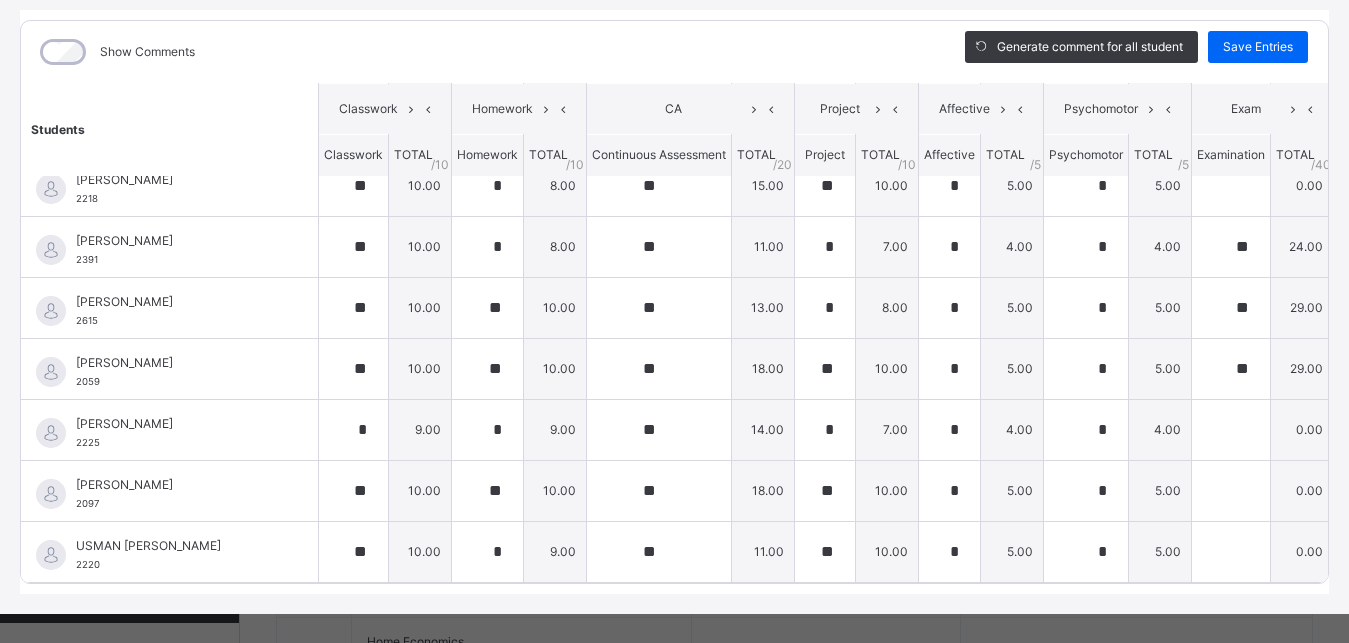 scroll, scrollTop: 285, scrollLeft: 0, axis: vertical 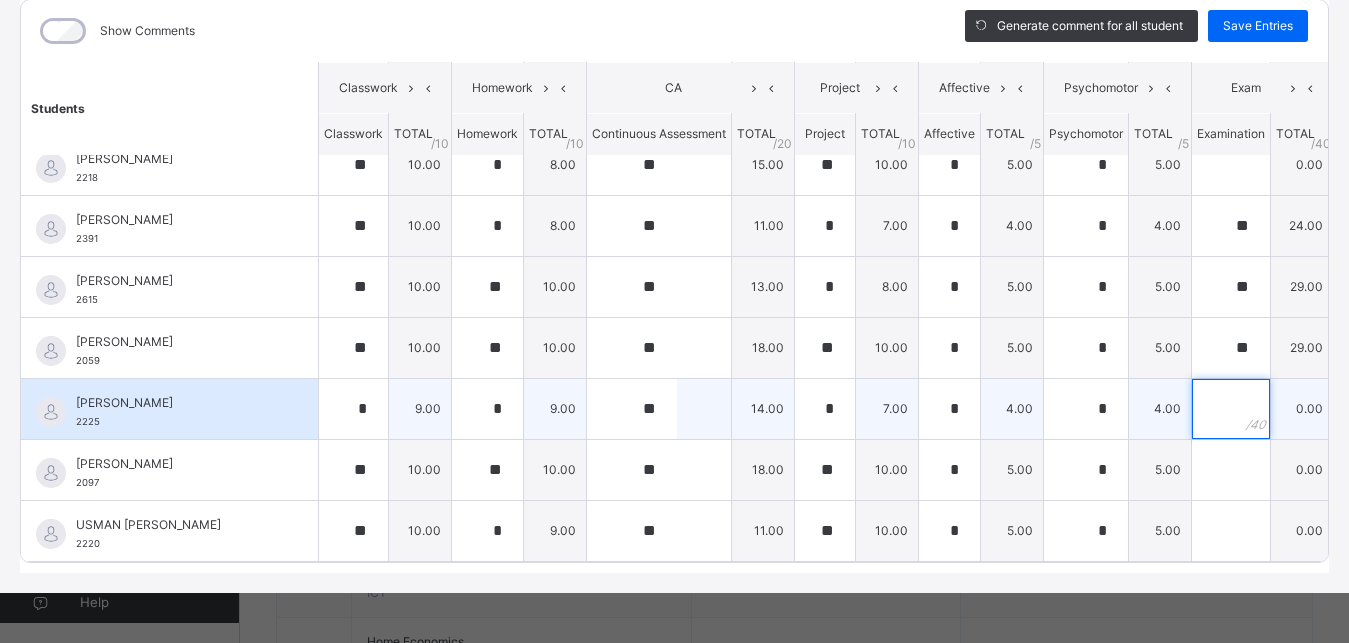click at bounding box center [1231, 409] 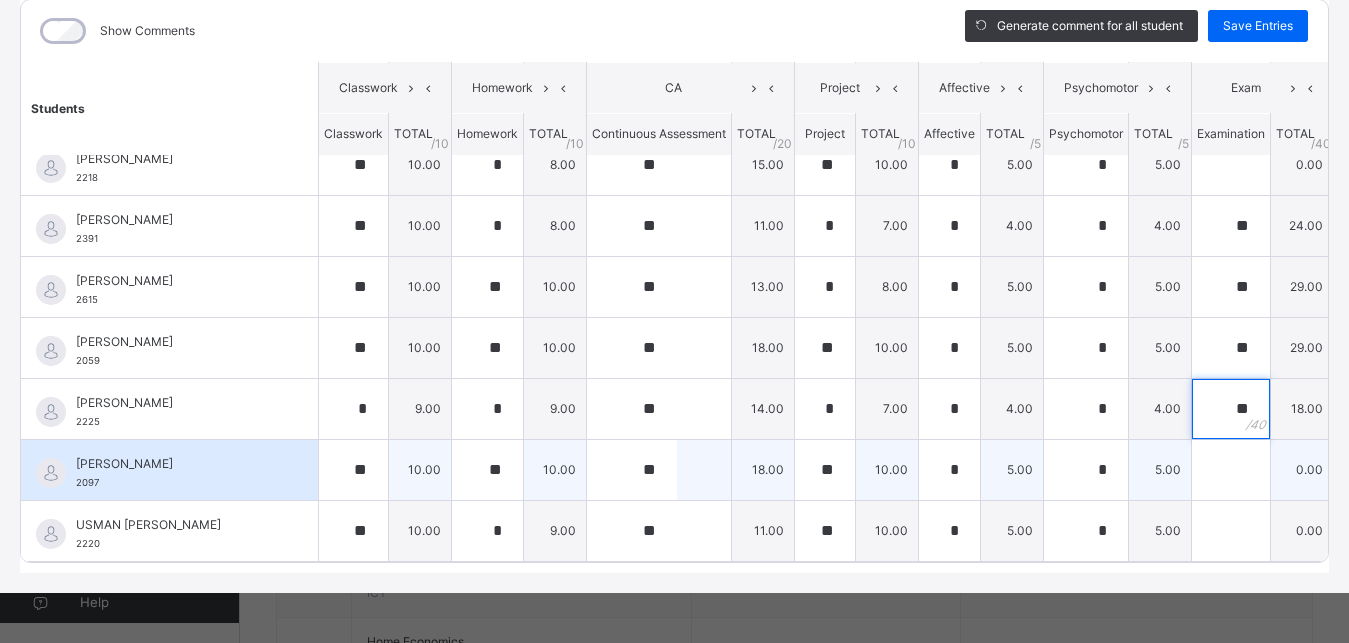 type on "**" 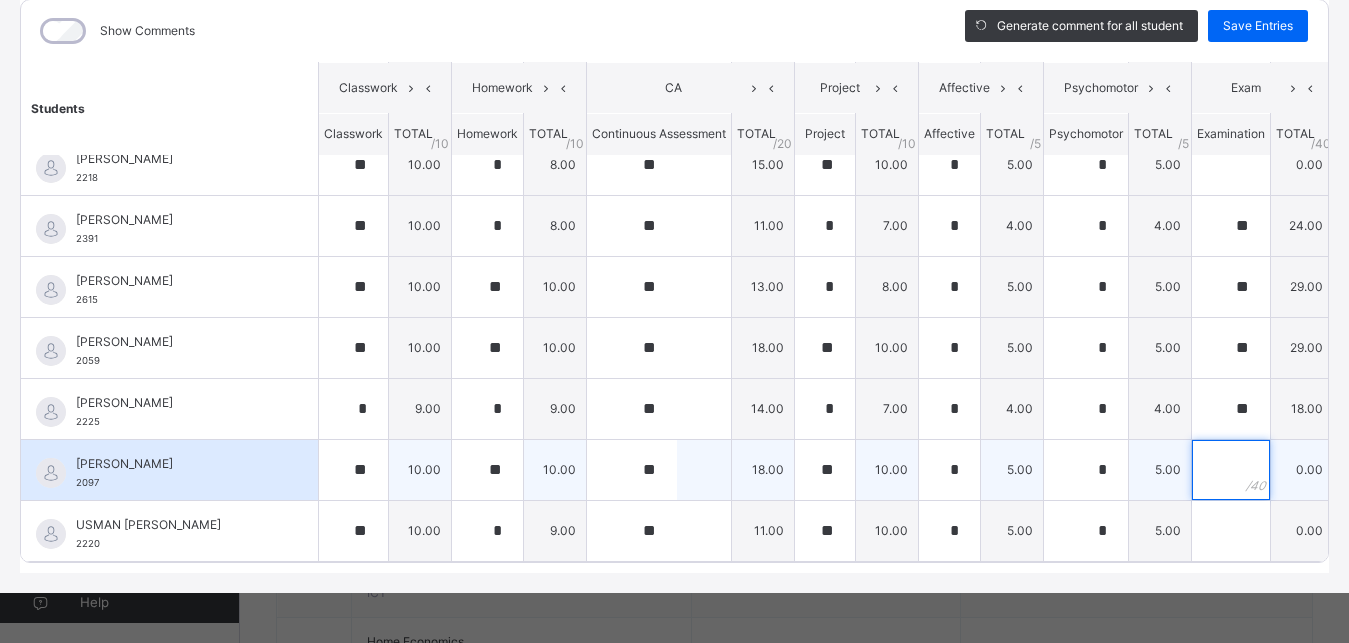 click at bounding box center (1231, 470) 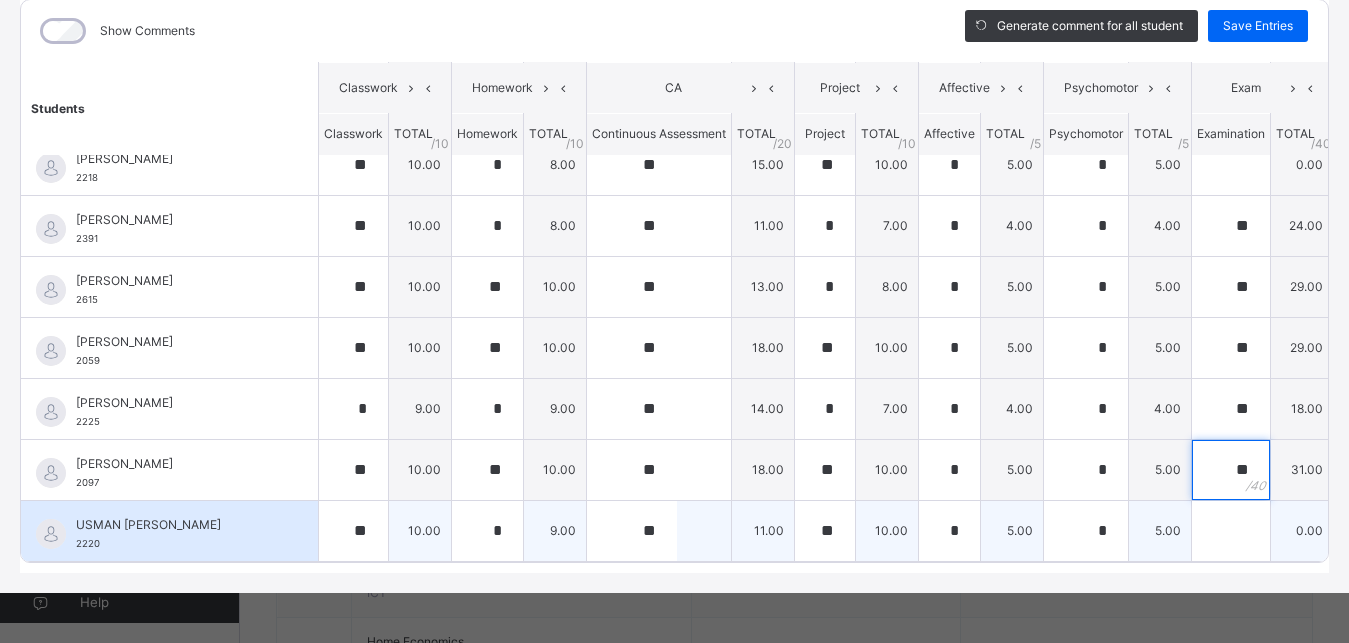 type on "**" 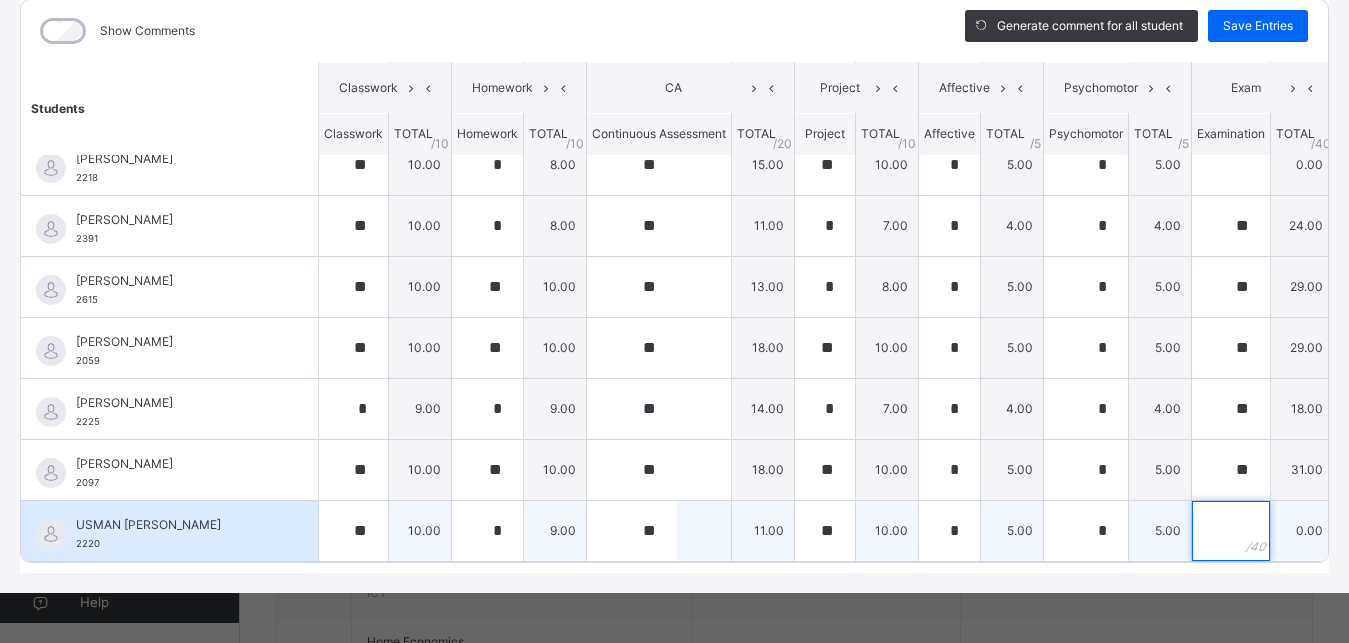 click at bounding box center (1231, 531) 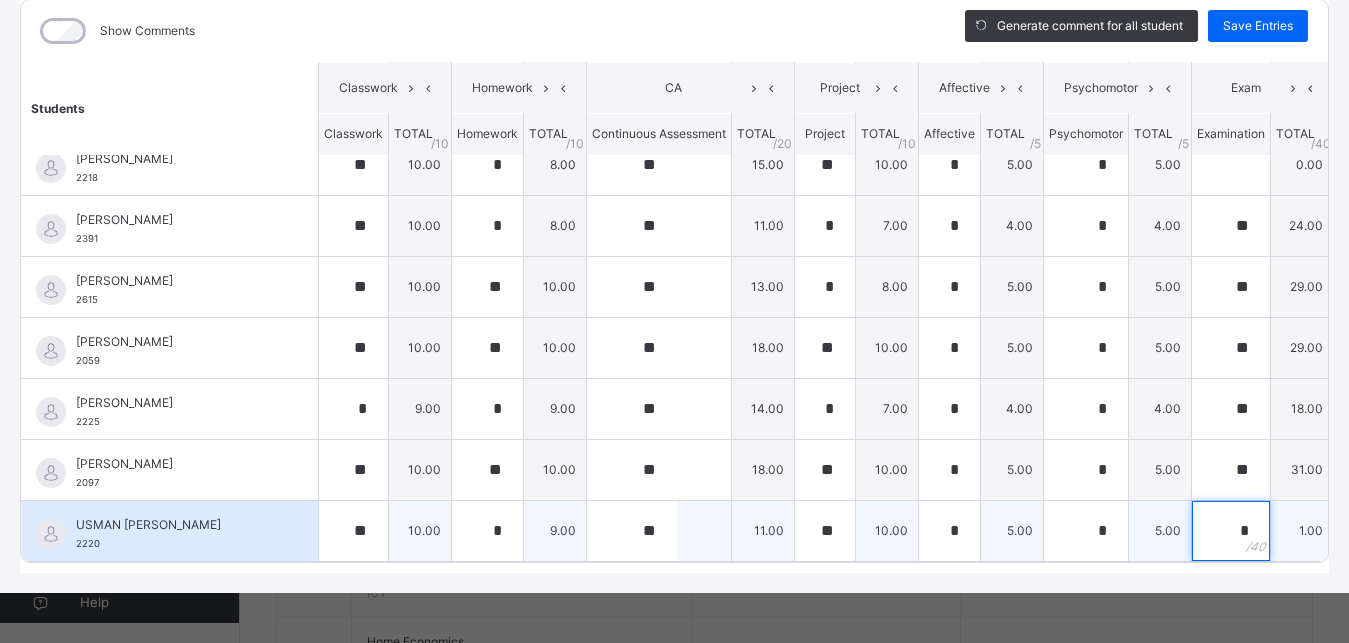 type on "**" 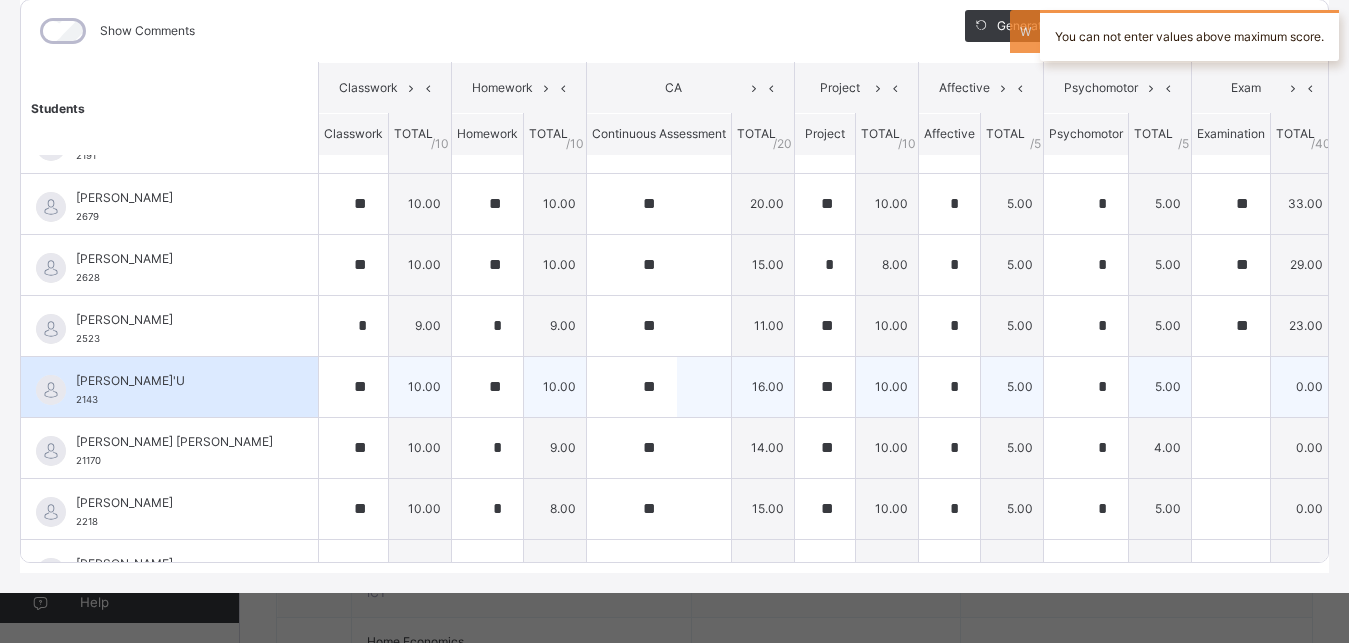 scroll, scrollTop: 383, scrollLeft: 0, axis: vertical 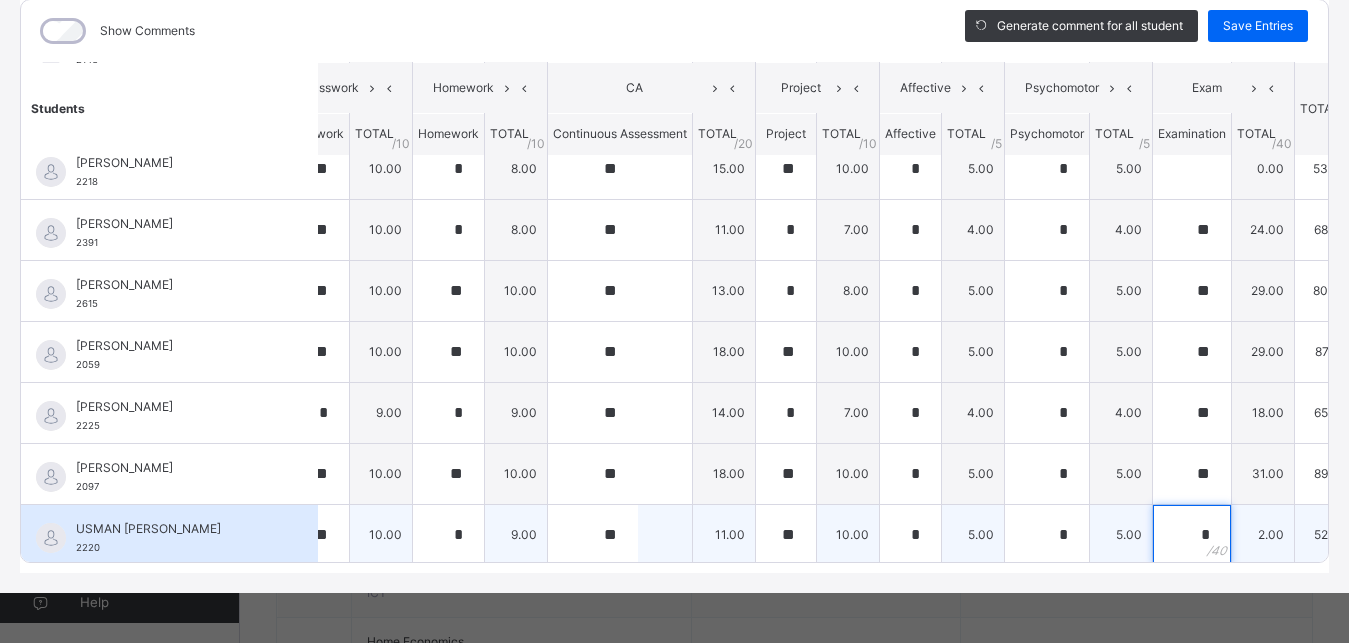 type on "*" 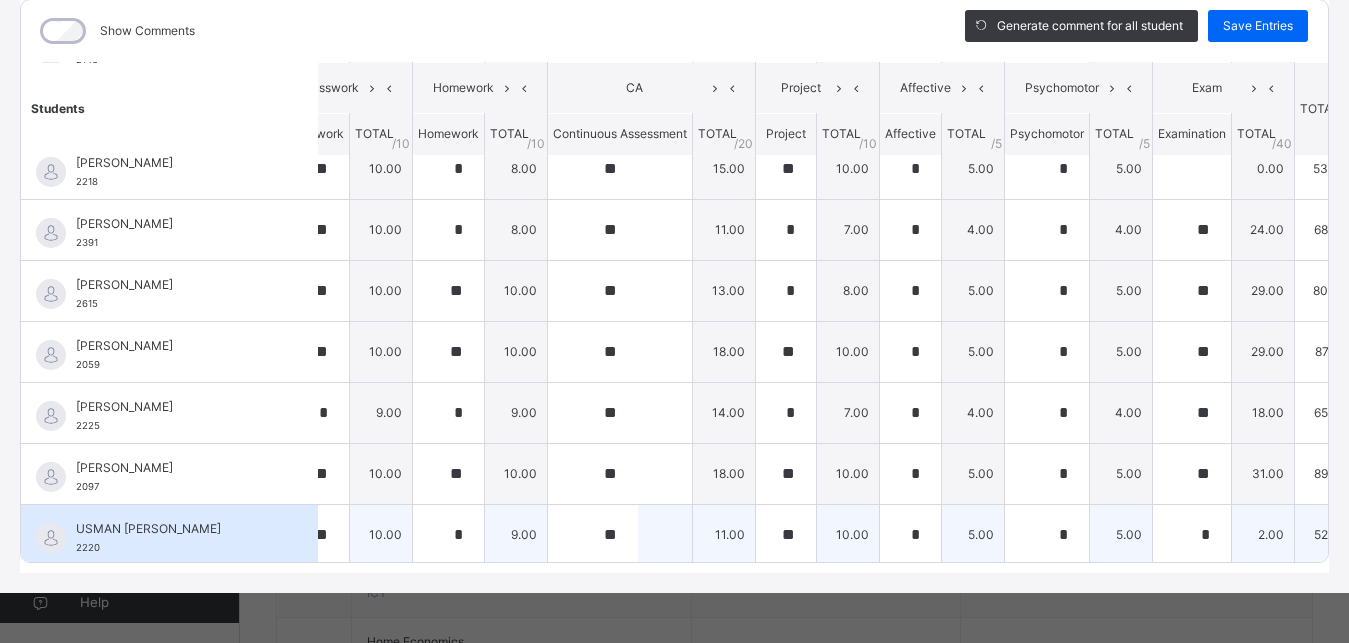 click on "*" at bounding box center [1192, 535] 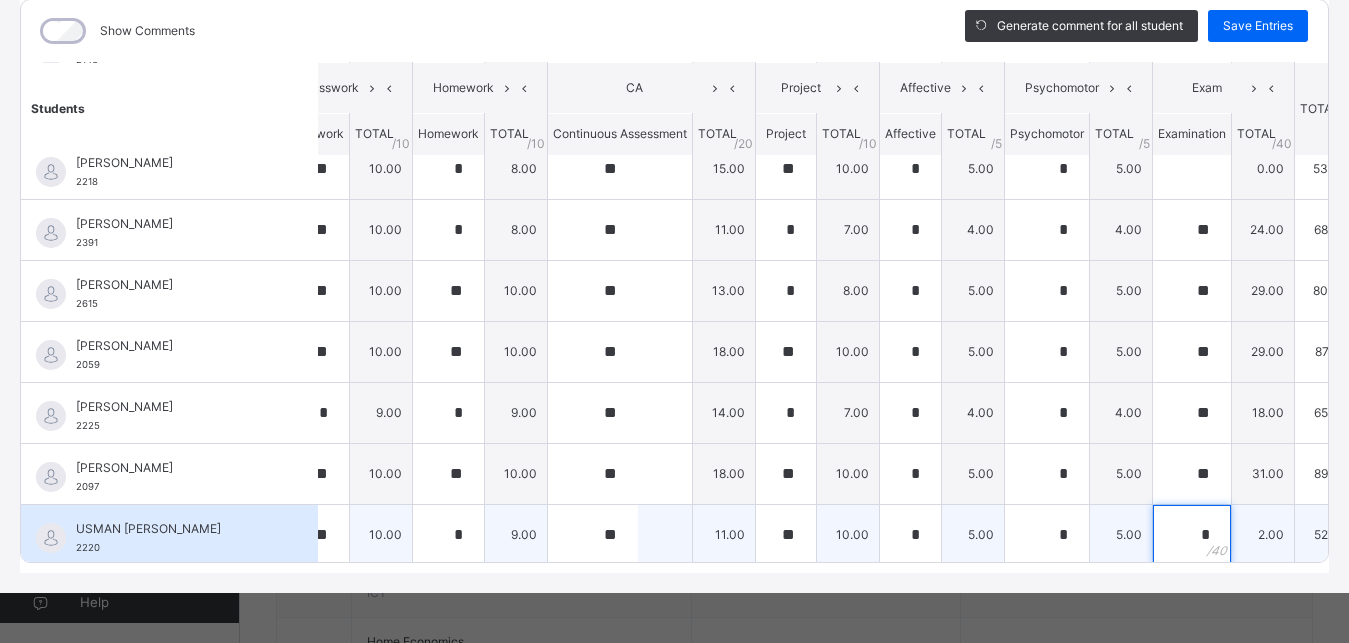 click on "*" at bounding box center [1192, 535] 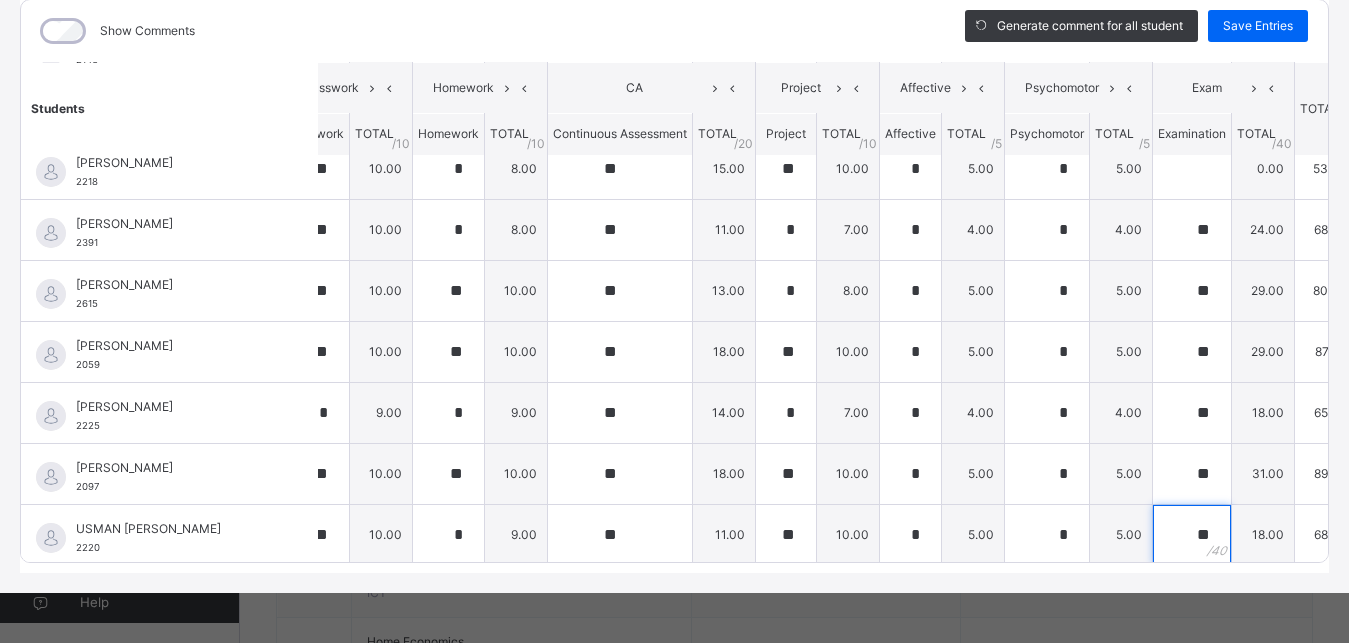 scroll, scrollTop: 22, scrollLeft: 39, axis: both 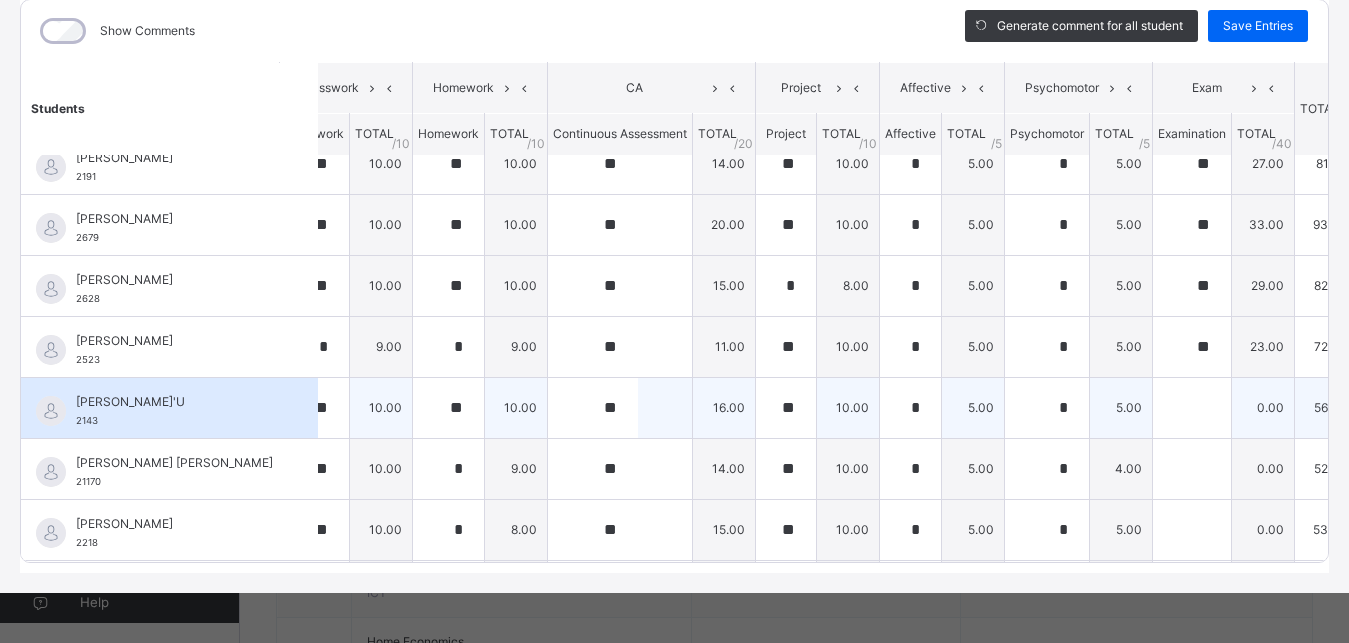 type on "**" 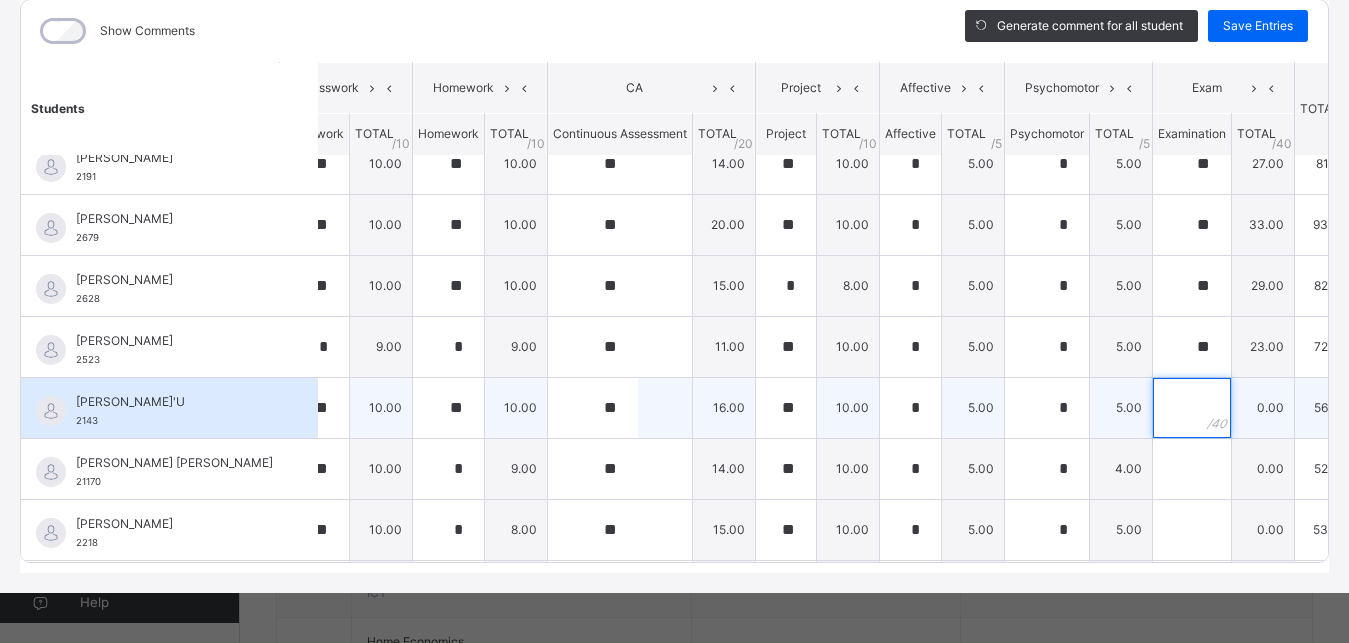 click at bounding box center [1192, 408] 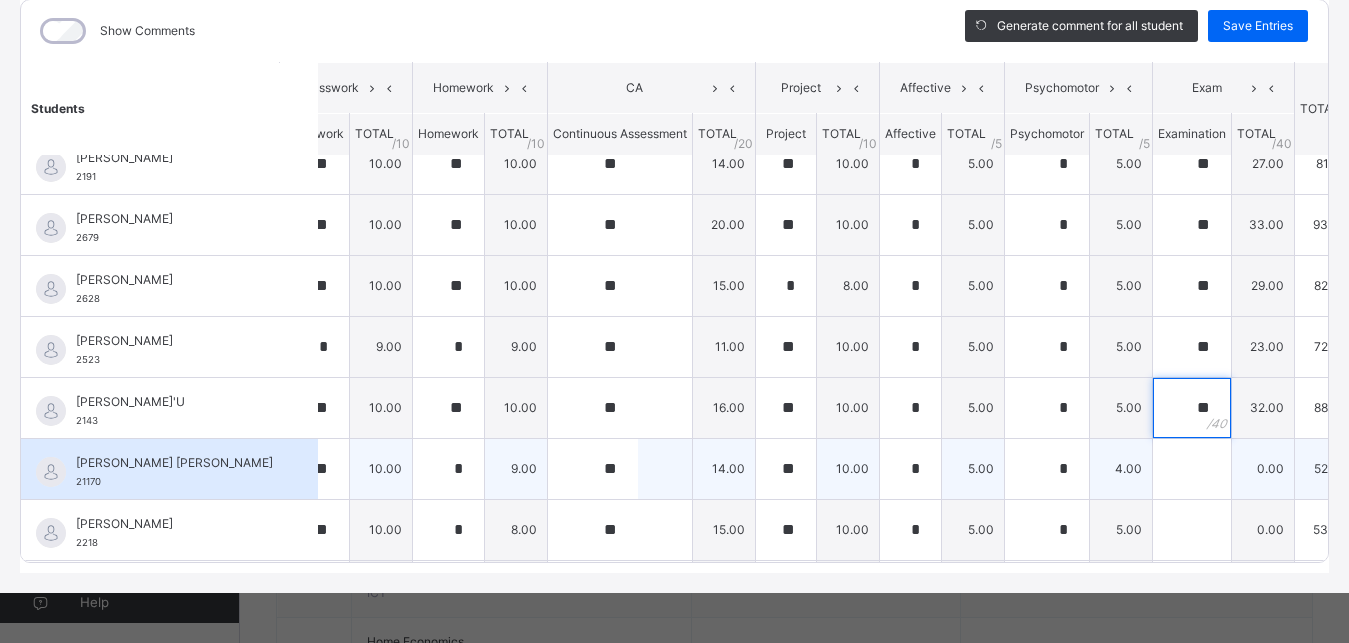 type on "**" 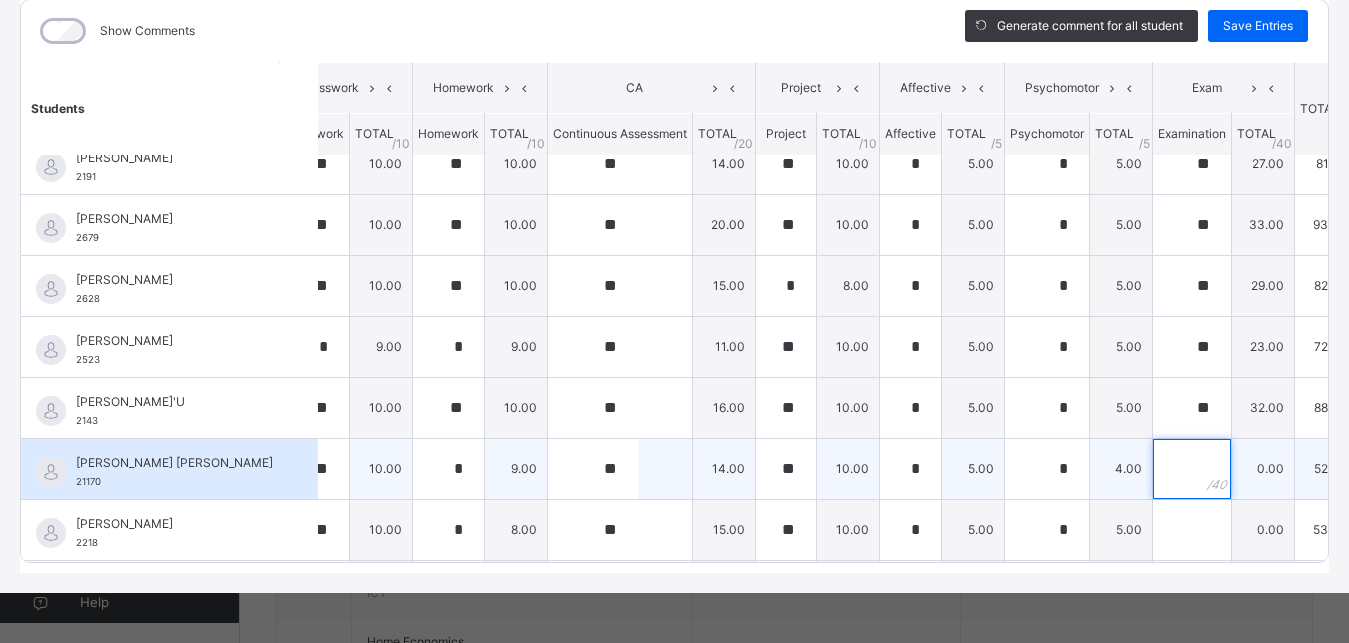 click at bounding box center (1192, 469) 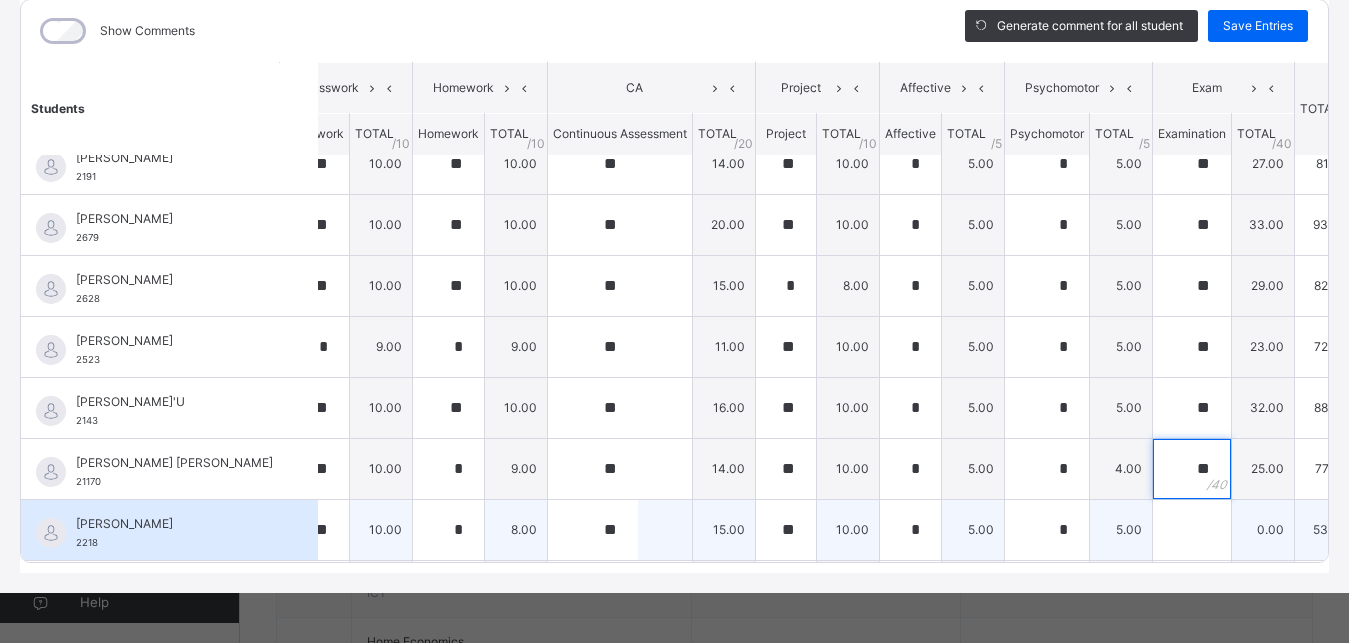 type on "**" 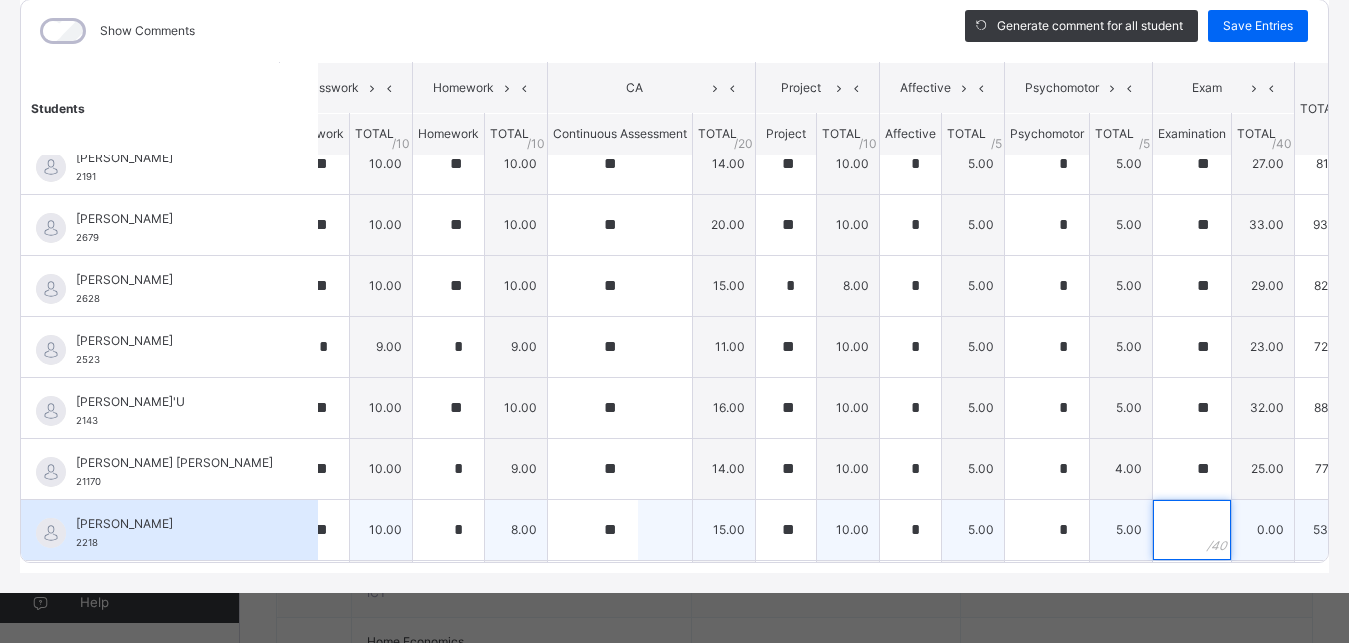 click at bounding box center (1192, 530) 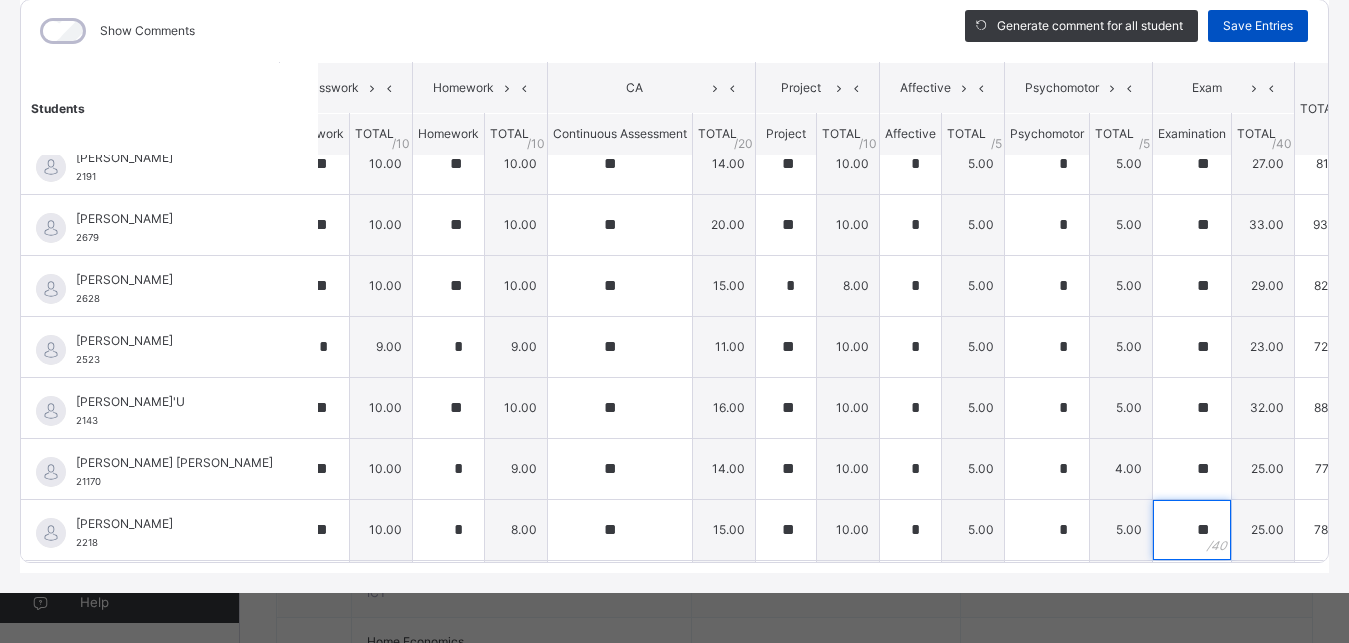 type on "**" 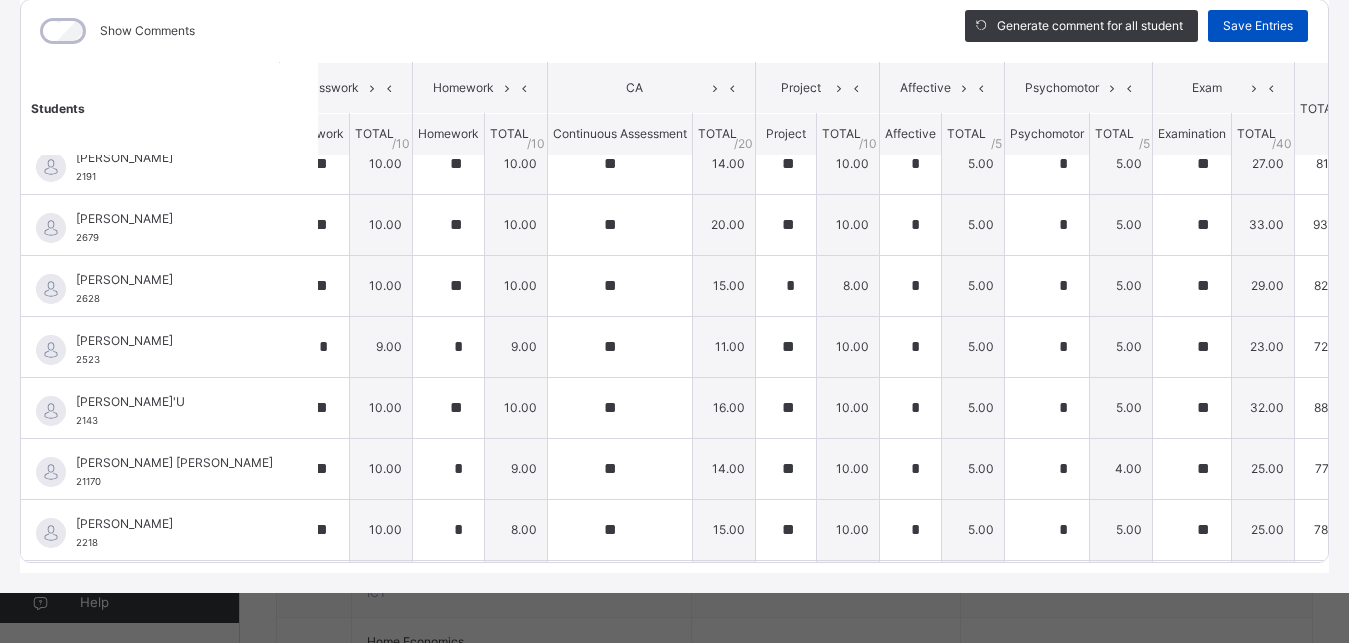 click on "Save Entries" at bounding box center [1258, 26] 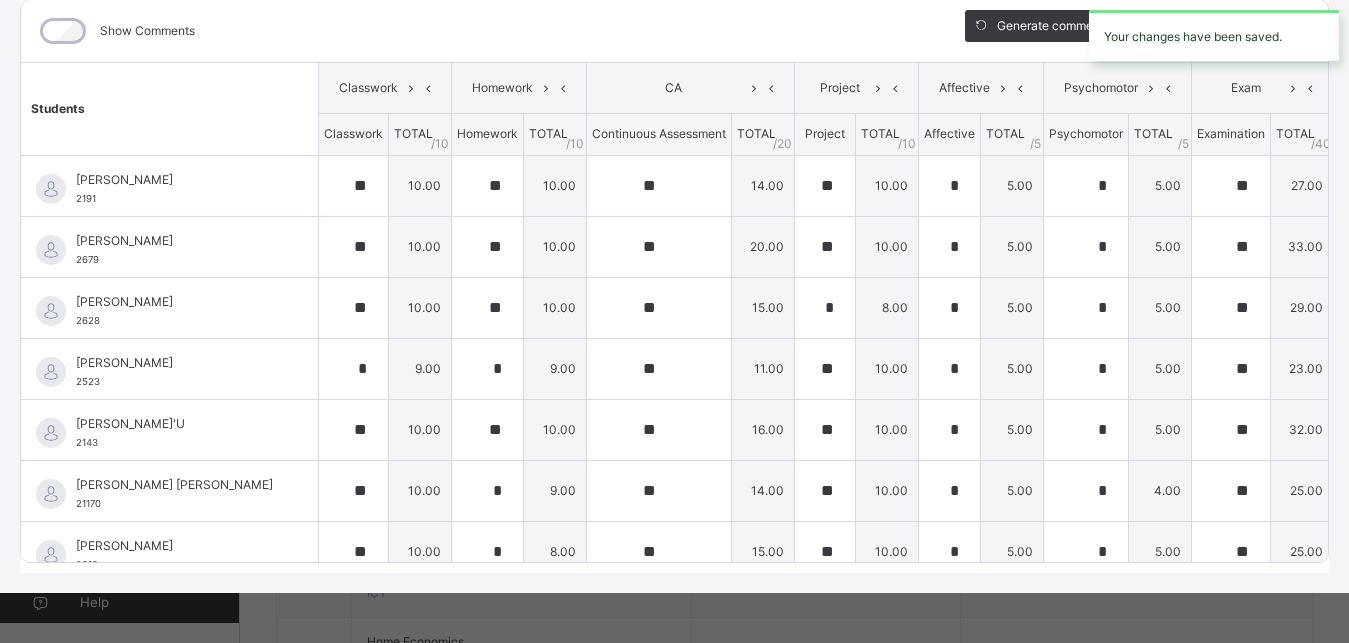 type on "**" 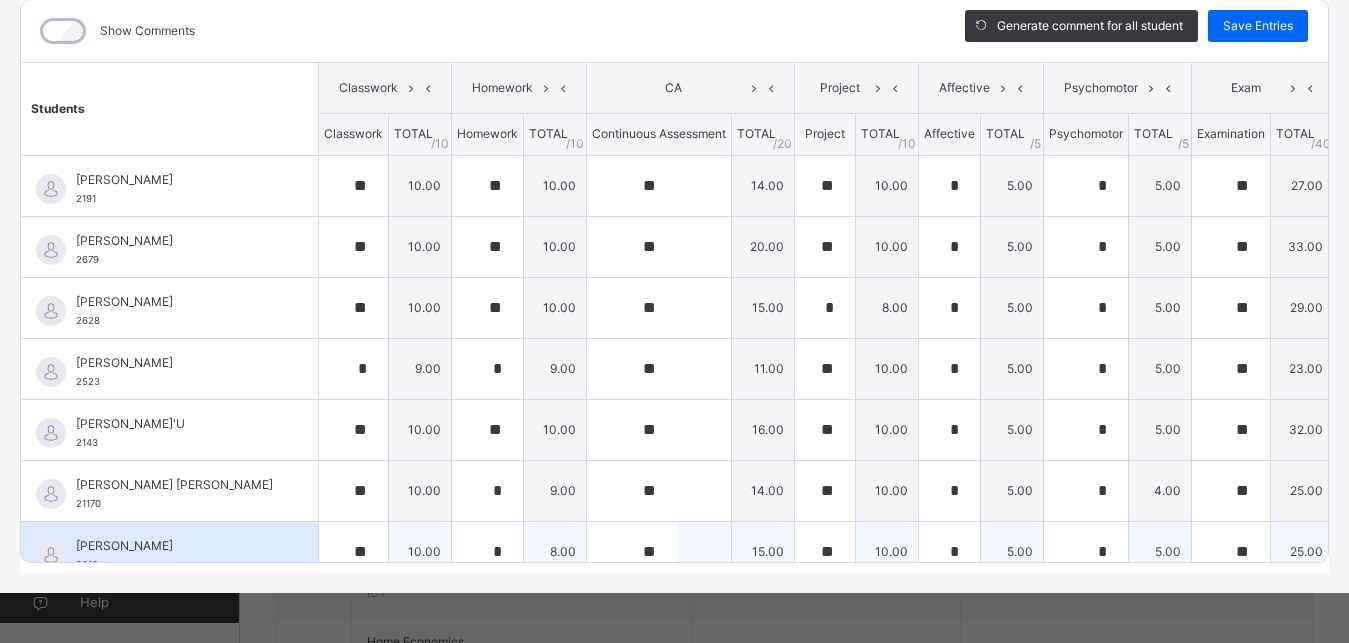 click on "**" at bounding box center (1231, 551) 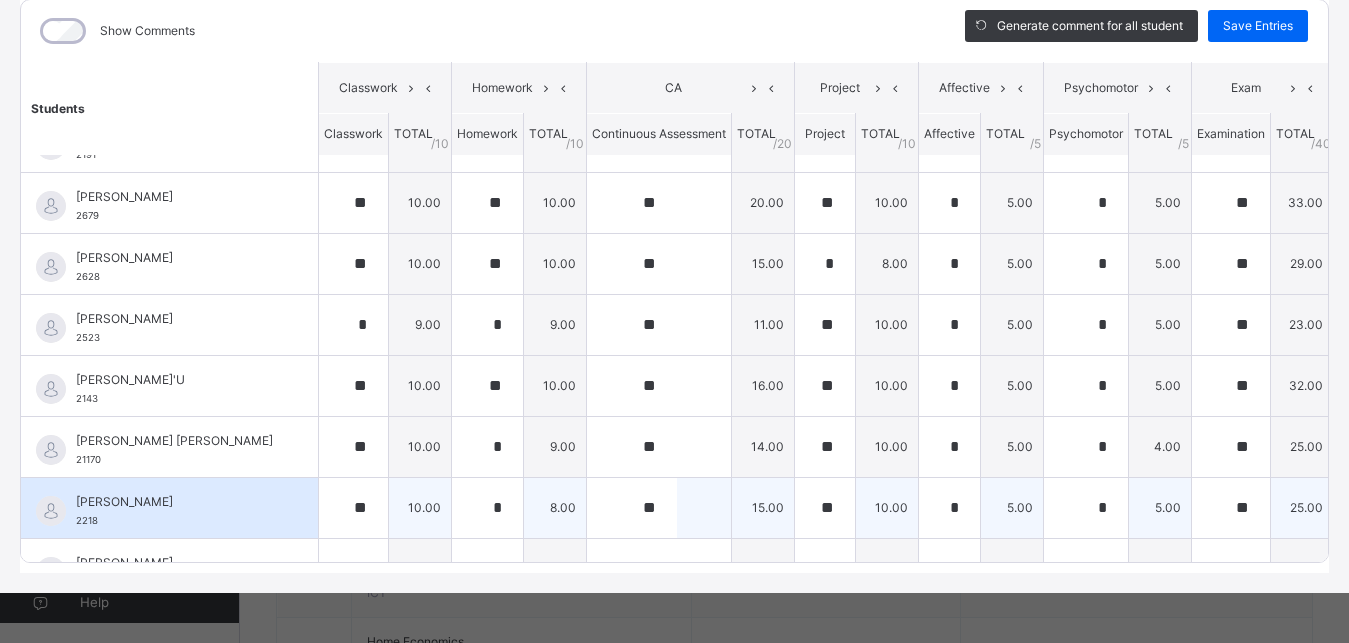 scroll, scrollTop: 0, scrollLeft: 0, axis: both 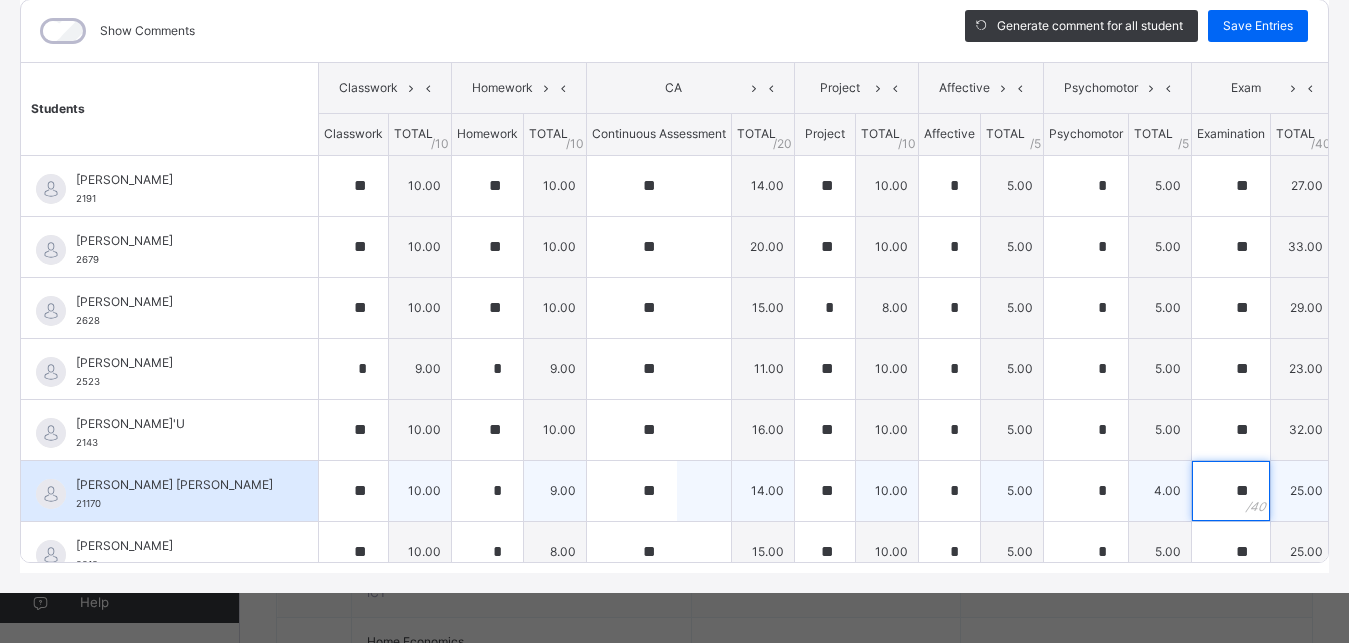 click on "**" at bounding box center (1231, 491) 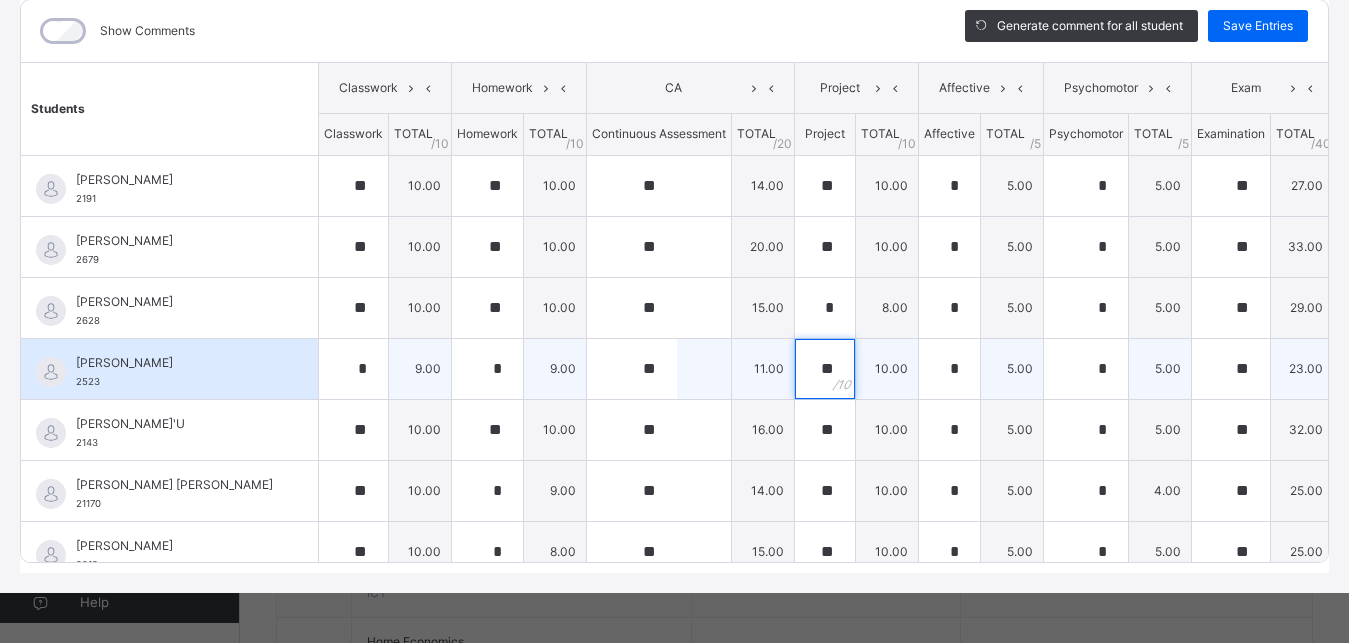 click on "**" at bounding box center [825, 369] 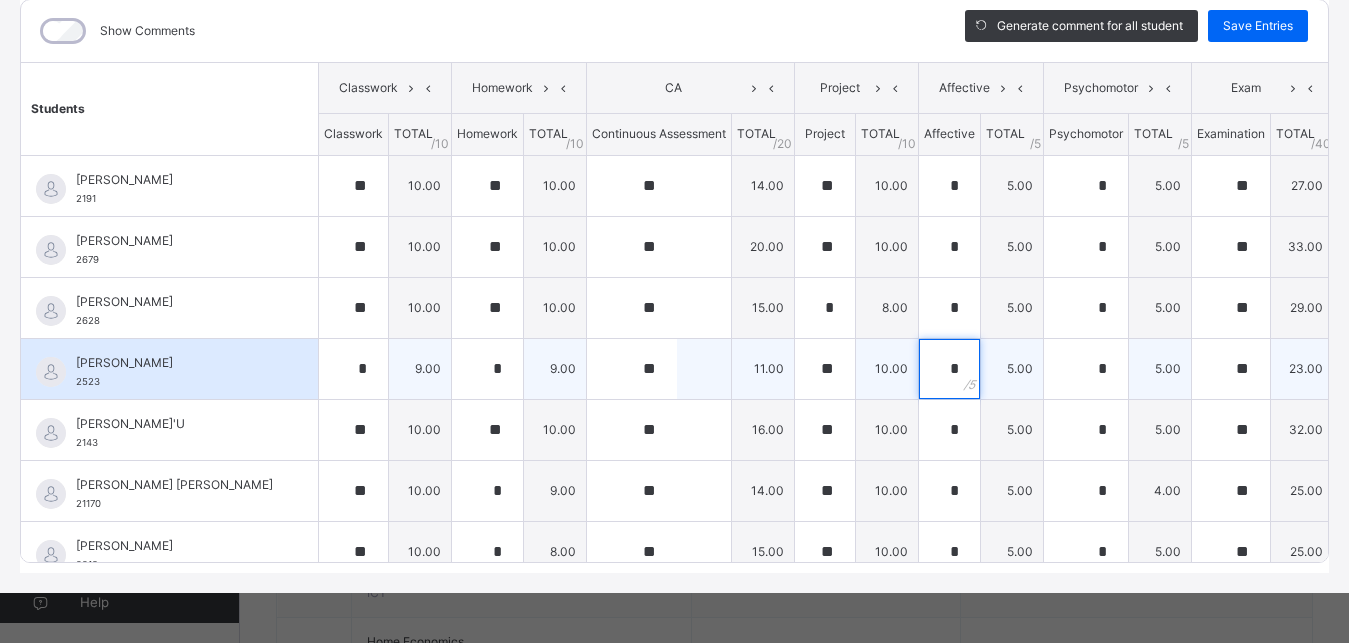 click on "*" at bounding box center [949, 369] 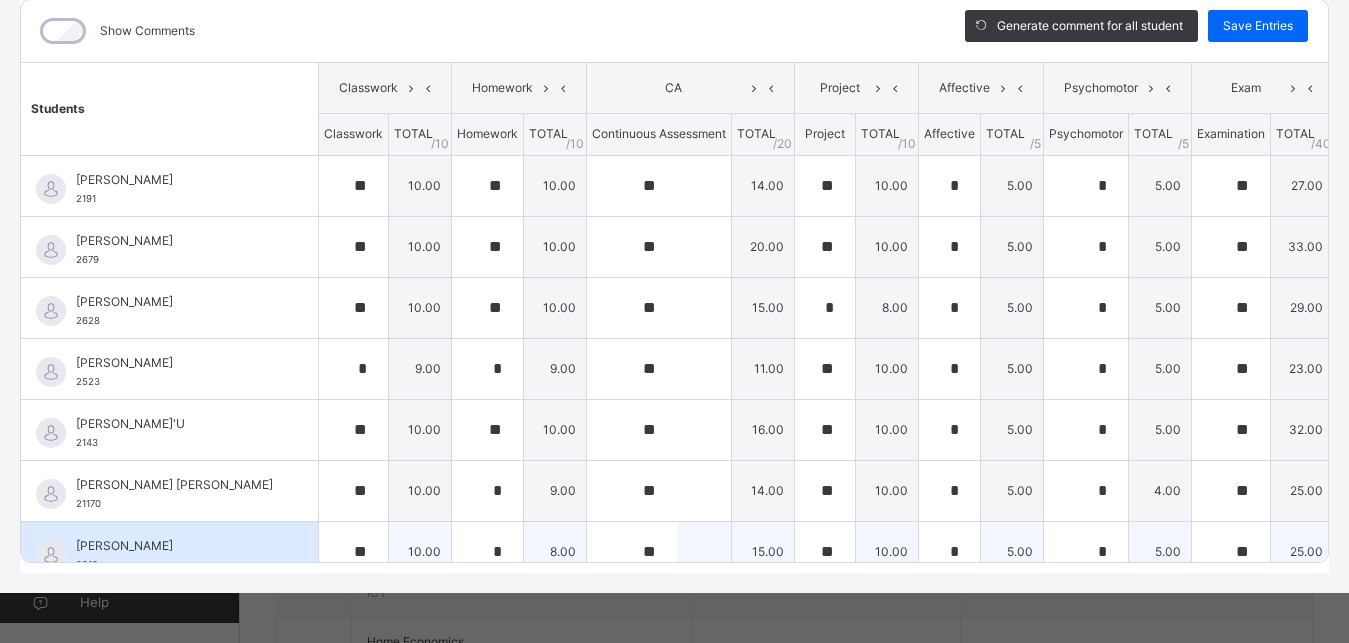 click on "*" at bounding box center (1086, 551) 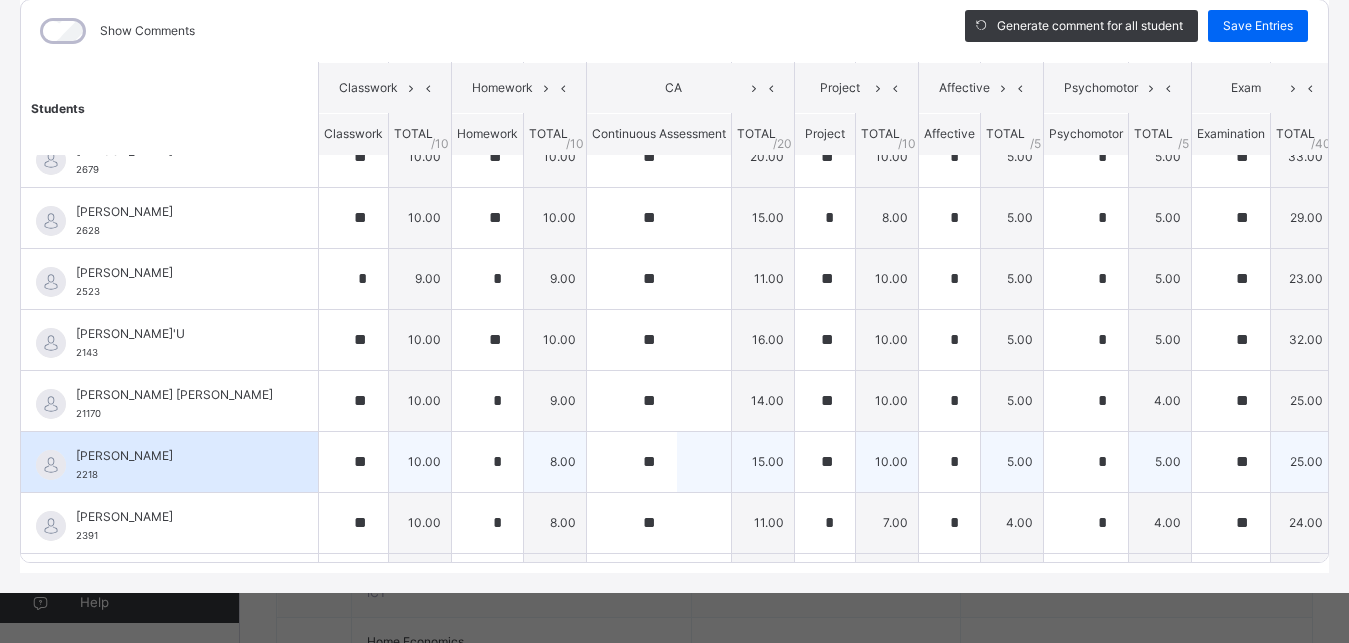 scroll, scrollTop: 135, scrollLeft: 0, axis: vertical 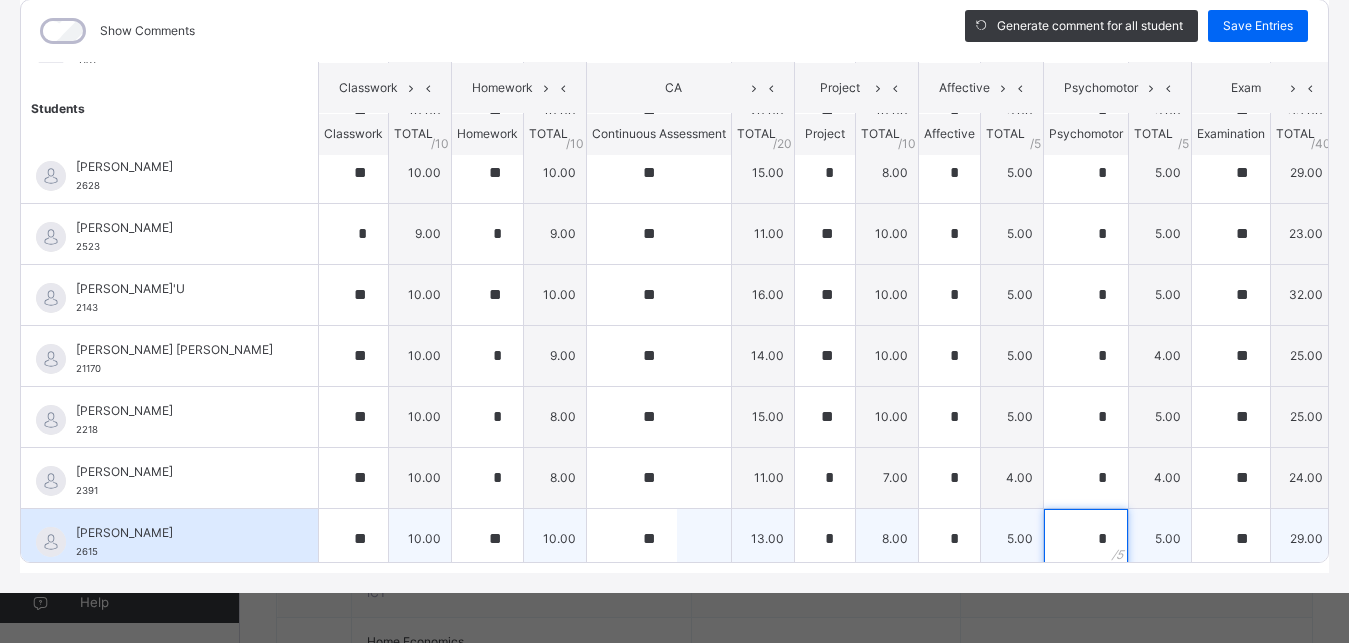 drag, startPoint x: 1063, startPoint y: 506, endPoint x: 1164, endPoint y: 510, distance: 101.07918 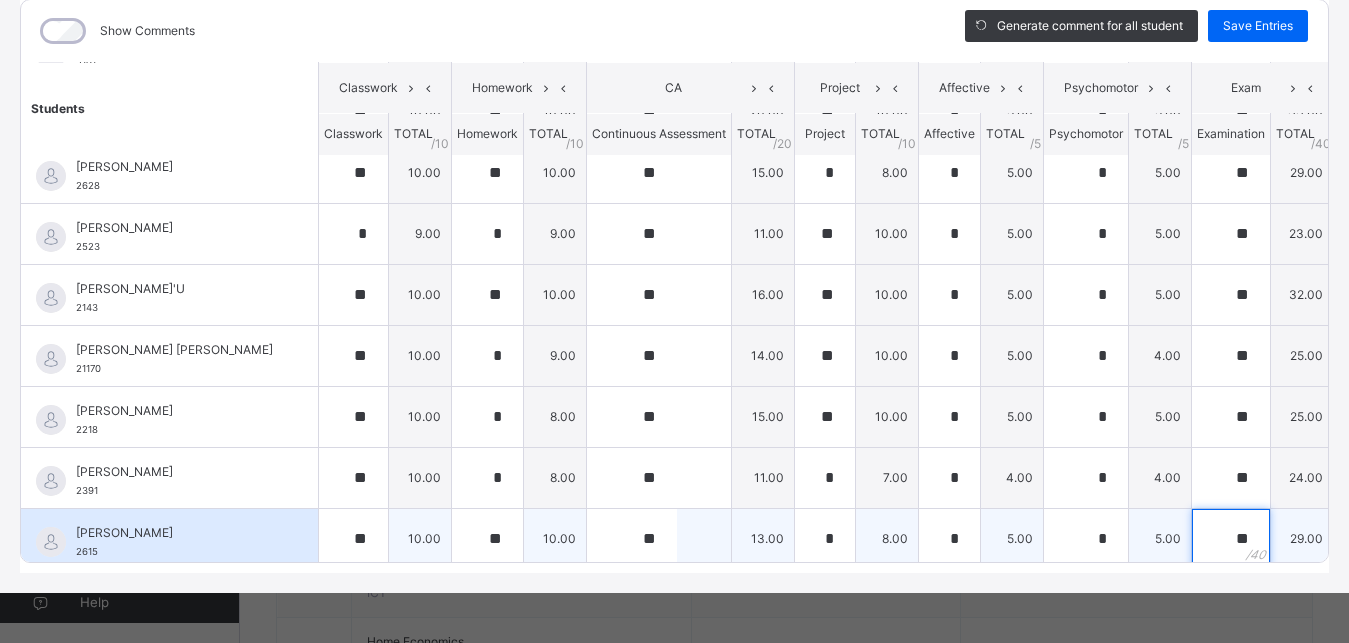 click on "**" at bounding box center [1231, 539] 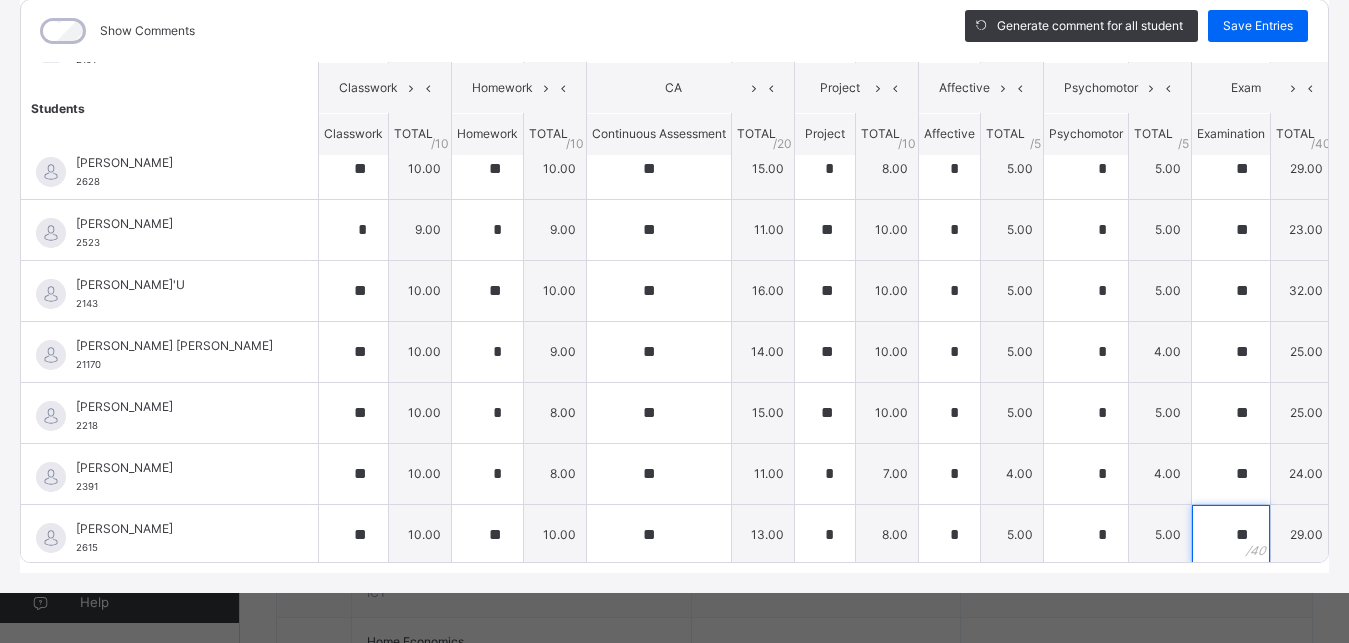 scroll, scrollTop: 404, scrollLeft: 0, axis: vertical 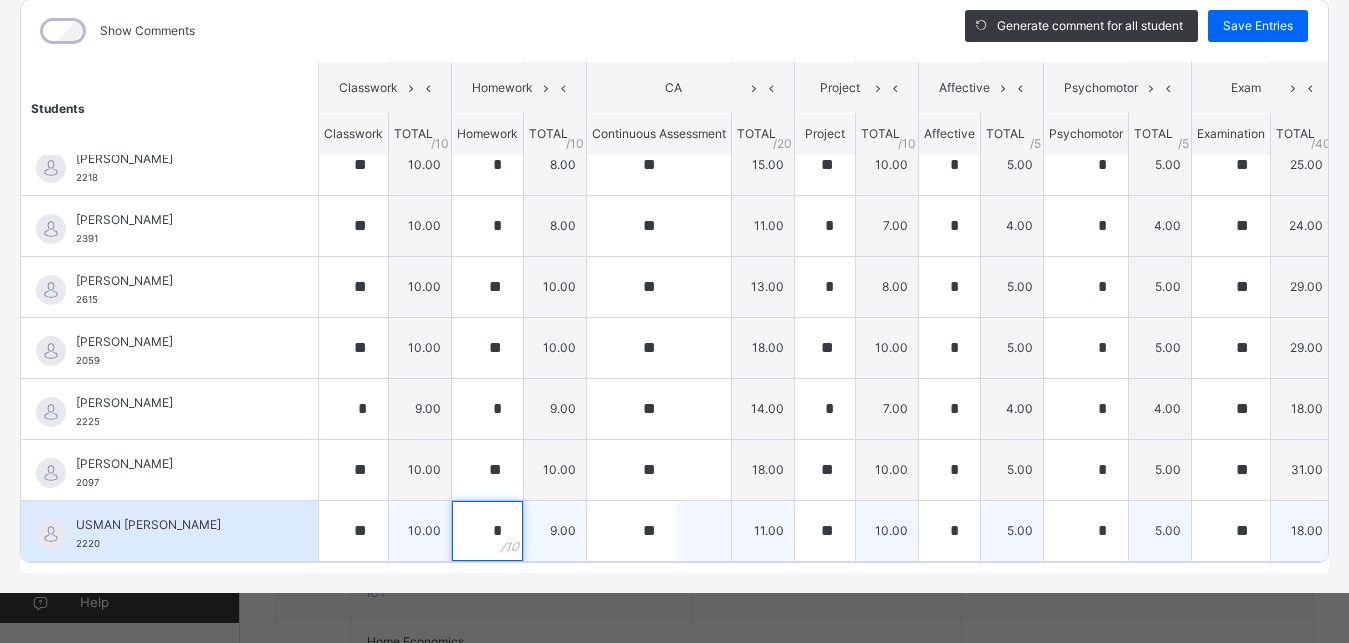 click on "*" at bounding box center (487, 531) 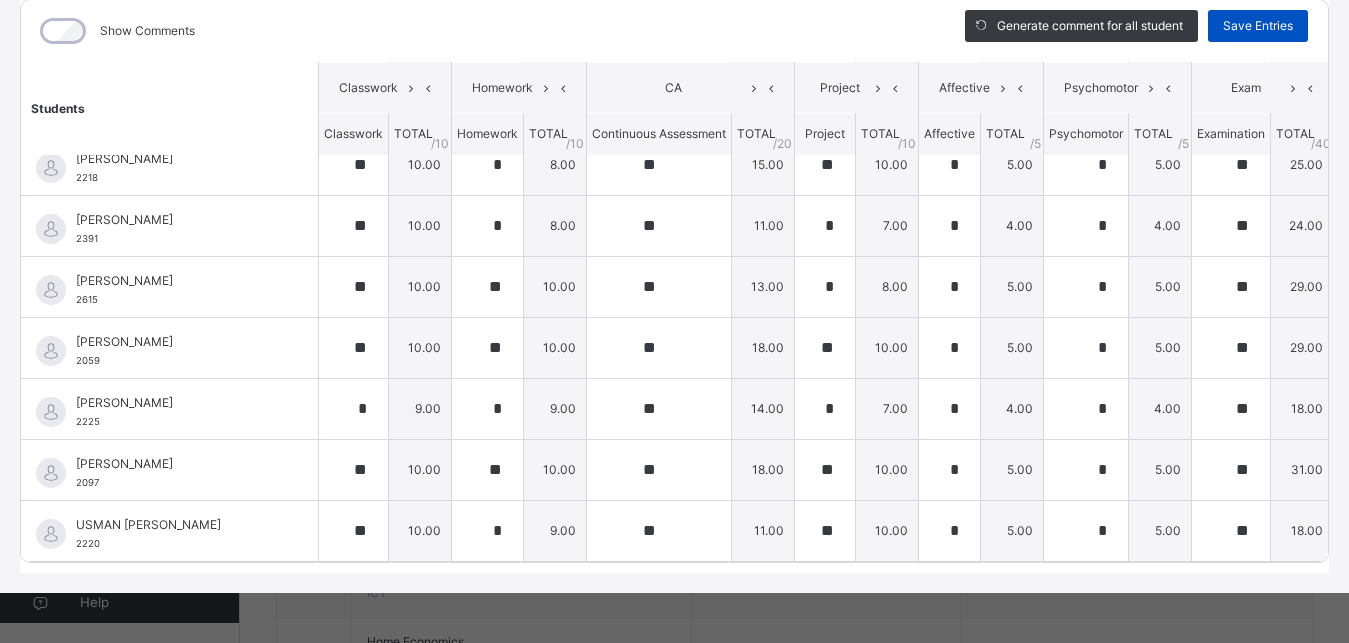 click on "Save Entries" at bounding box center [1258, 26] 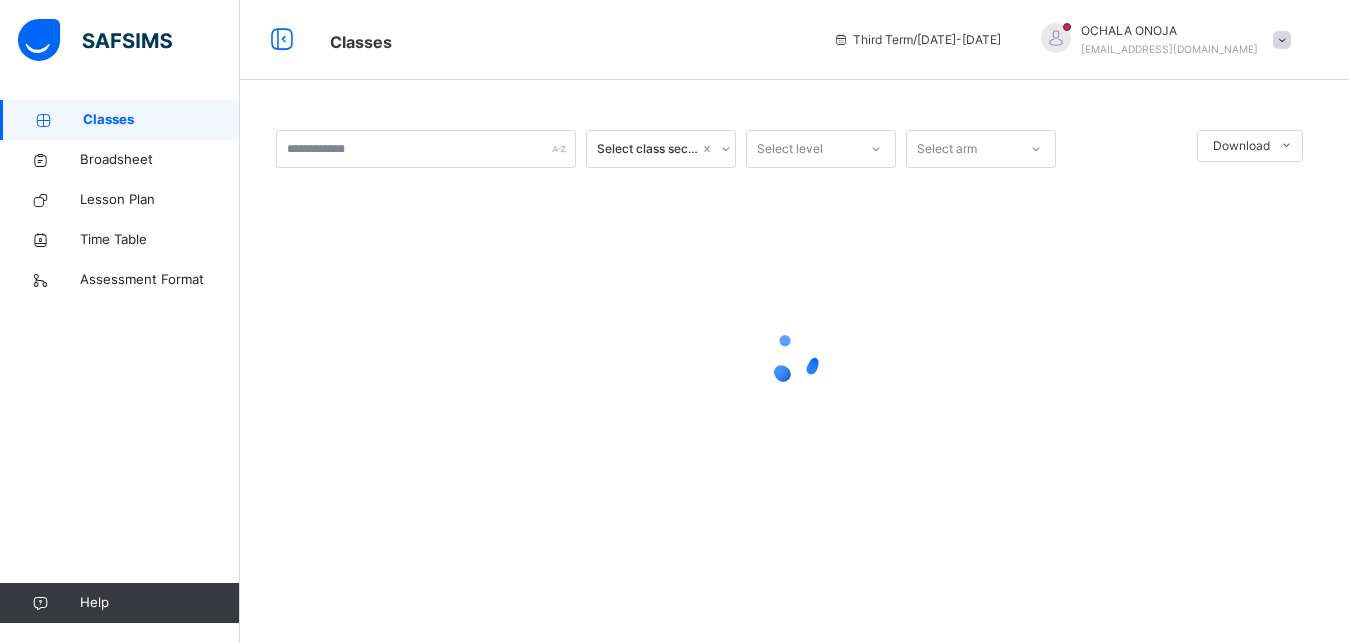 scroll, scrollTop: 0, scrollLeft: 0, axis: both 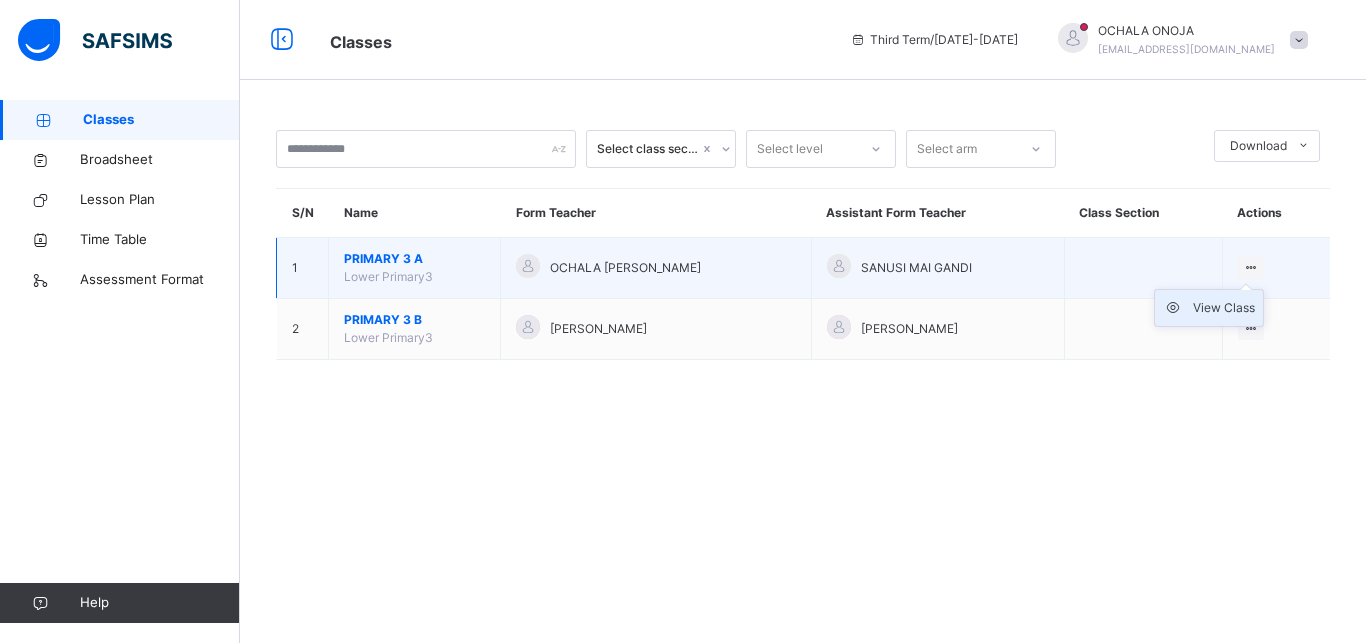 click on "View Class" at bounding box center [1224, 308] 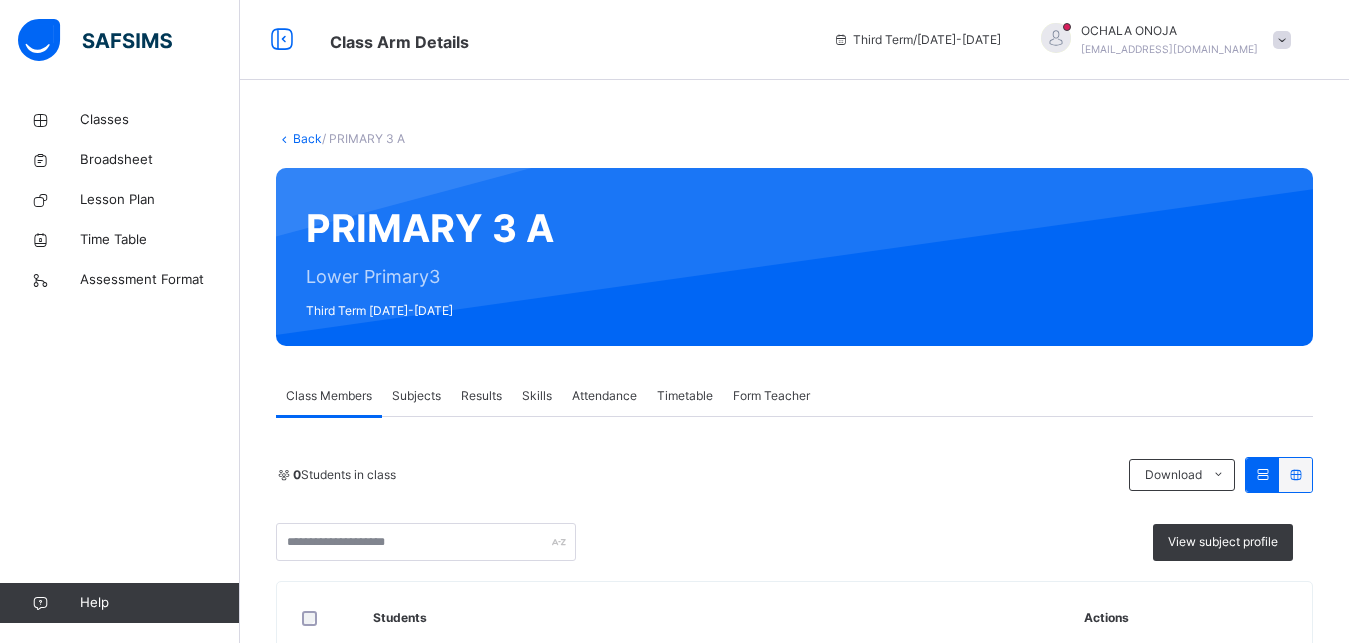 click on "Subjects" at bounding box center (416, 396) 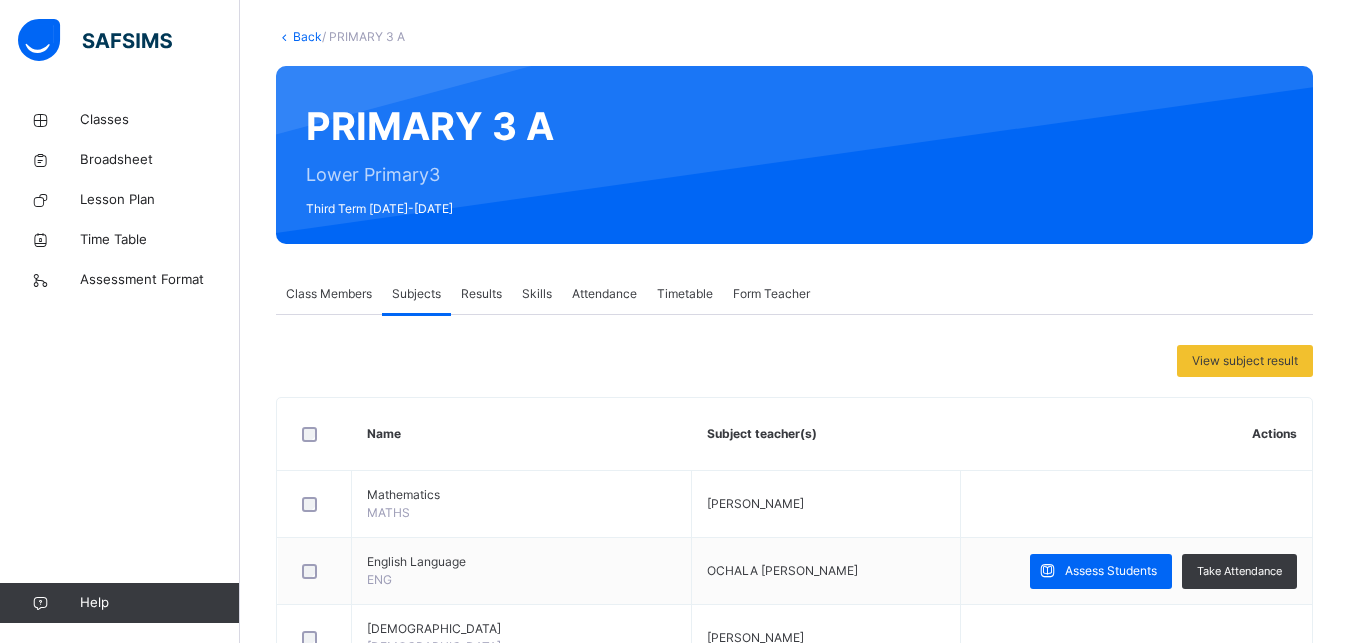 scroll, scrollTop: 153, scrollLeft: 0, axis: vertical 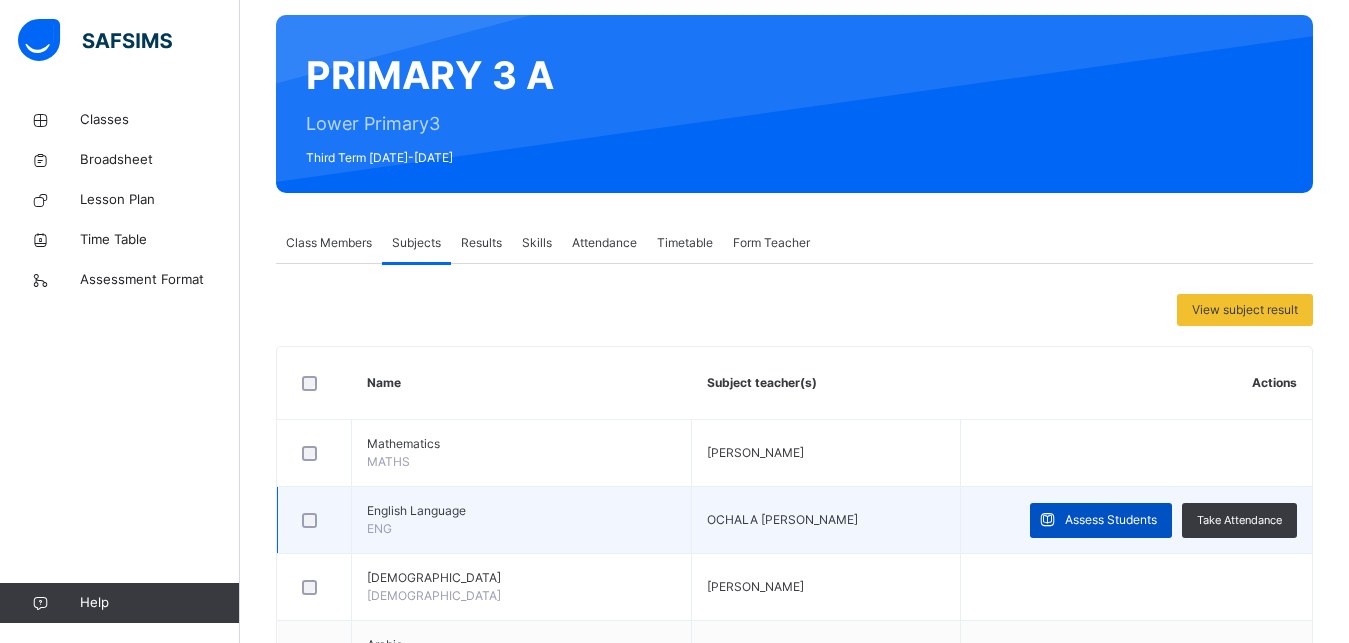 click on "Assess Students" at bounding box center [1111, 520] 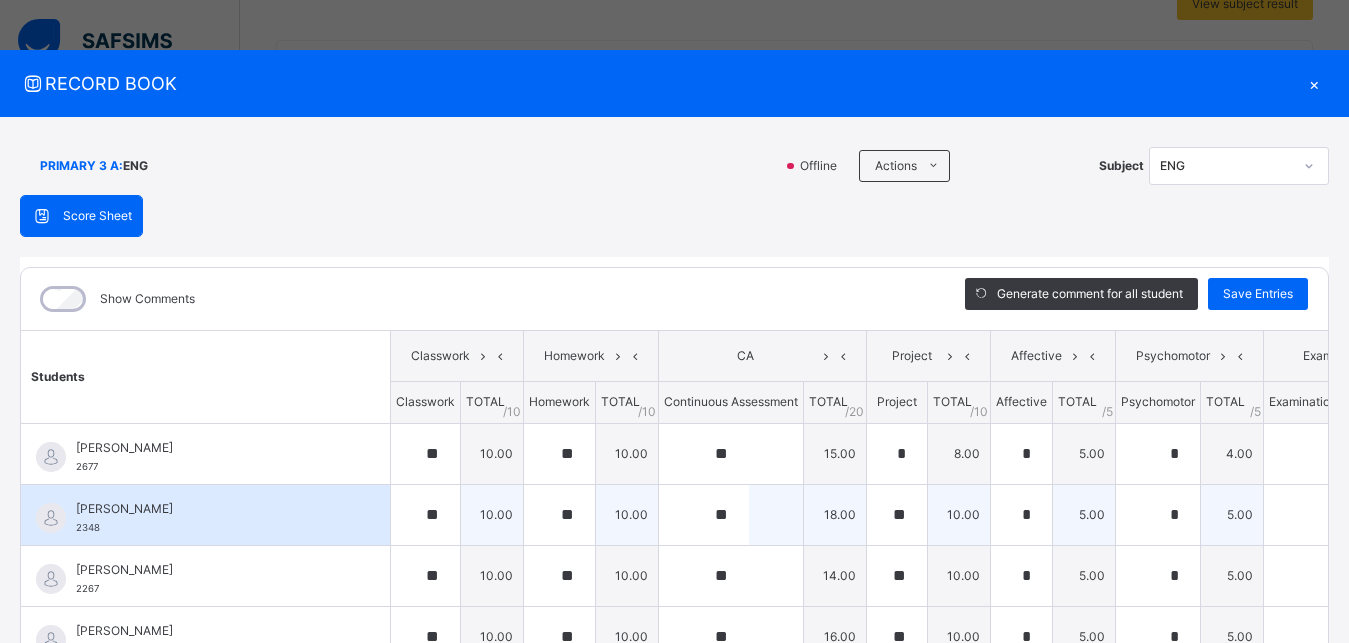 scroll, scrollTop: 510, scrollLeft: 0, axis: vertical 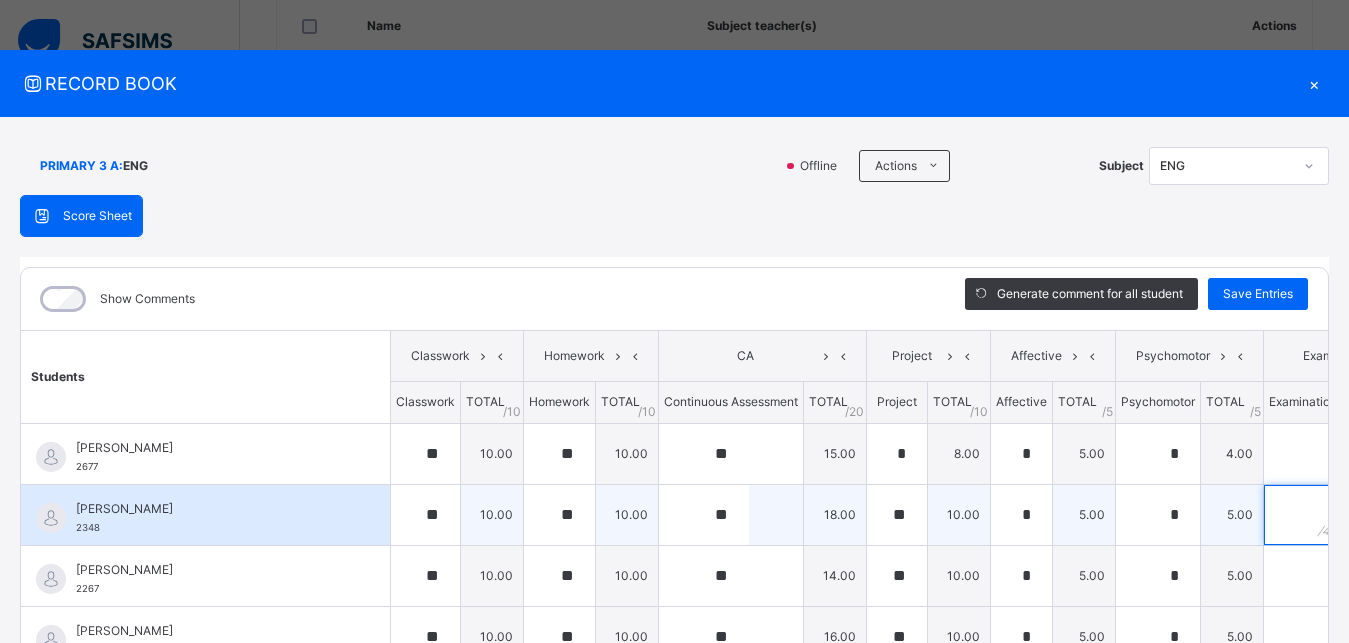 click at bounding box center [1303, 515] 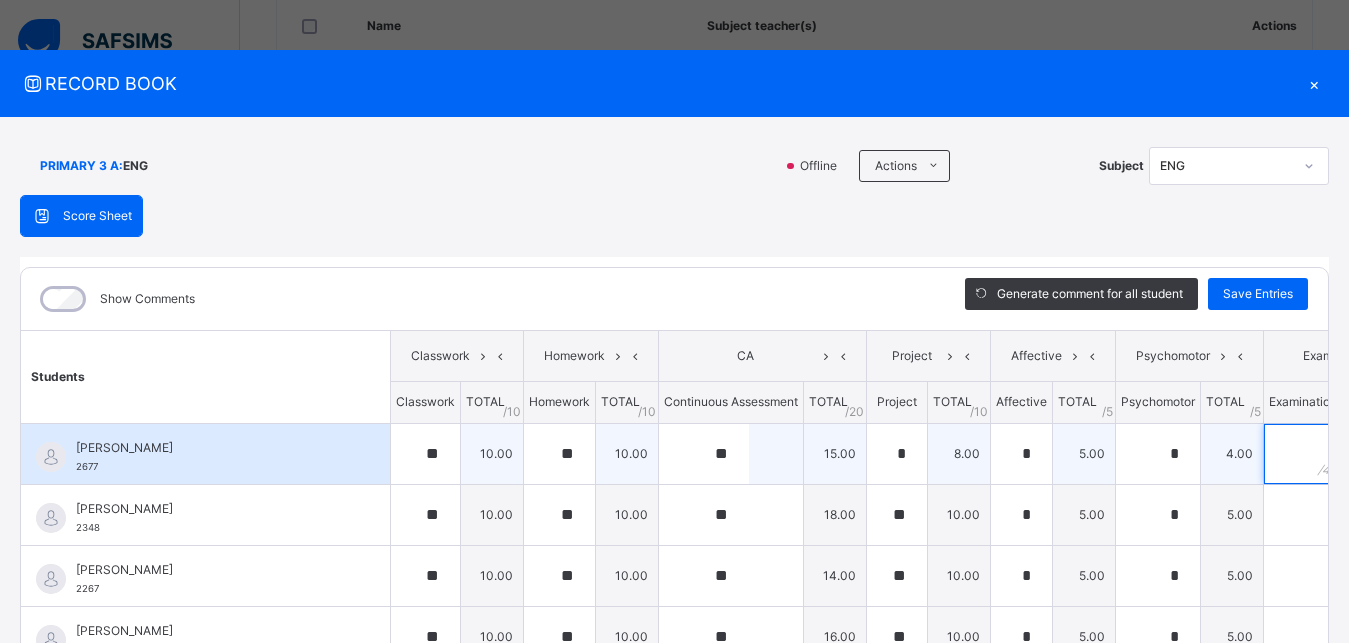 click at bounding box center (1303, 454) 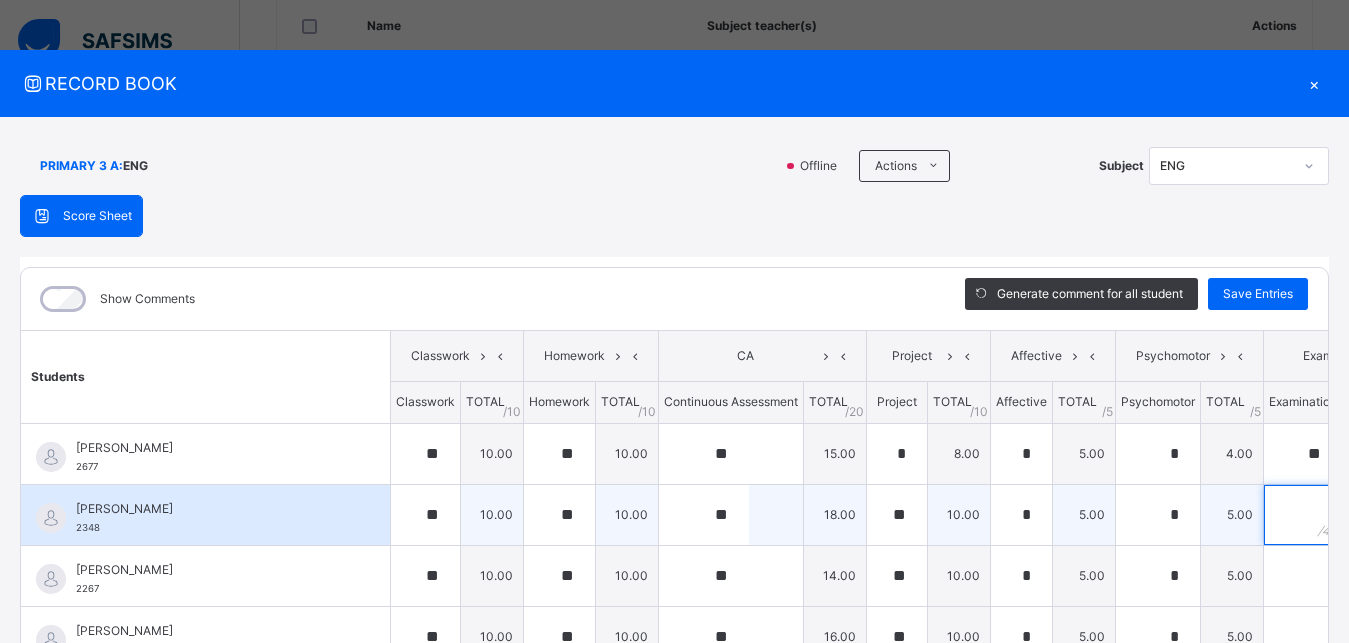 click at bounding box center [1303, 515] 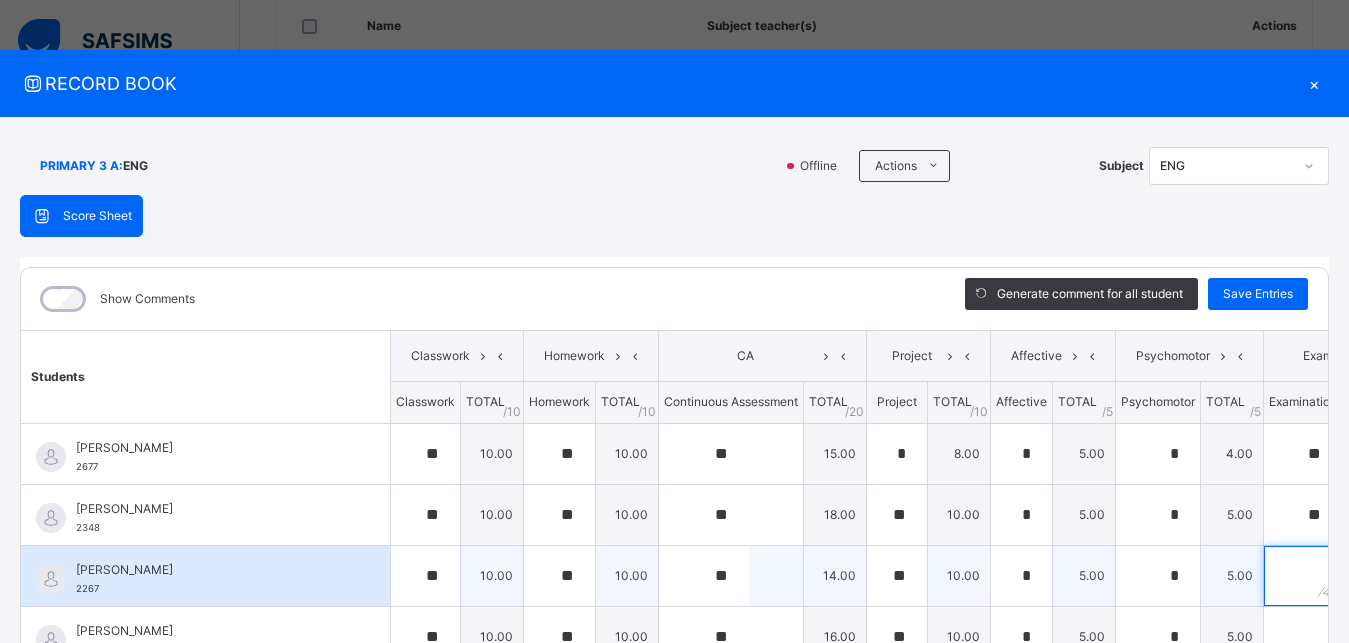 click at bounding box center [1303, 576] 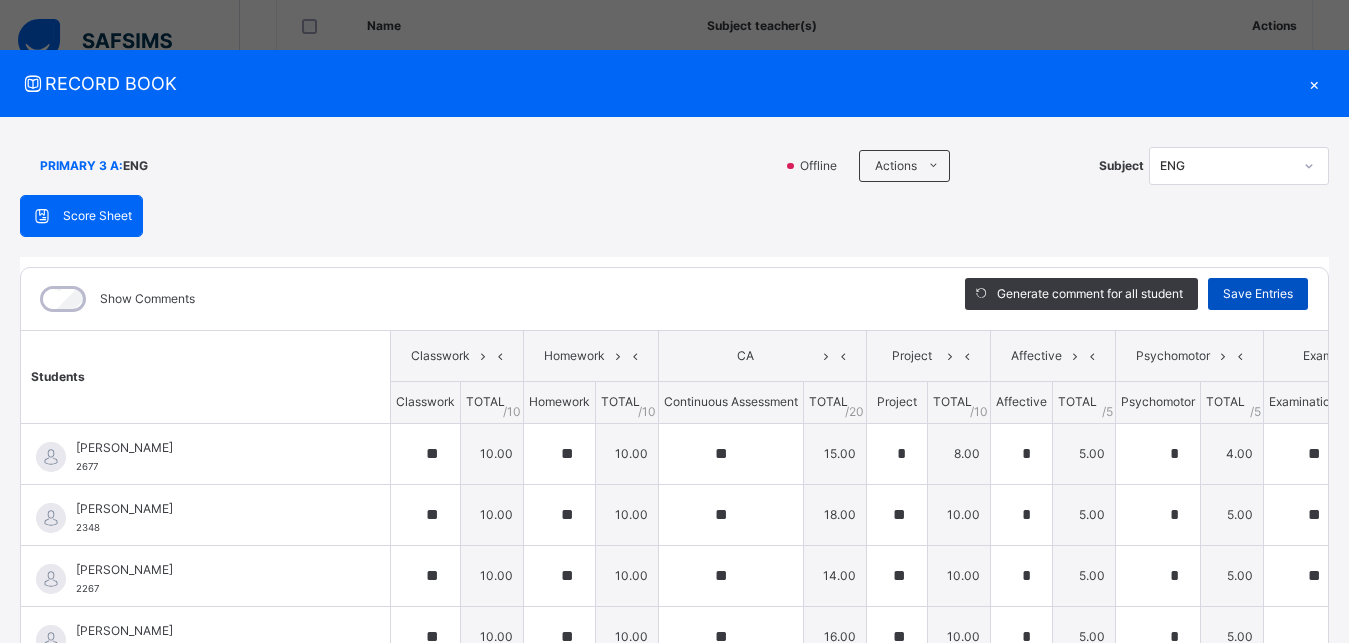 click on "Save Entries" at bounding box center [1258, 294] 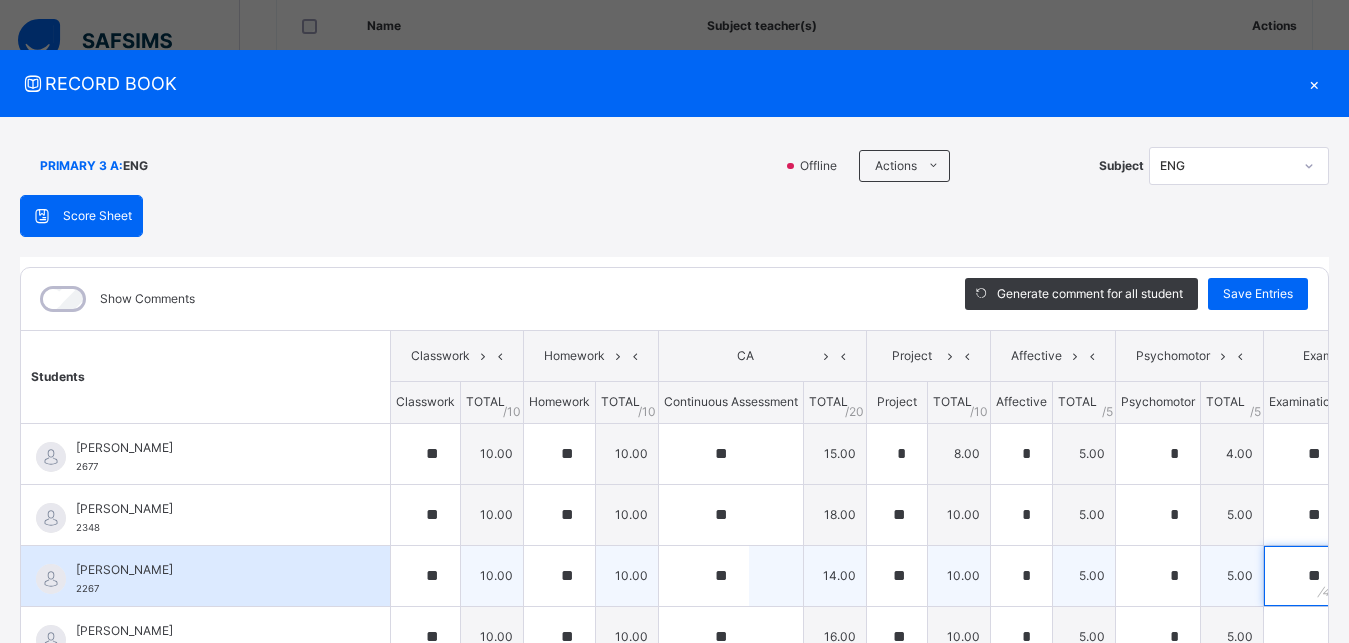 click on "**" at bounding box center (1303, 576) 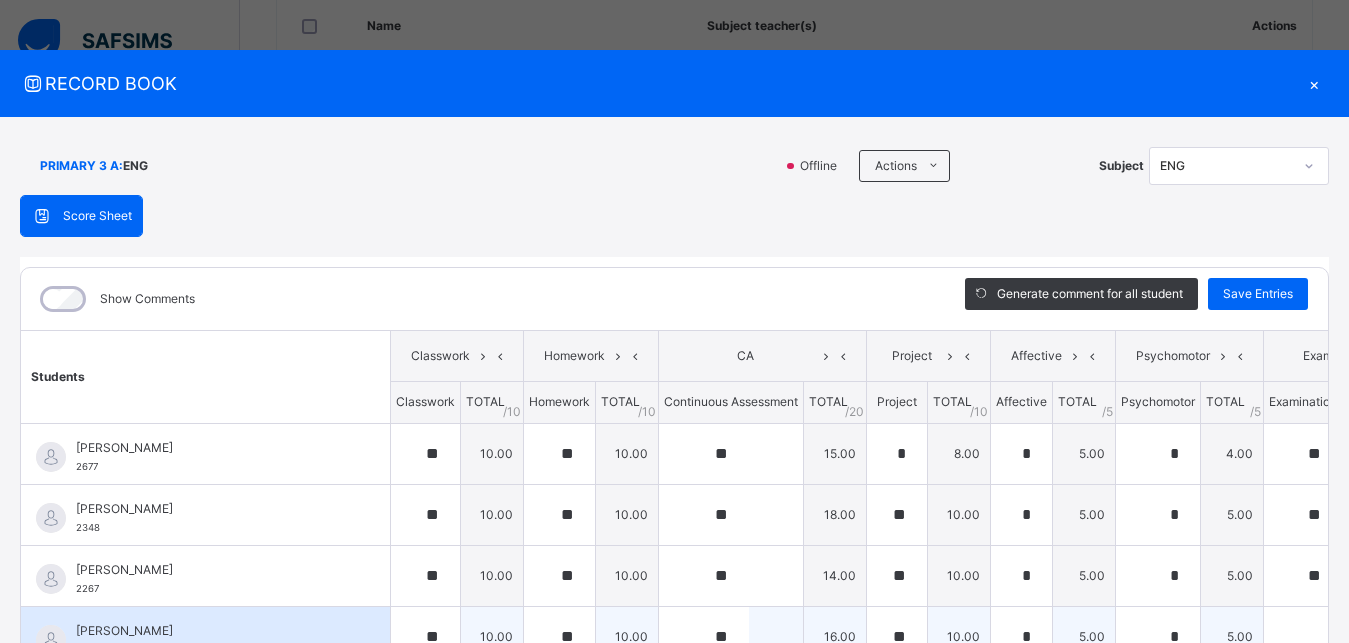 click on "5.00" at bounding box center (1232, 636) 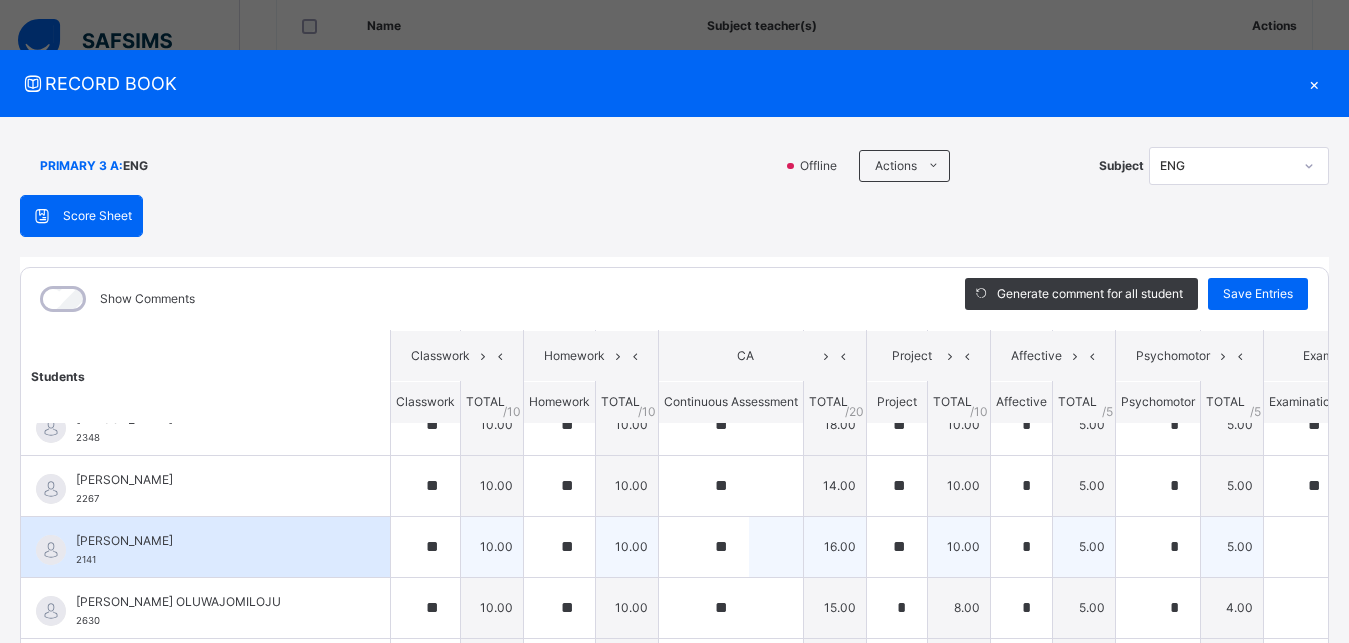 scroll, scrollTop: 135, scrollLeft: 0, axis: vertical 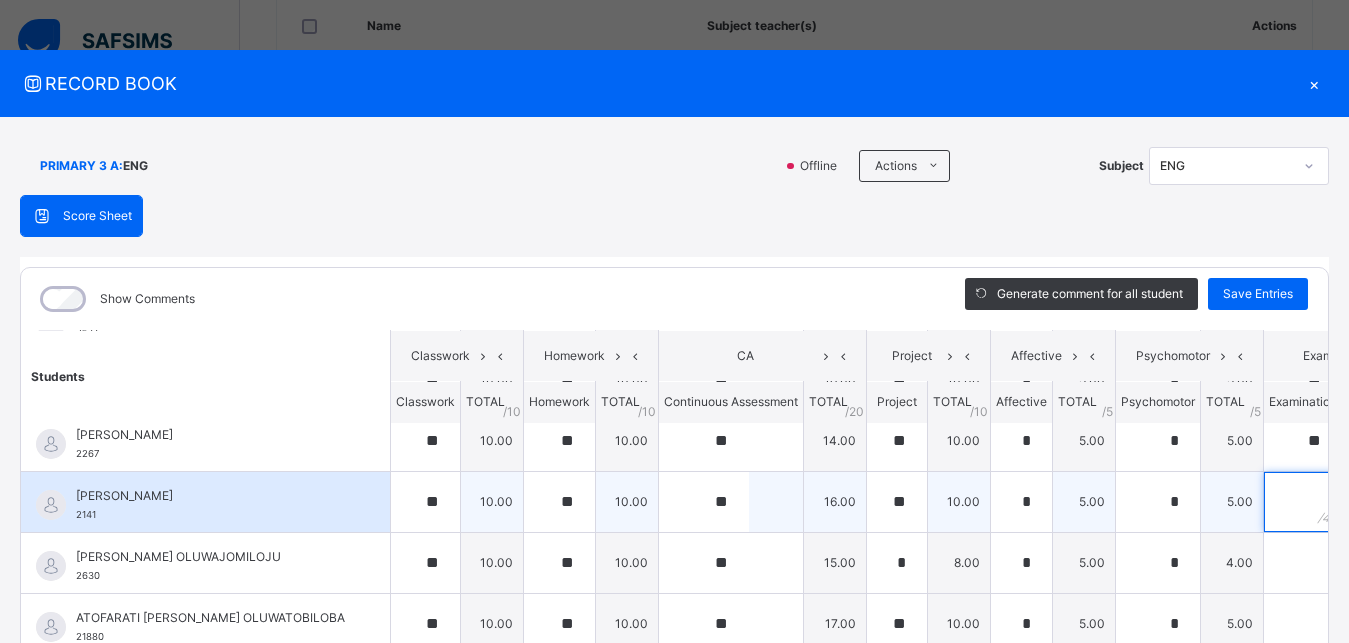 click at bounding box center [1303, 502] 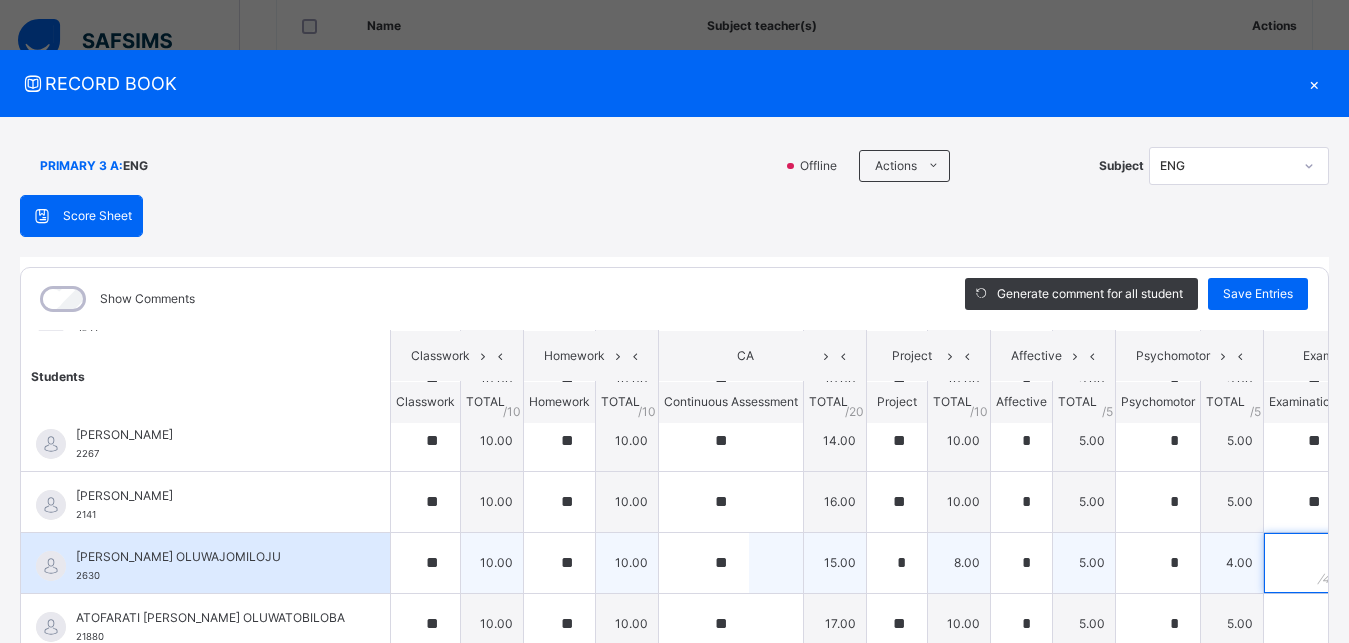 click at bounding box center (1303, 563) 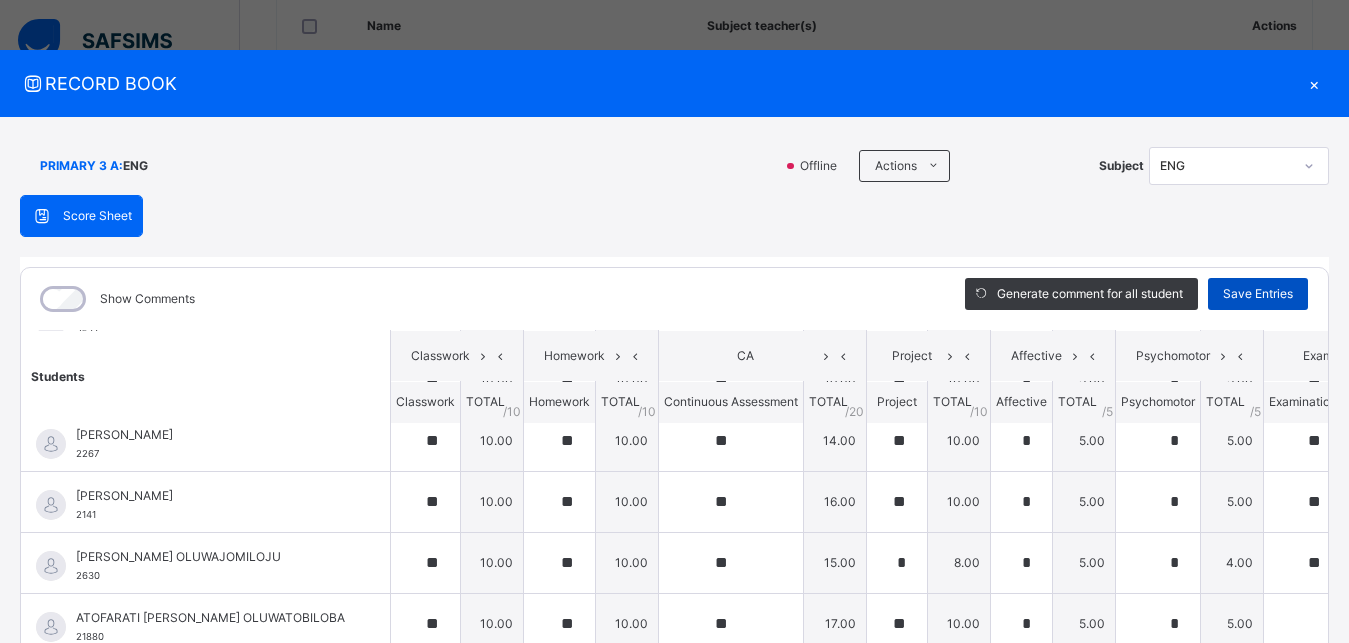 click on "Save Entries" at bounding box center [1258, 294] 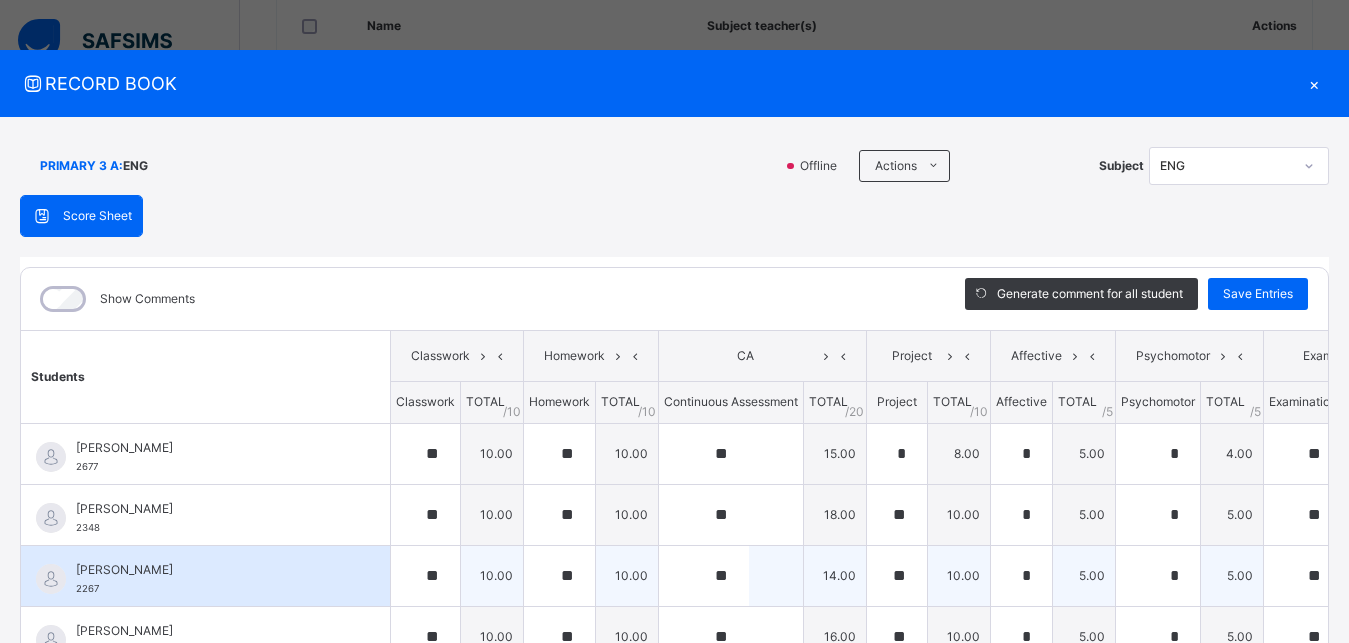 click on "**" at bounding box center (1303, 575) 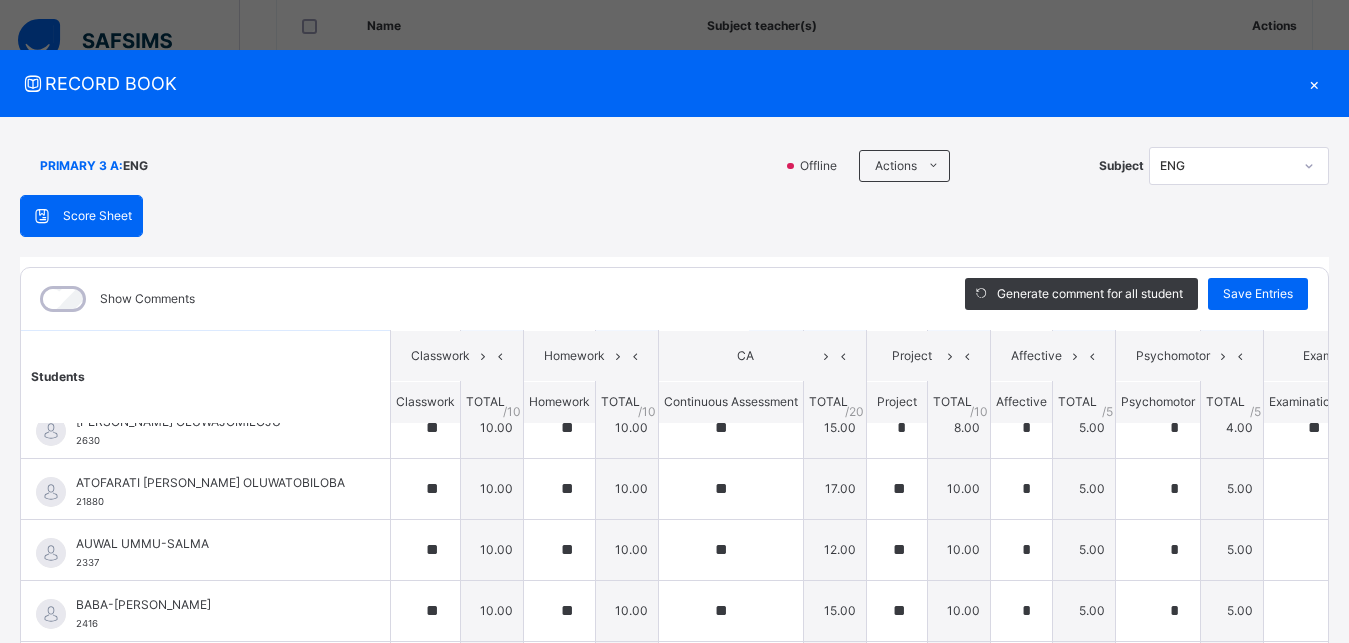 scroll, scrollTop: 315, scrollLeft: 0, axis: vertical 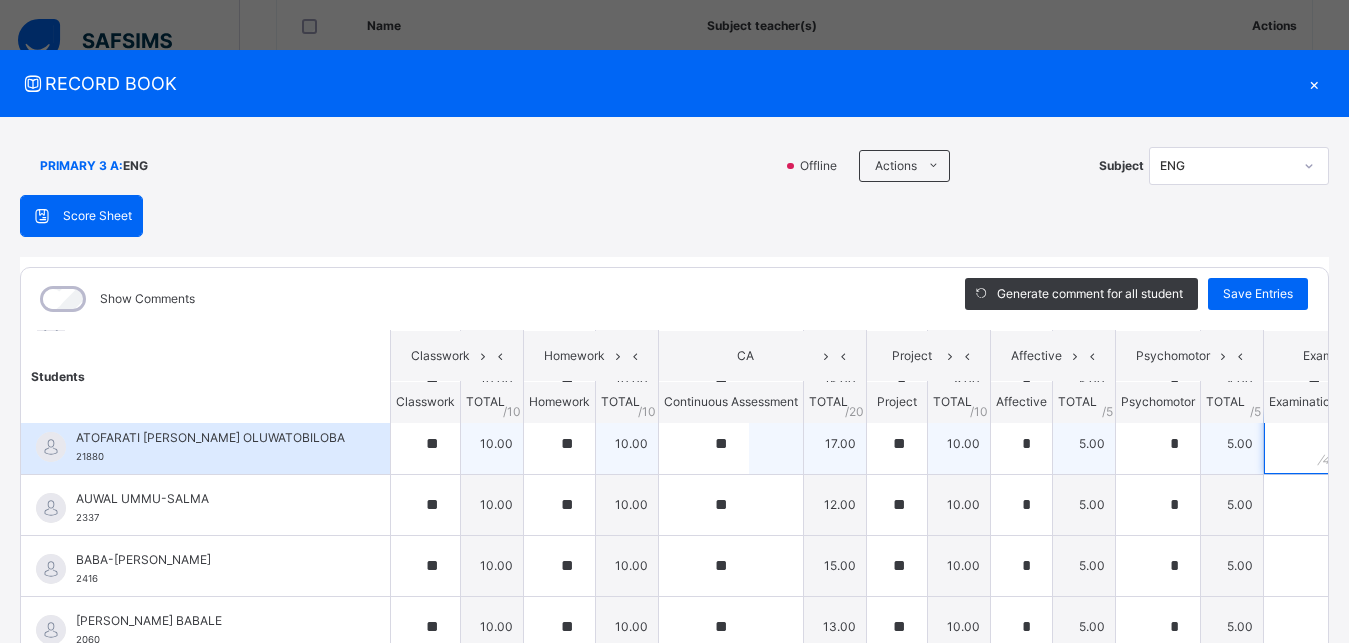 click at bounding box center (1303, 444) 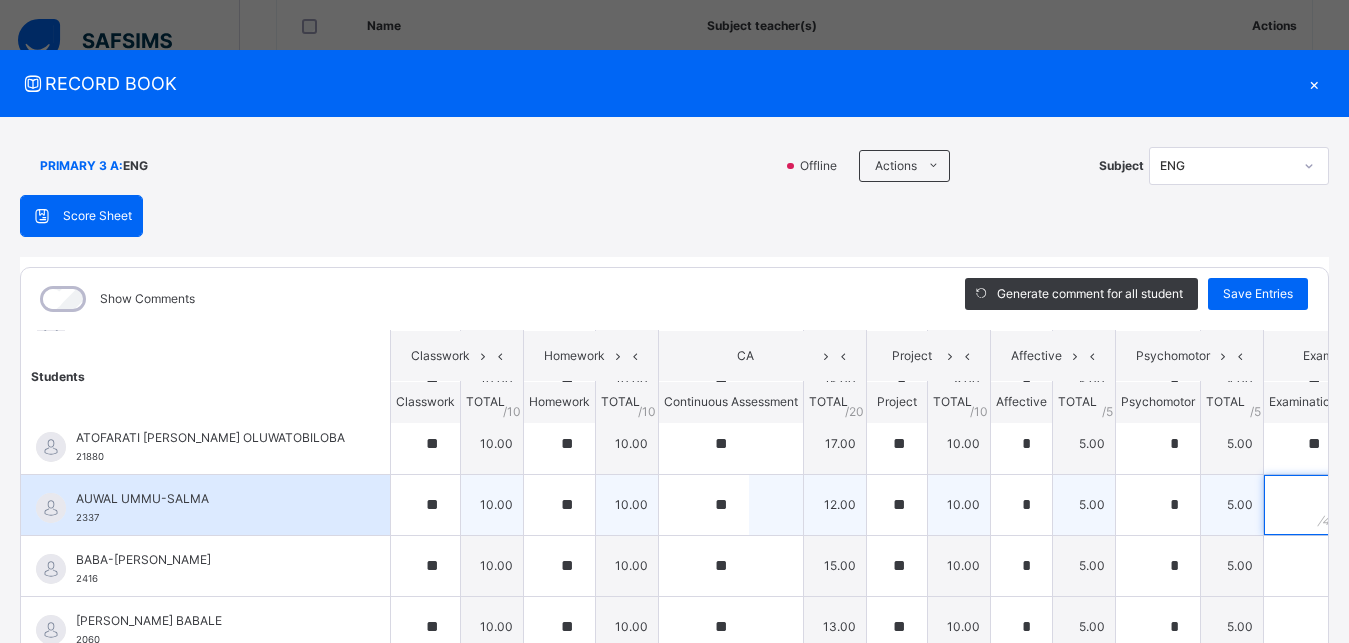 click at bounding box center [1303, 505] 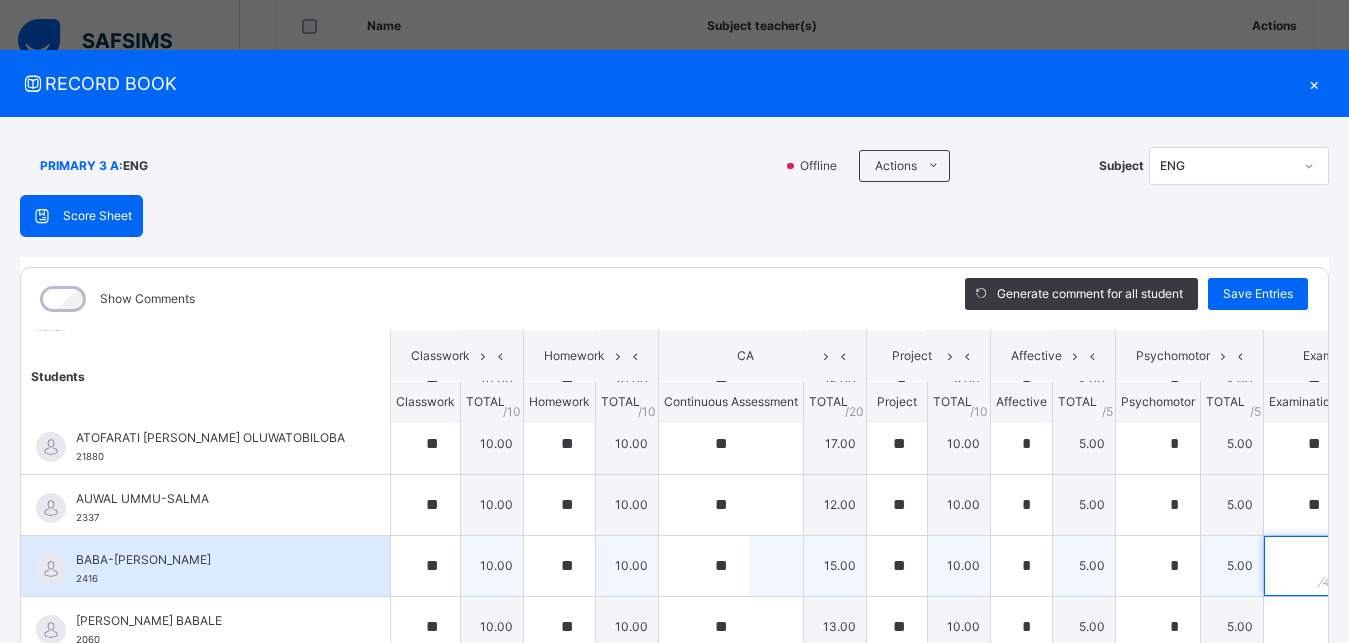 click at bounding box center [1303, 566] 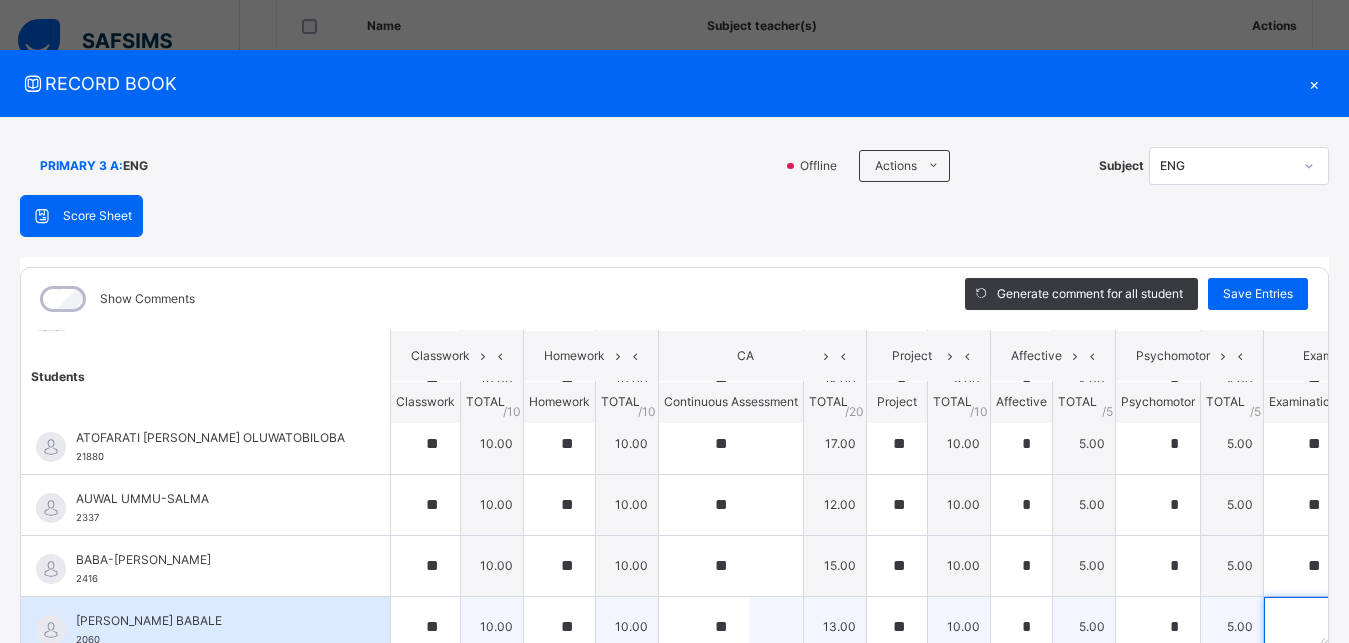 click at bounding box center (1303, 627) 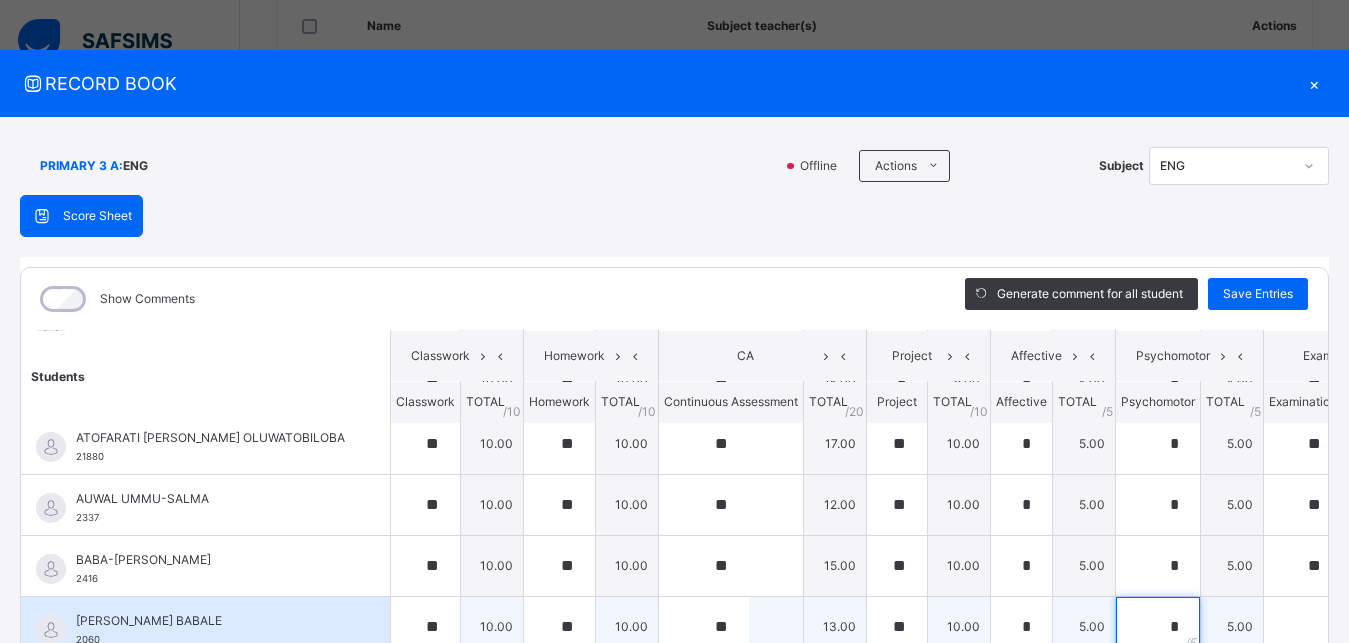 click on "*" at bounding box center (1158, 627) 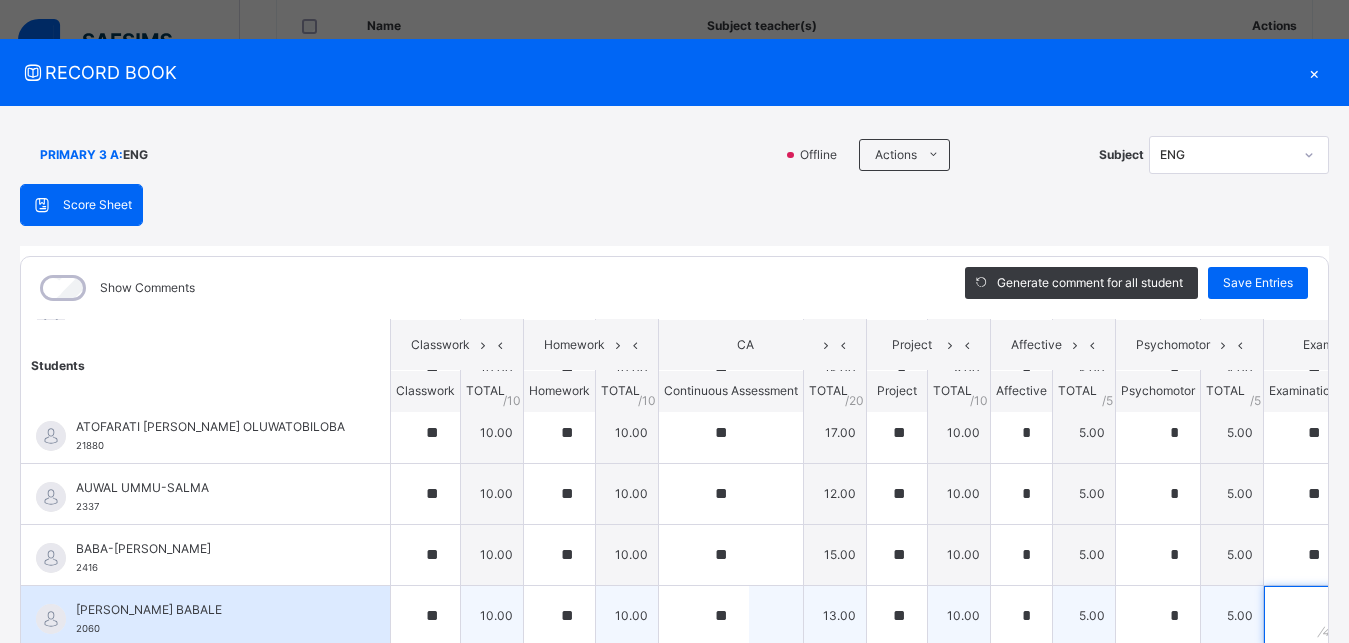 click at bounding box center (1303, 616) 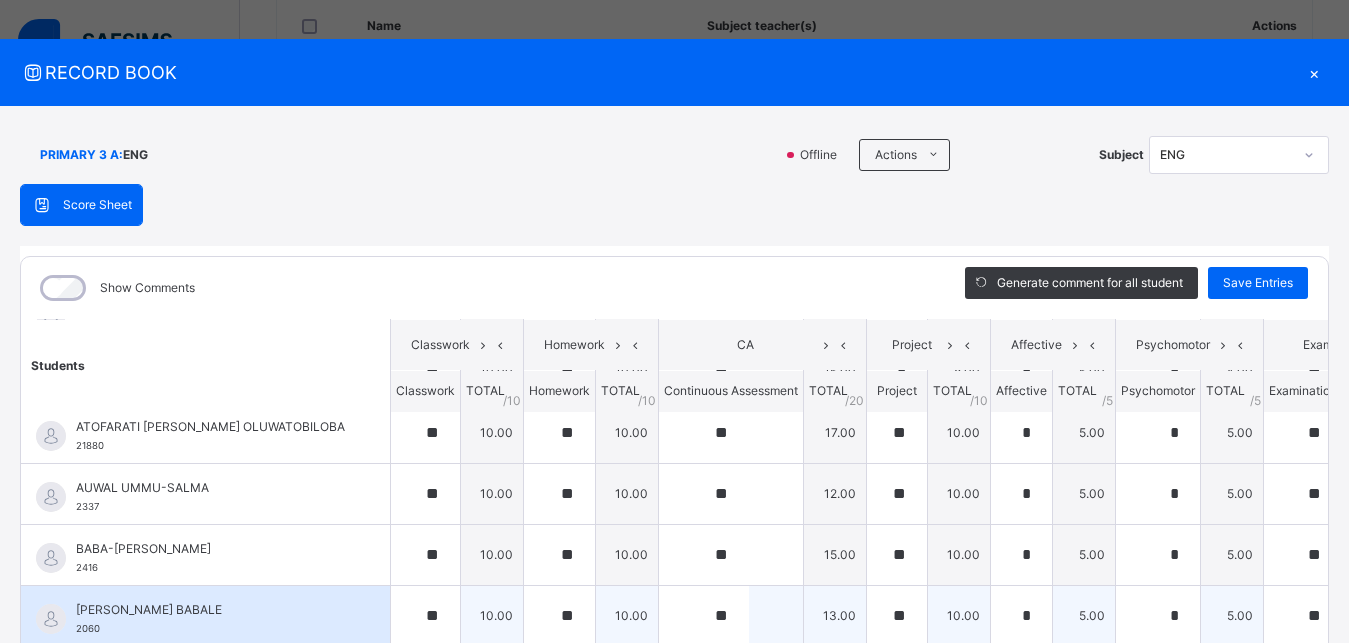 click on "31.00" at bounding box center (1374, 615) 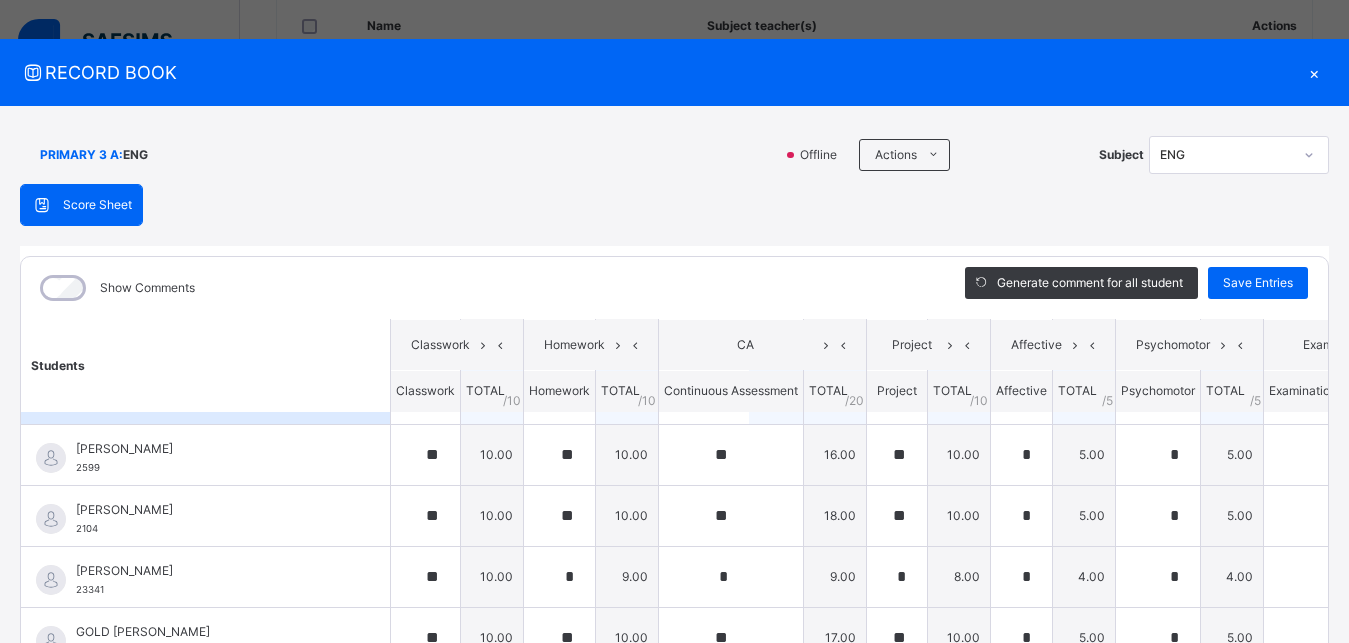 scroll, scrollTop: 540, scrollLeft: 0, axis: vertical 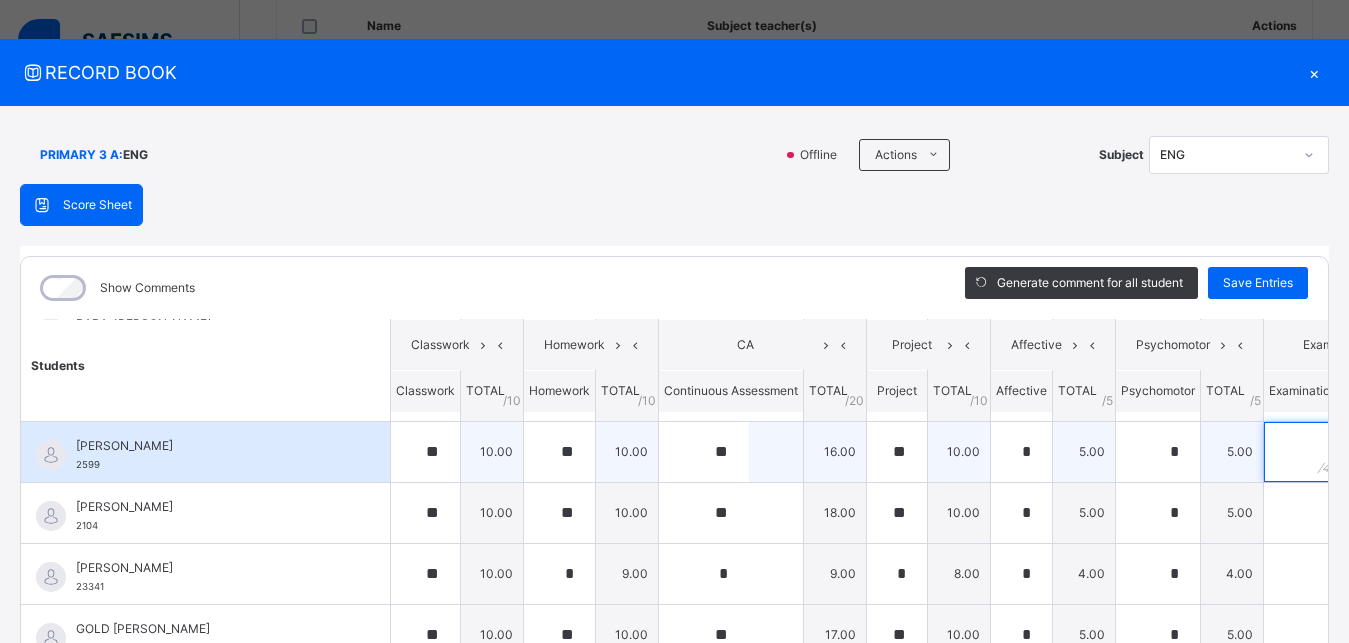 click at bounding box center (1303, 452) 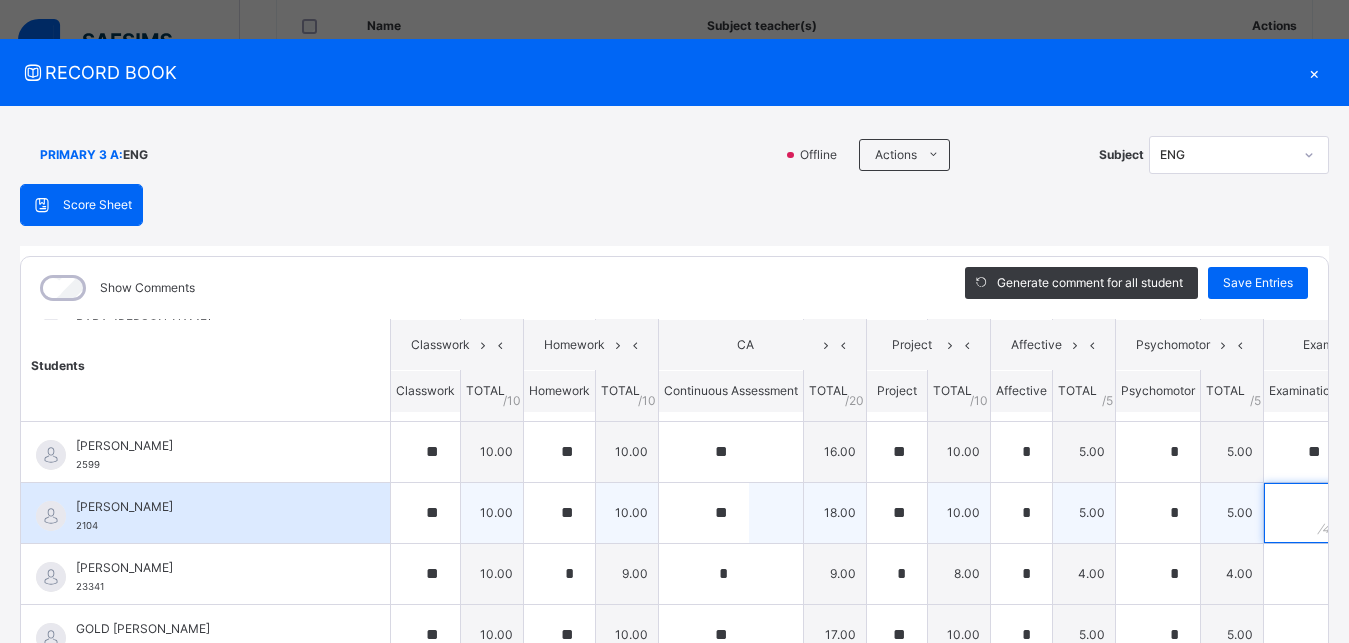 click at bounding box center [1303, 513] 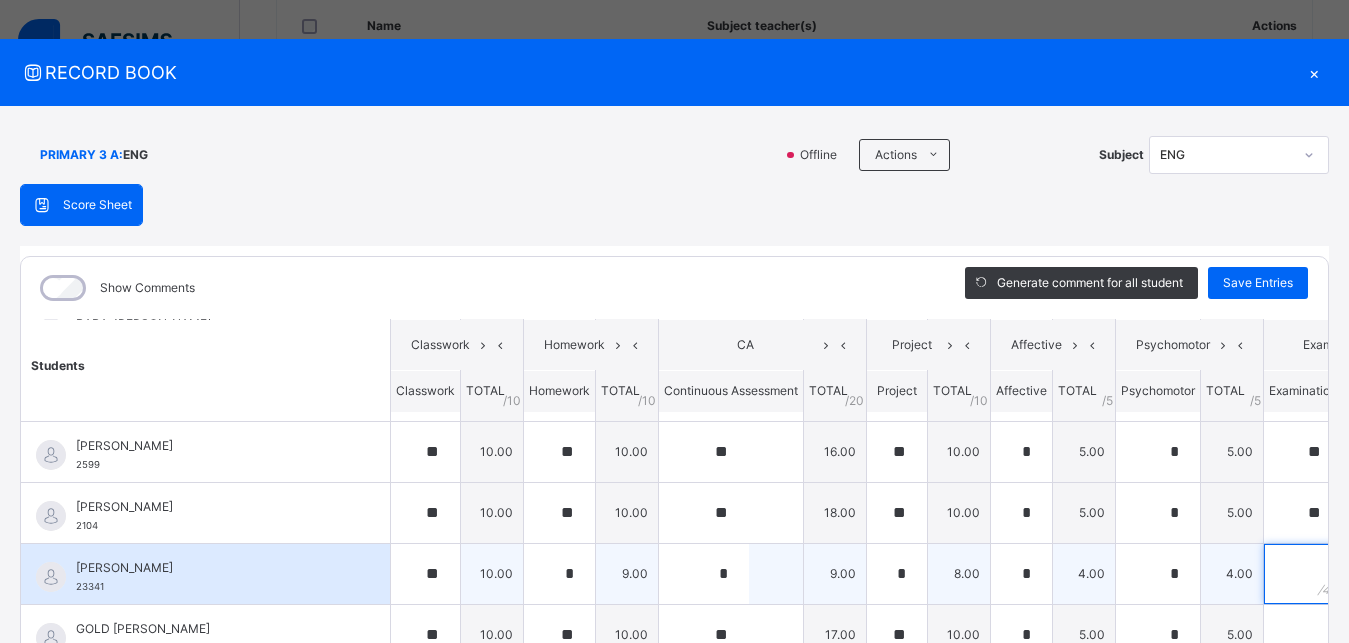 click at bounding box center [1303, 574] 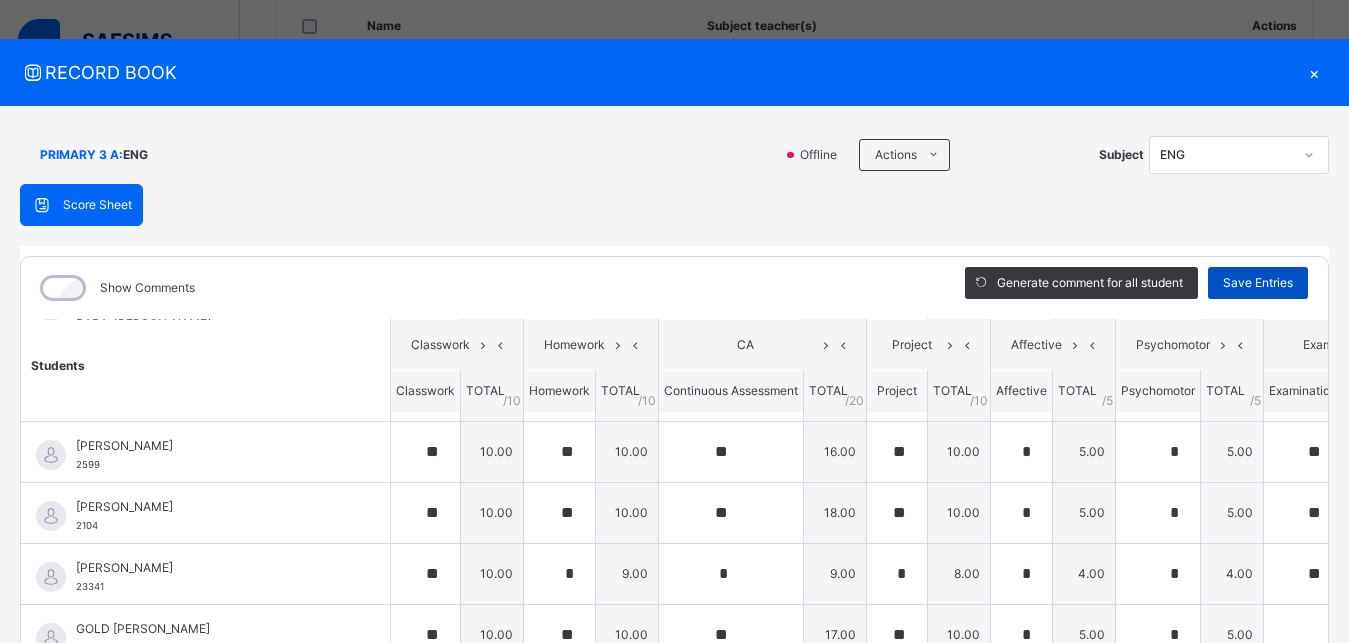 click on "Save Entries" at bounding box center [1258, 283] 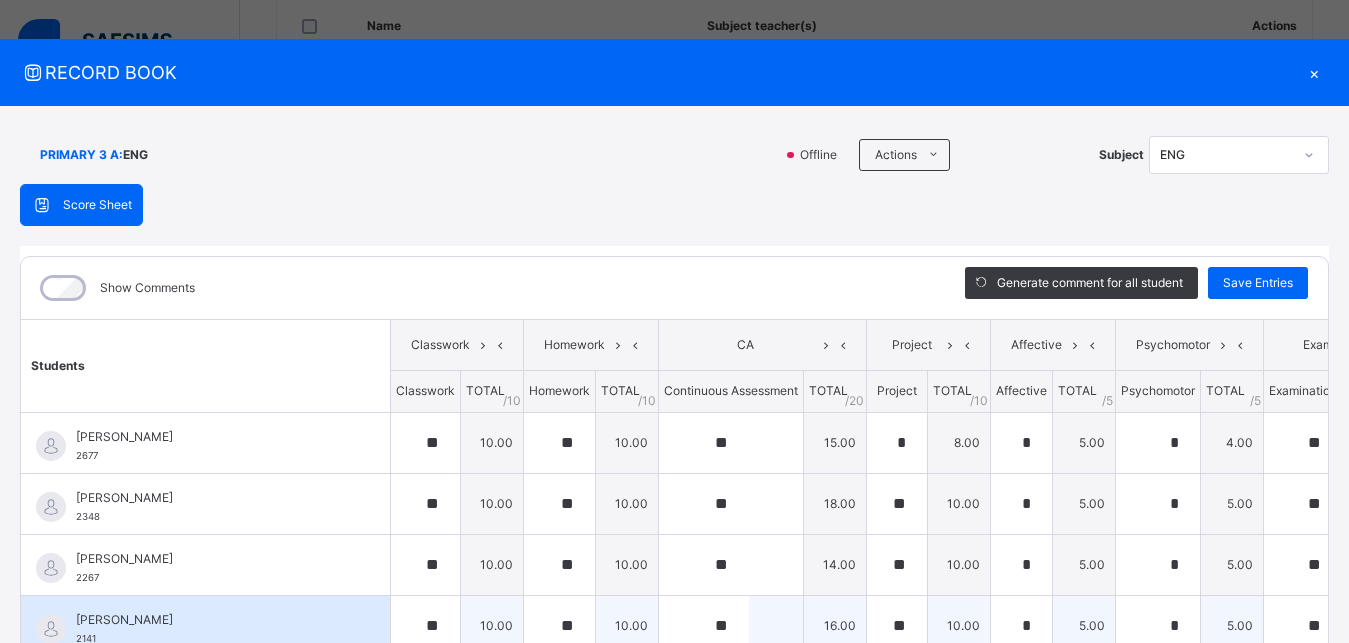 click on "30.00" at bounding box center [1374, 625] 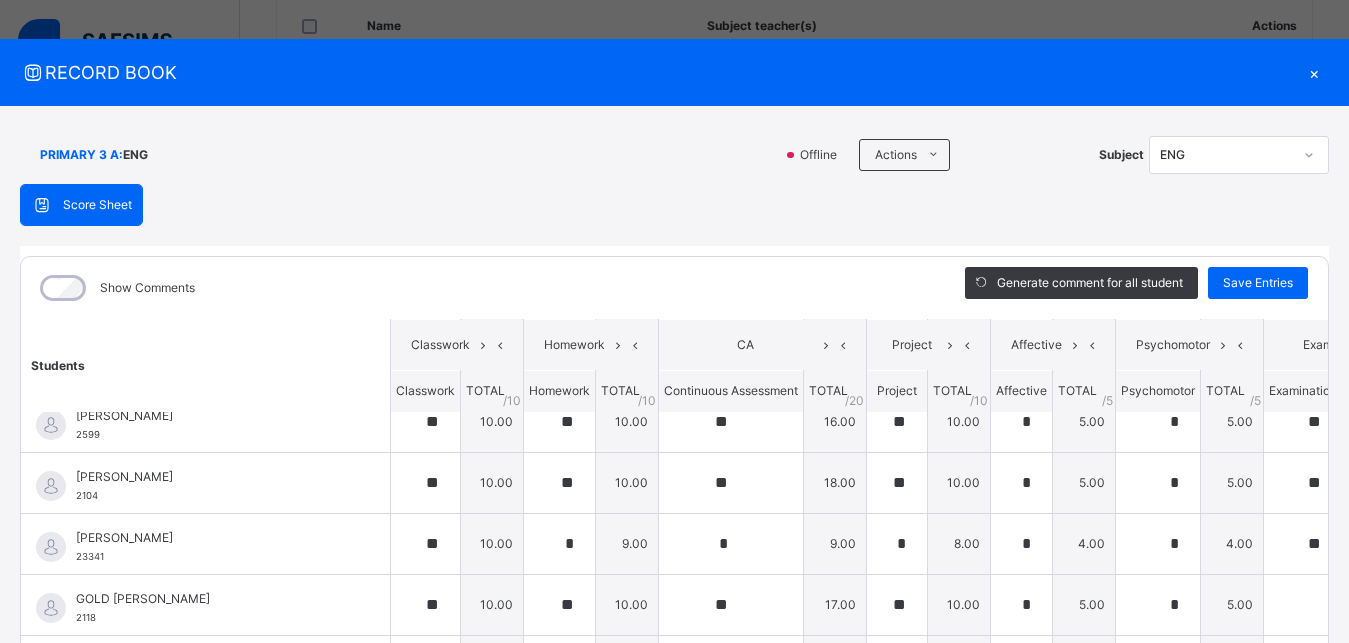 scroll, scrollTop: 587, scrollLeft: 0, axis: vertical 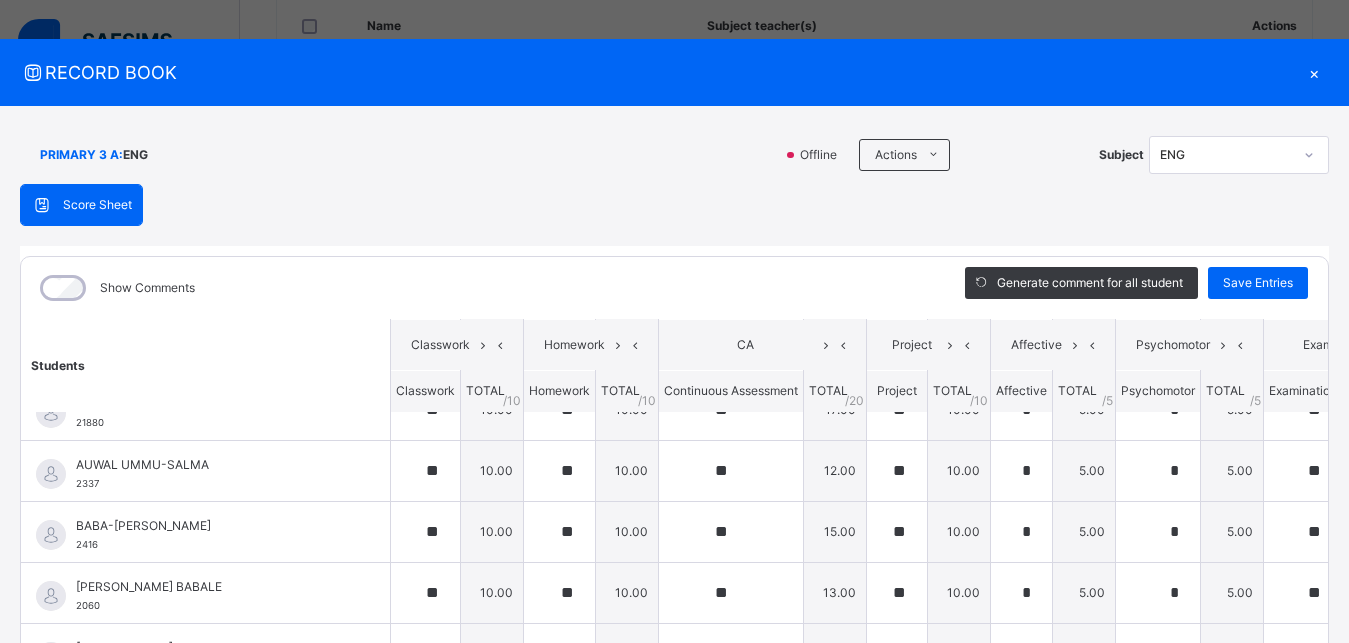drag, startPoint x: 1340, startPoint y: 635, endPoint x: 1331, endPoint y: 601, distance: 35.17101 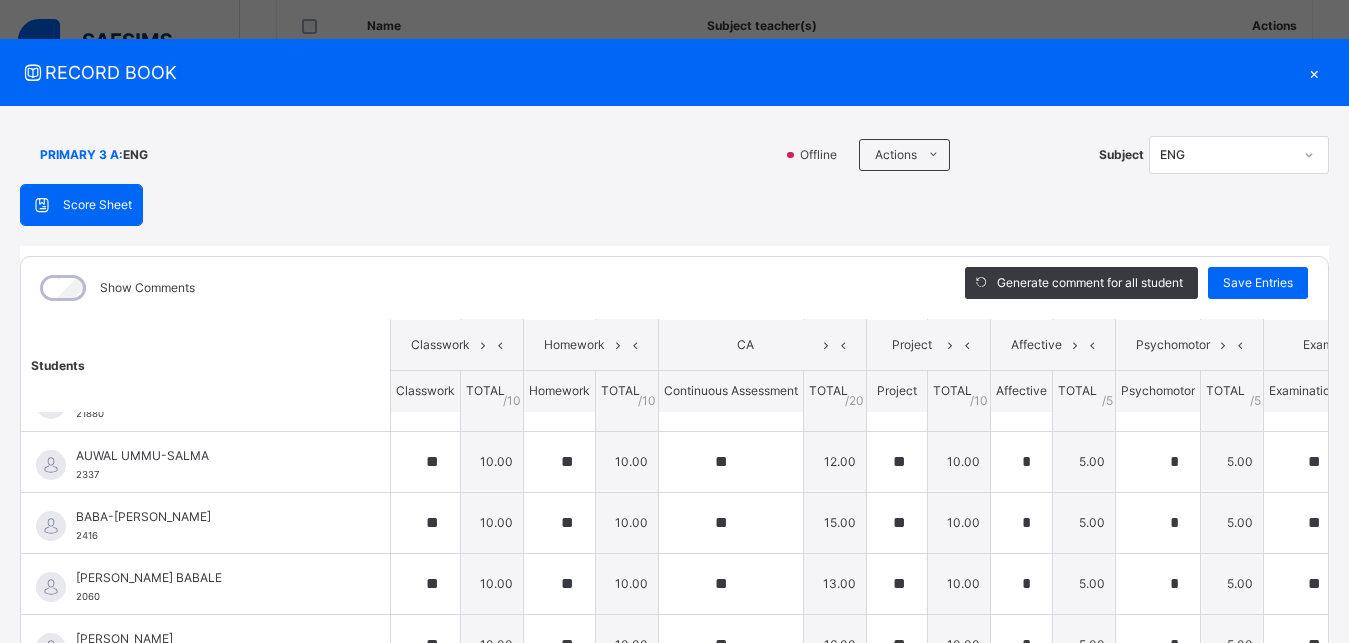 scroll, scrollTop: 349, scrollLeft: 0, axis: vertical 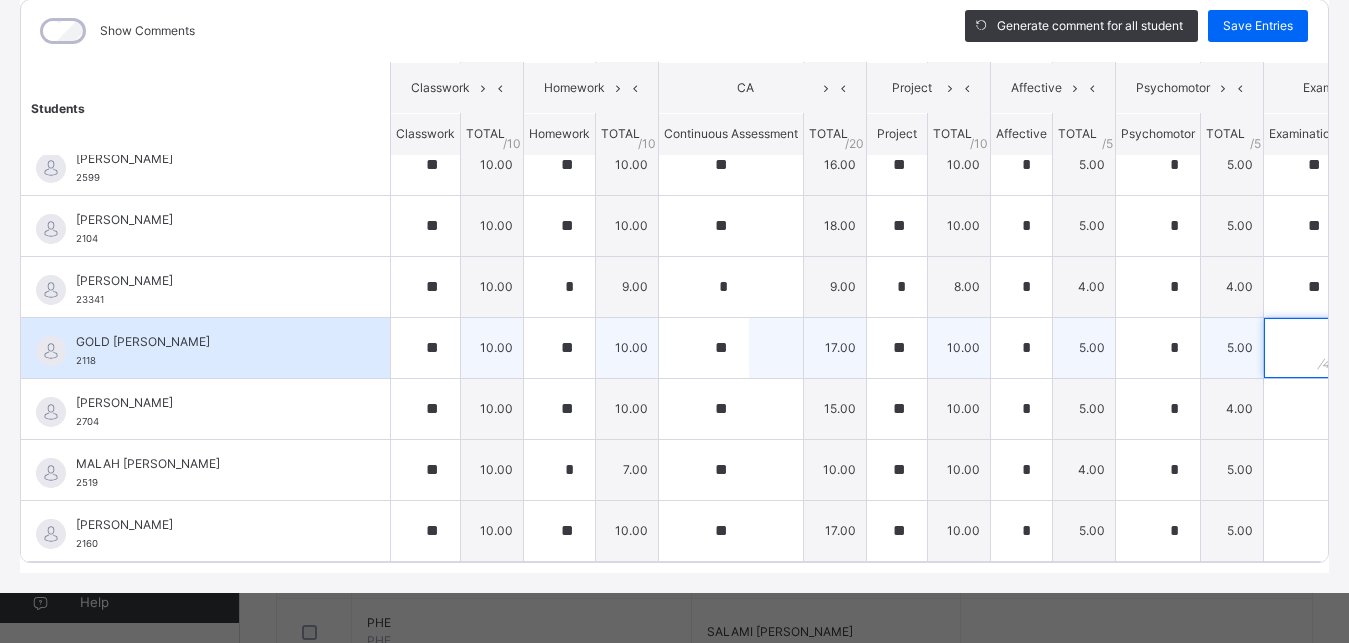 click at bounding box center (1303, 348) 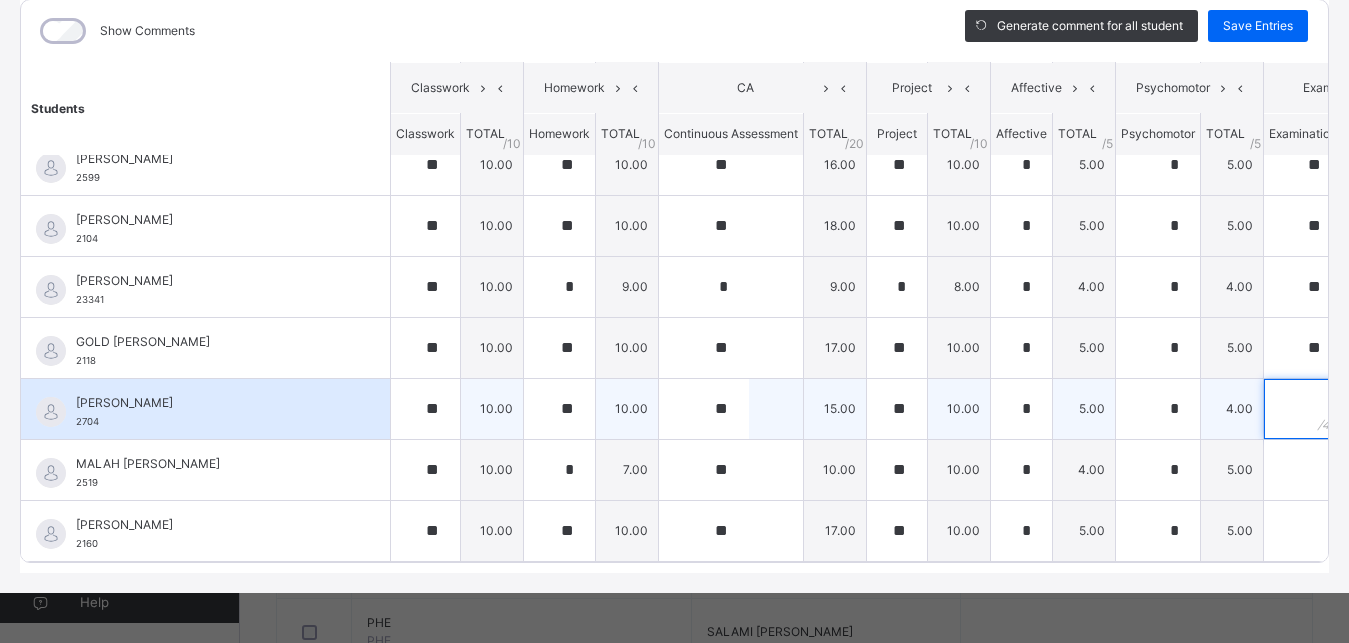 click at bounding box center [1303, 409] 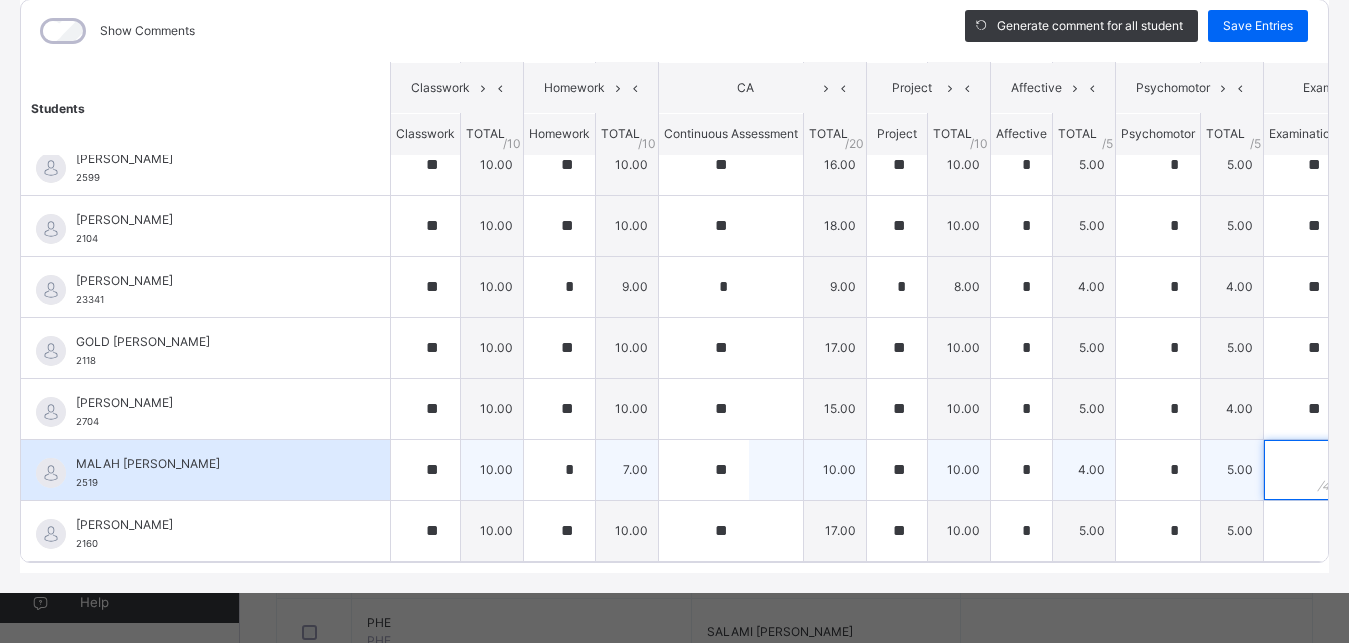click at bounding box center [1303, 470] 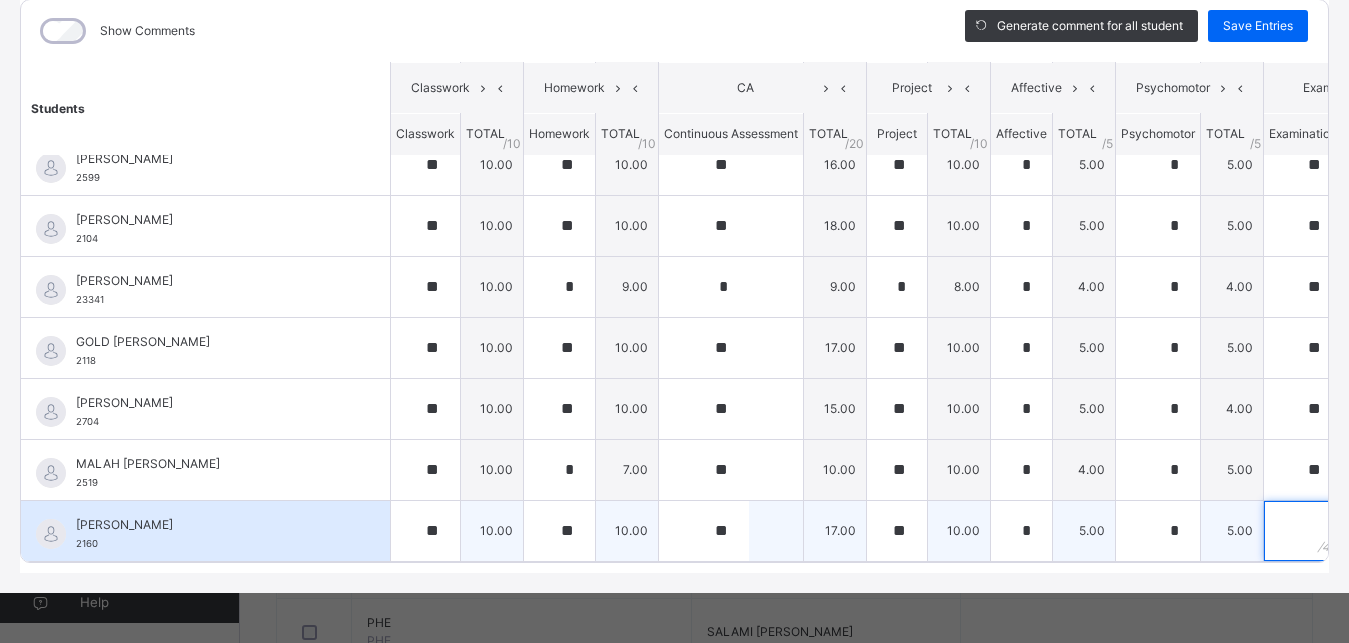 click at bounding box center (1303, 531) 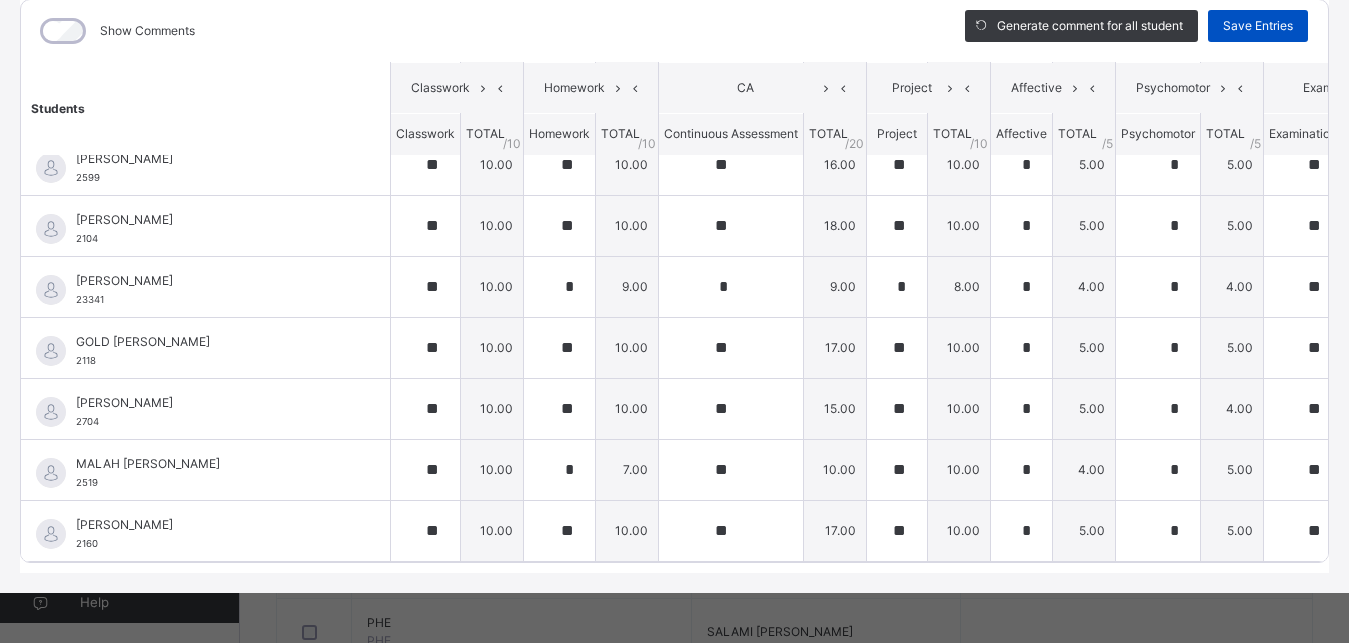 click on "Save Entries" at bounding box center (1258, 26) 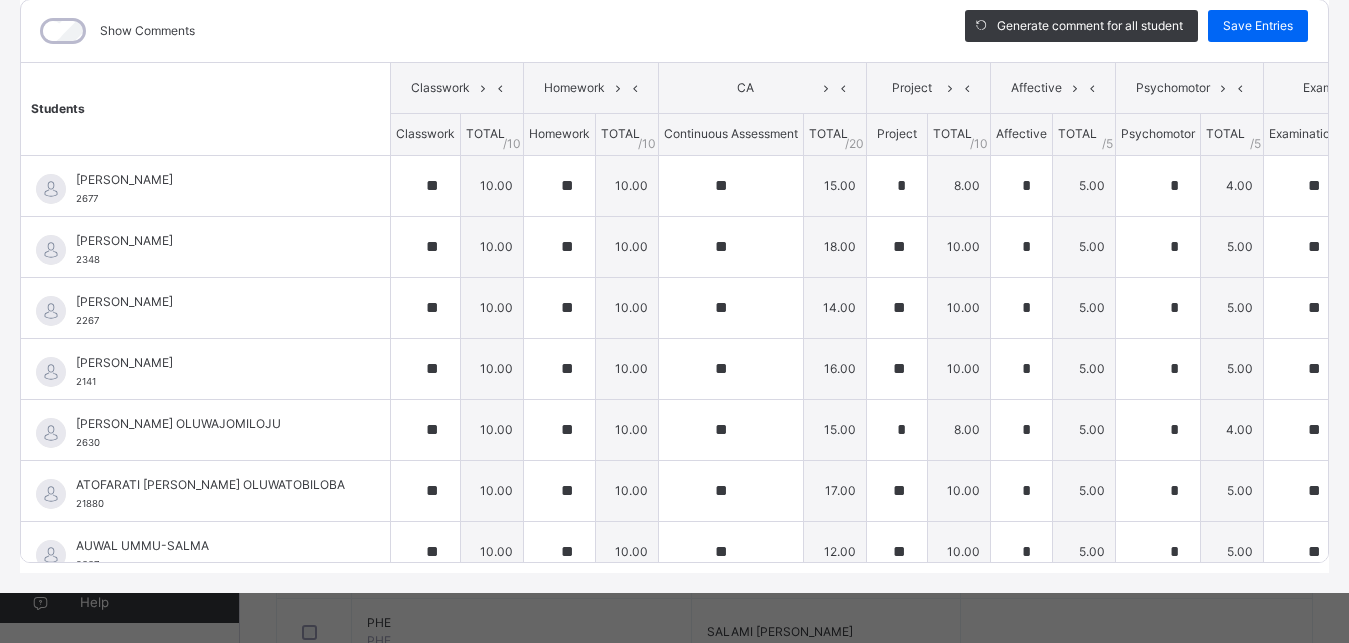 scroll, scrollTop: 587, scrollLeft: 0, axis: vertical 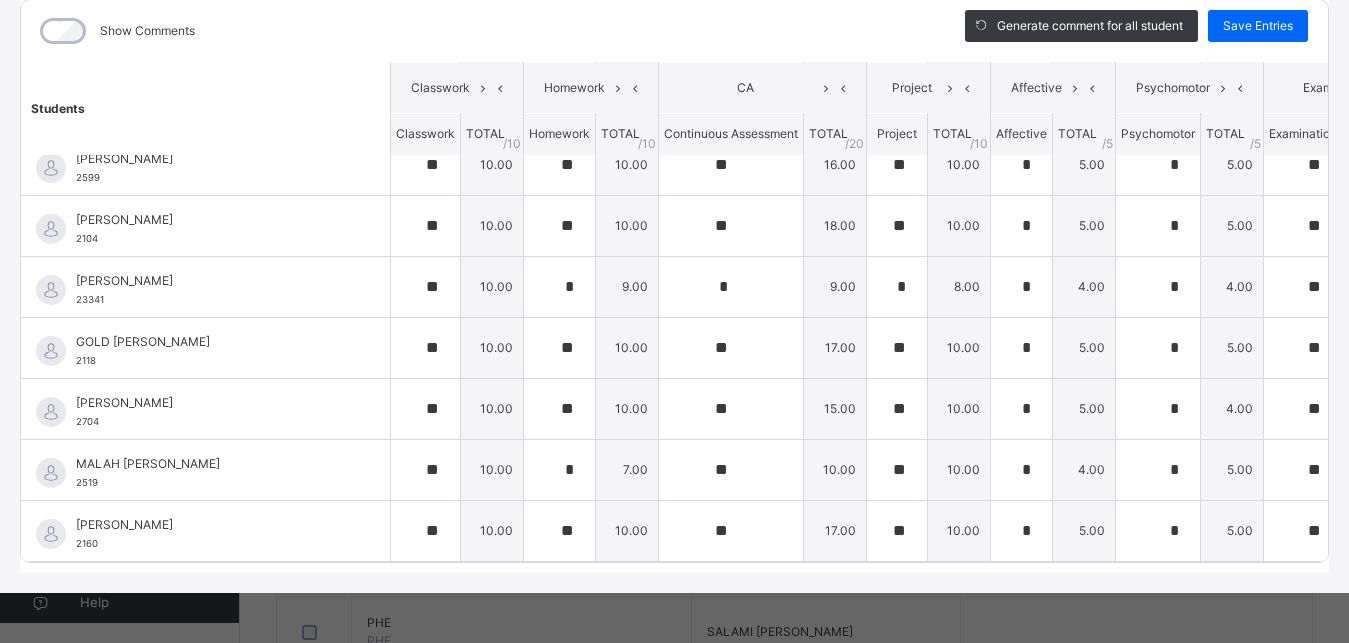 click on "Show Comments   Generate comment for all student   Save Entries Class Level:  PRIMARY 3   A Subject:  ENG Session:  2024/2025 Session Session:  Third Term Students Classwork Homework CA Project Affective Psychomotor Exam TOTAL /100 Comment Classwork TOTAL / 10 Homework TOTAL / 10 Continuous Assessment TOTAL / 20 Project TOTAL / 10 Affective TOTAL / 5 Psychomotor TOTAL / 5 Examination TOTAL / 40 [PERSON_NAME] GOSHI 2677 [PERSON_NAME] 2677 ** 10.00 ** 10.00 ** 15.00 * 8.00 * 5.00 * 4.00 ** 25.00 77.00 Generate comment 0 / 250   ×   Subject Teacher’s Comment Generate and see in full the comment developed by the AI with an option to regenerate the comment [PERSON_NAME] [PERSON_NAME]   2677   Total 77.00  / 100.00 [PERSON_NAME] Bot   Regenerate     Use this comment   [PERSON_NAME] 2348 [PERSON_NAME] 2348 ** 10.00 ** 10.00 ** 18.00 ** 10.00 * 5.00 * 5.00 ** 31.00 89.00 Generate comment 0 / 250   ×   Subject Teacher’s Comment [PERSON_NAME] [PERSON_NAME]   2348   Total 89.00  / 100.00 [PERSON_NAME] Bot" at bounding box center [674, 281] 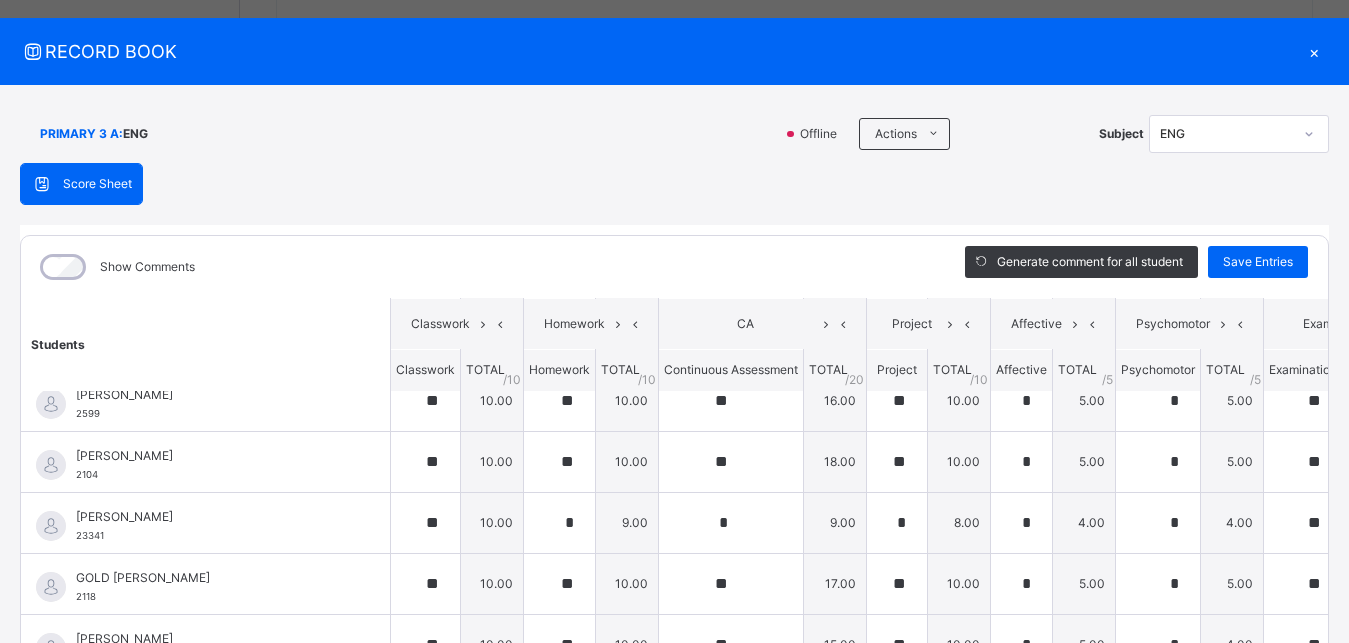 scroll, scrollTop: 285, scrollLeft: 0, axis: vertical 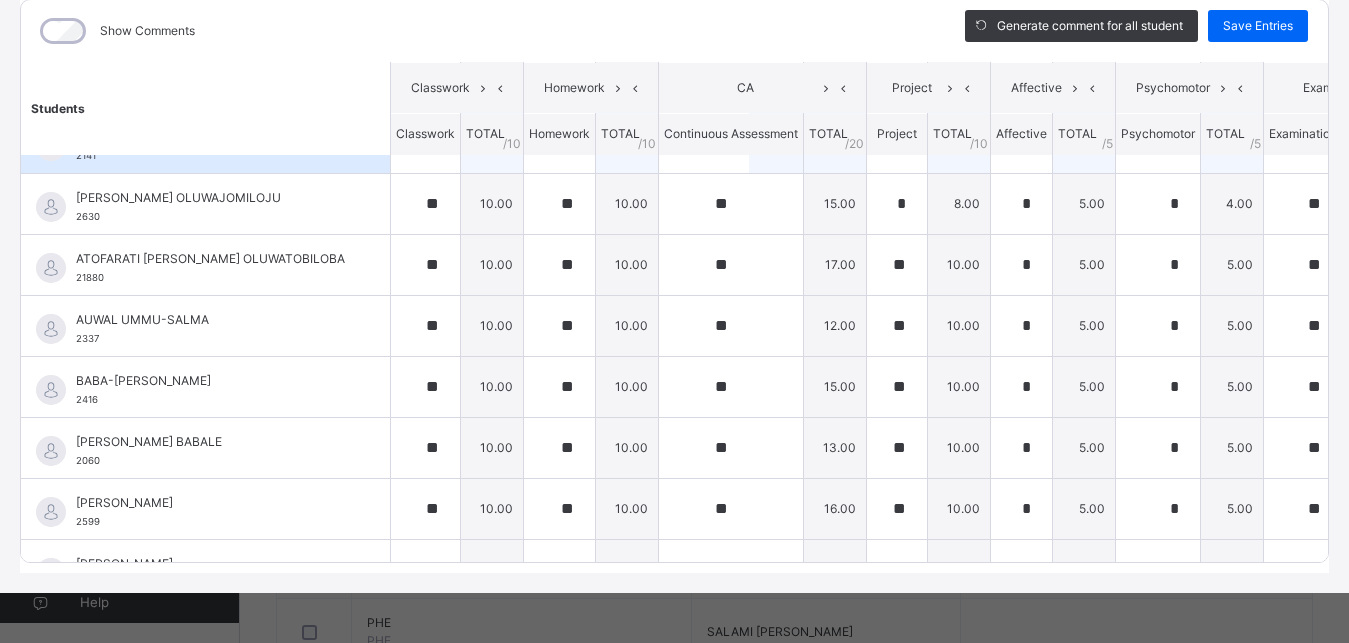 click on "30.00" at bounding box center (1374, 142) 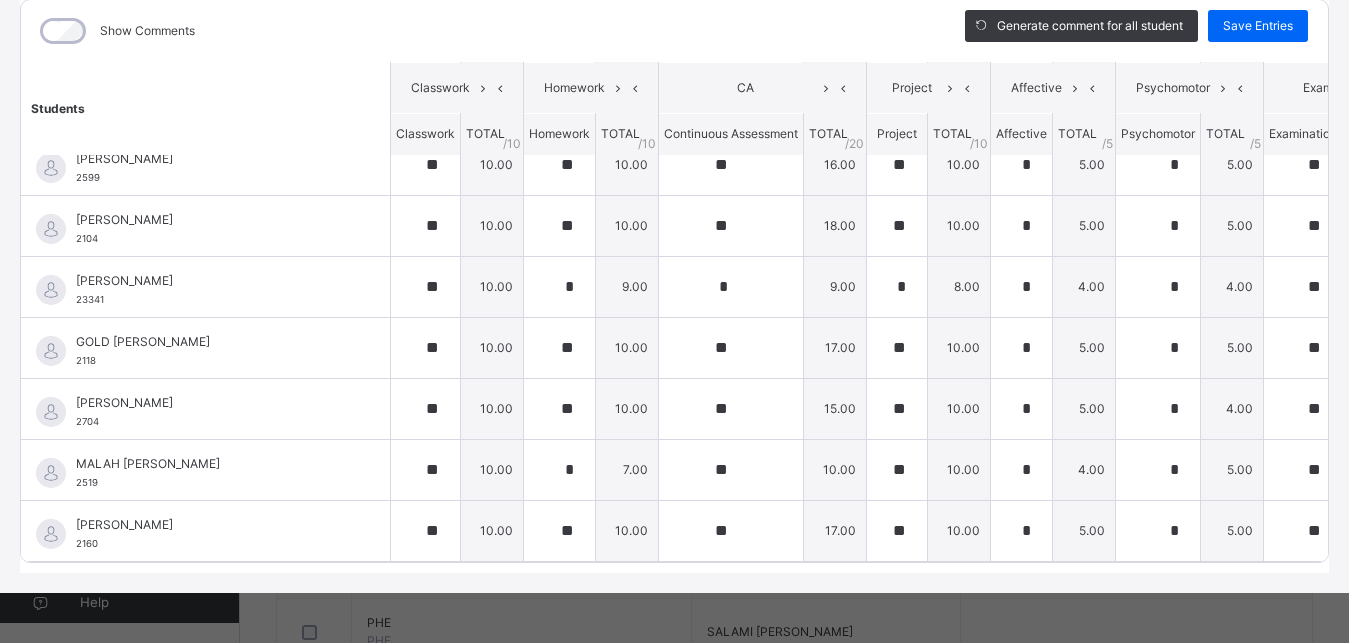 scroll, scrollTop: 226, scrollLeft: 0, axis: vertical 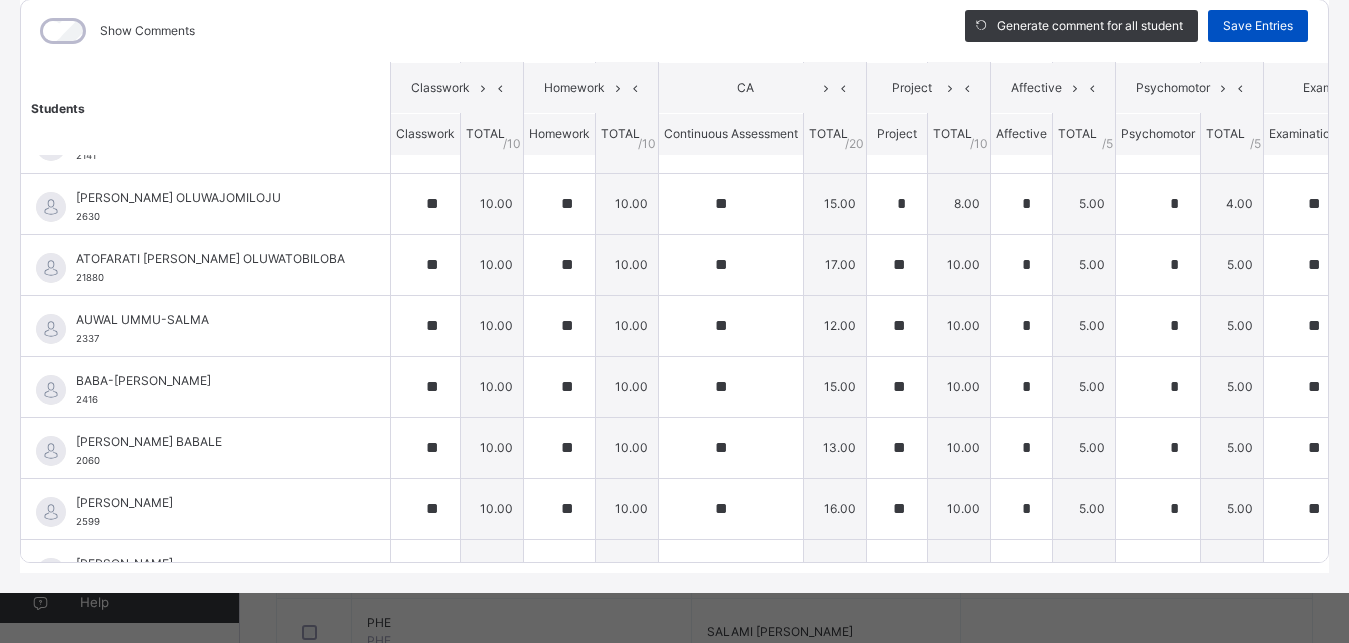 click on "Save Entries" at bounding box center (1258, 26) 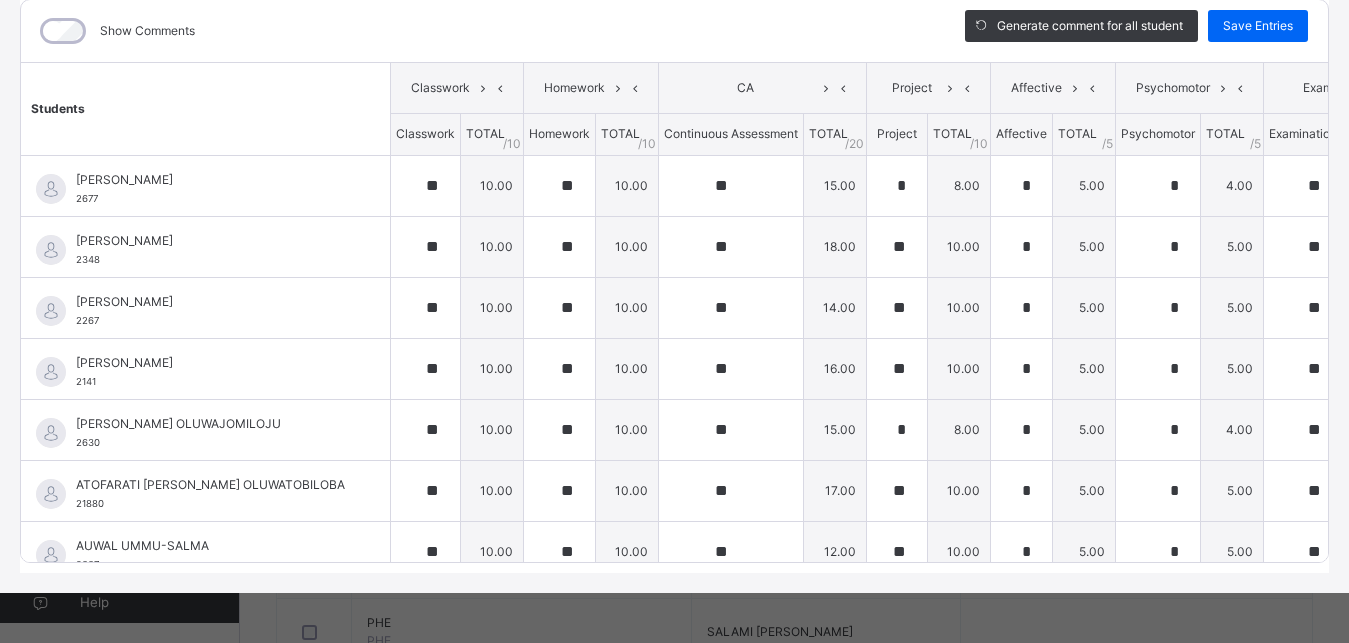 scroll, scrollTop: 285, scrollLeft: 0, axis: vertical 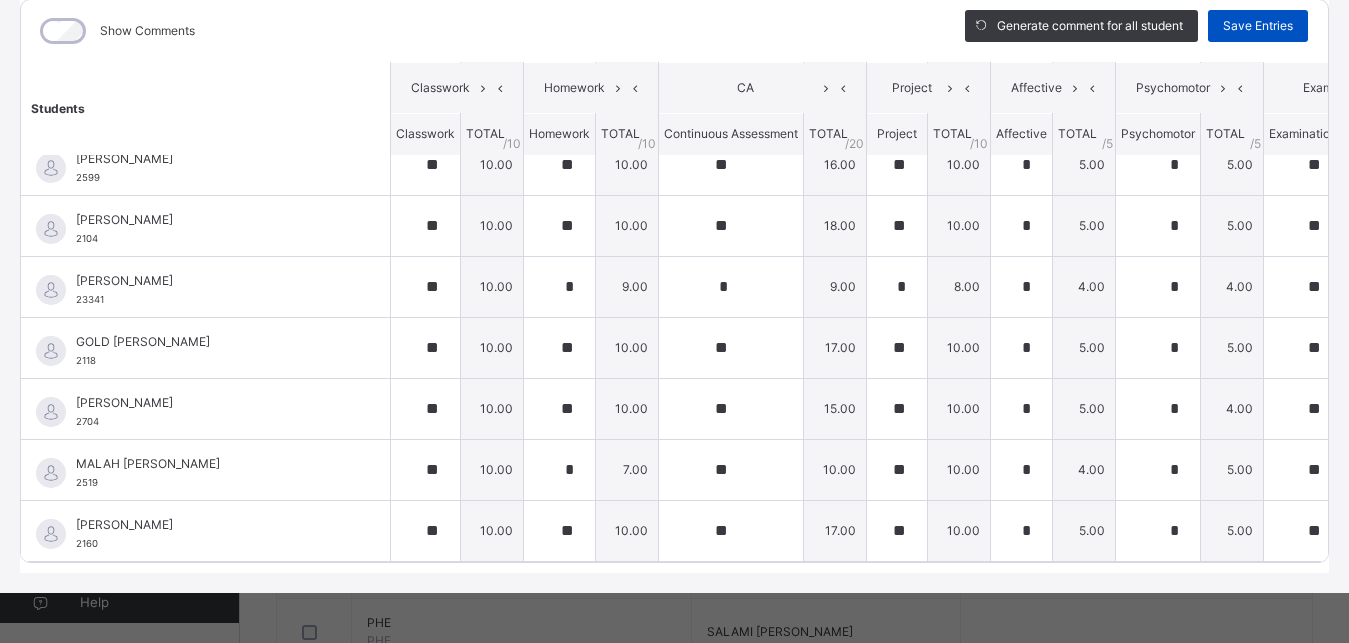 click on "Save Entries" at bounding box center [1258, 26] 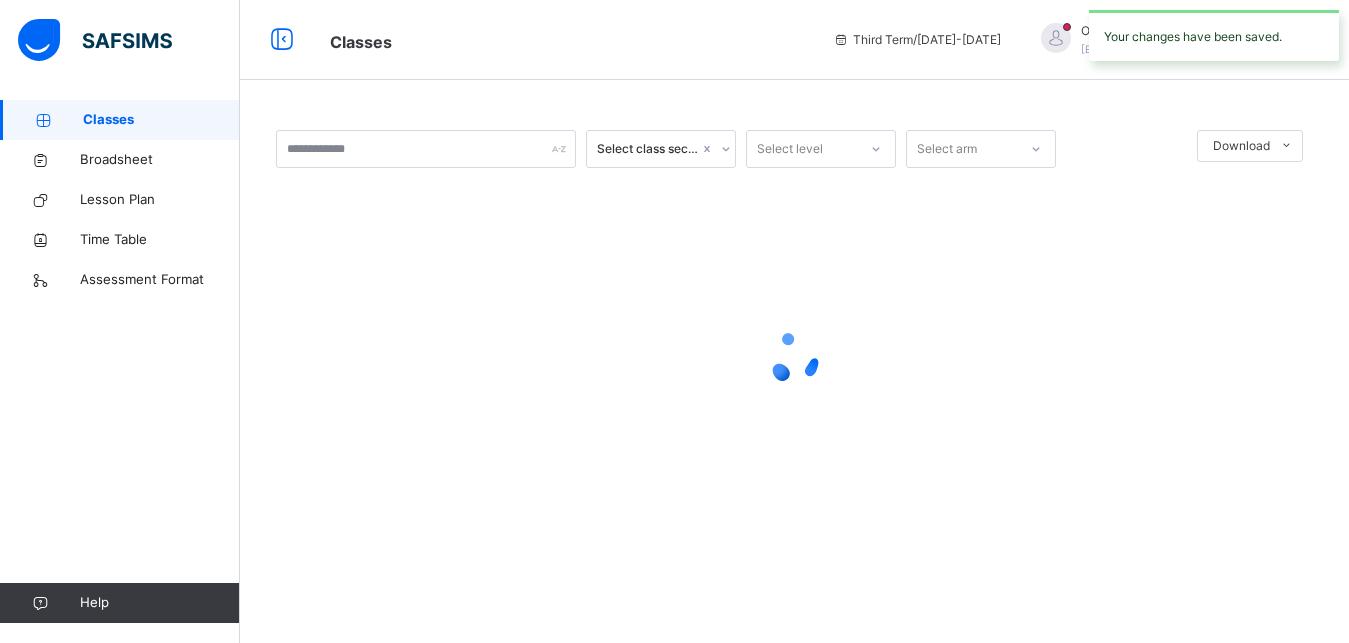scroll, scrollTop: 0, scrollLeft: 0, axis: both 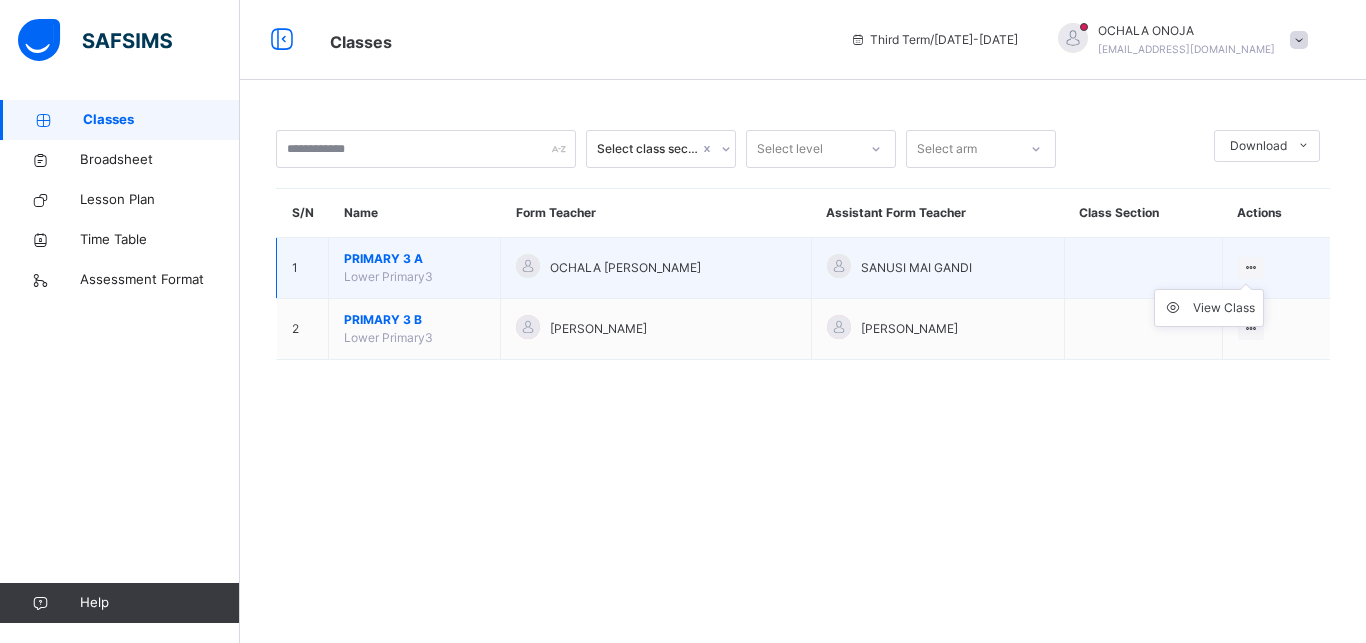 click at bounding box center [1251, 267] 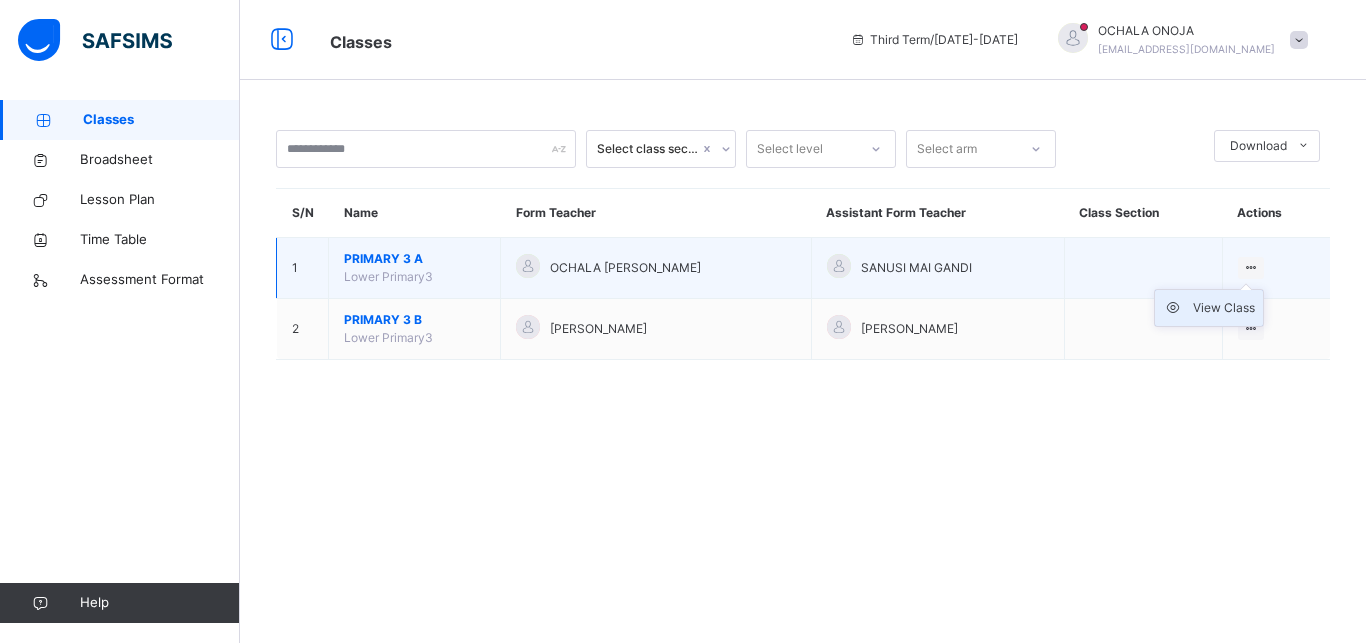 click on "View Class" at bounding box center [1224, 308] 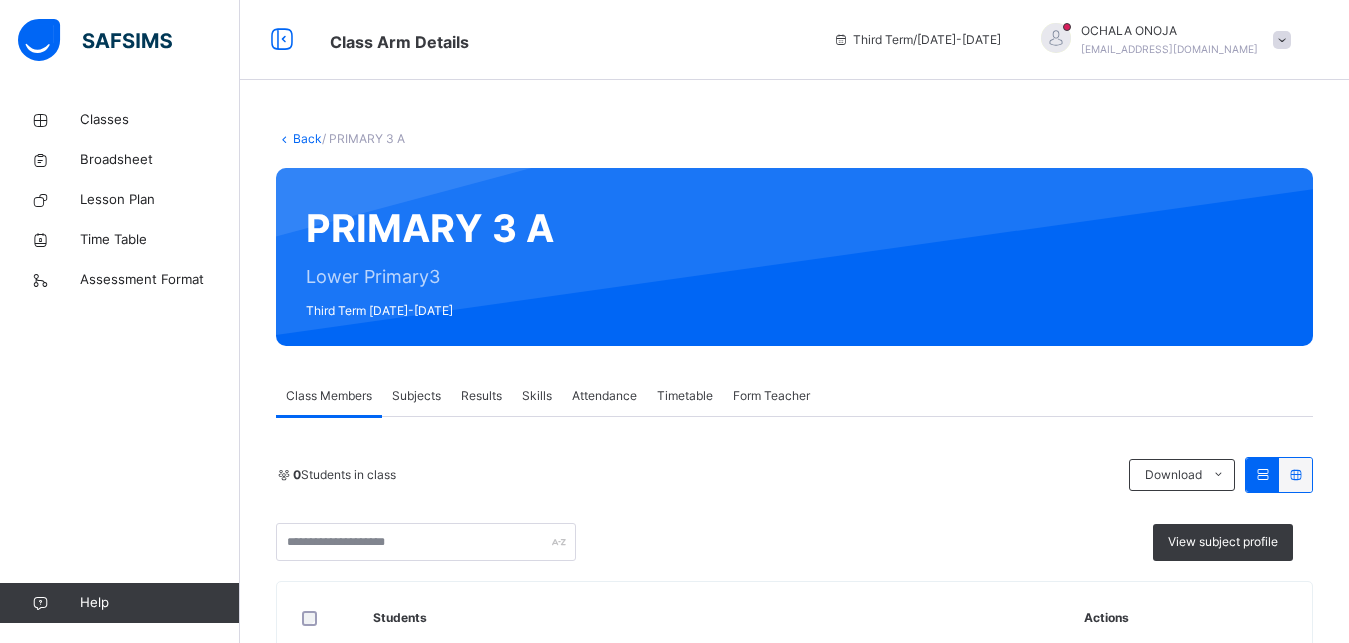 click on "Subjects" at bounding box center [416, 396] 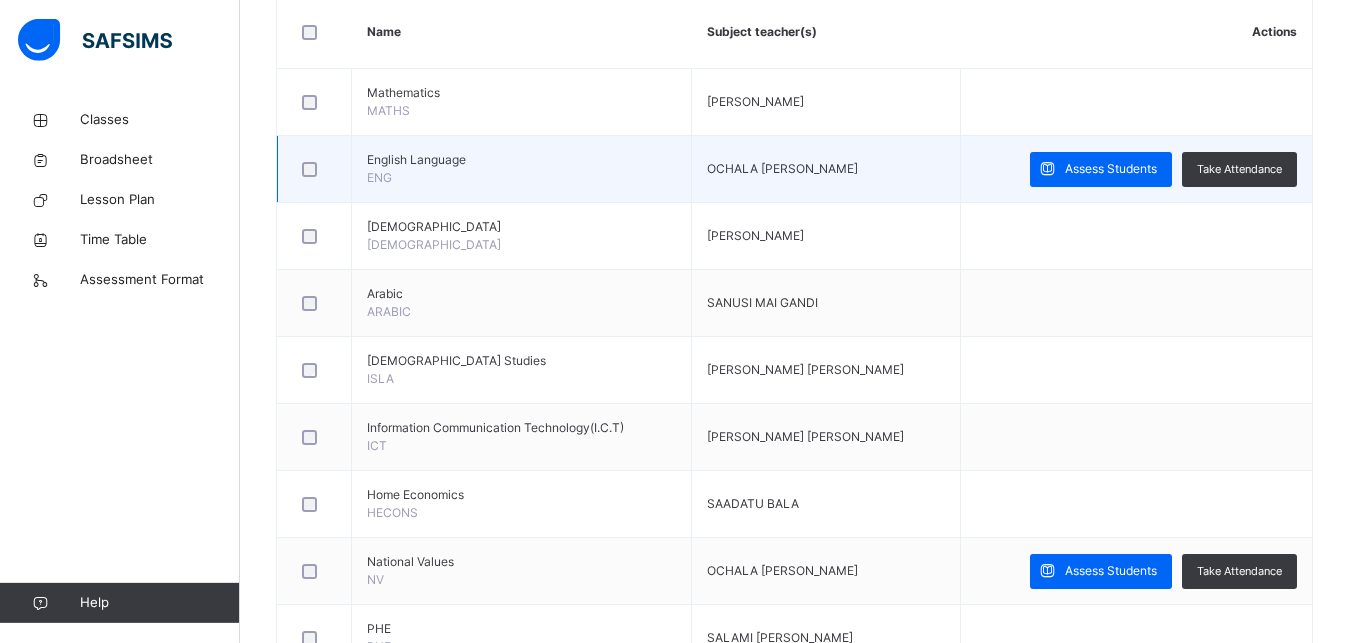scroll, scrollTop: 510, scrollLeft: 0, axis: vertical 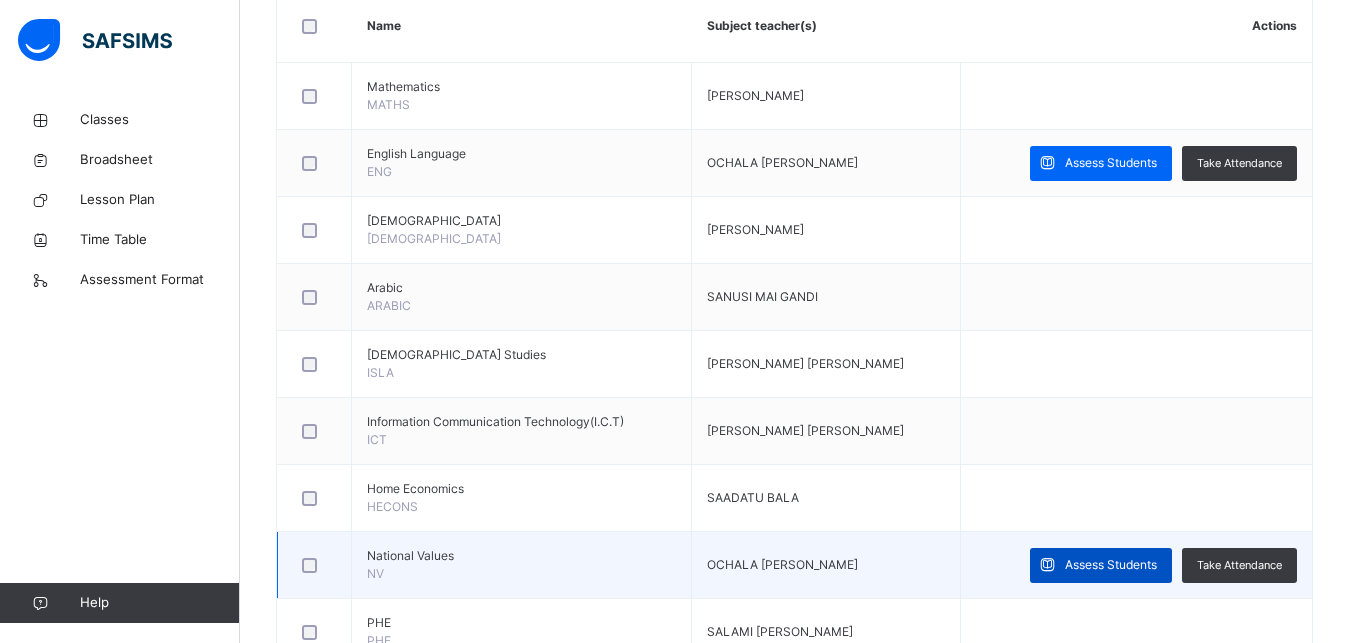 click on "Assess Students" at bounding box center (1111, 565) 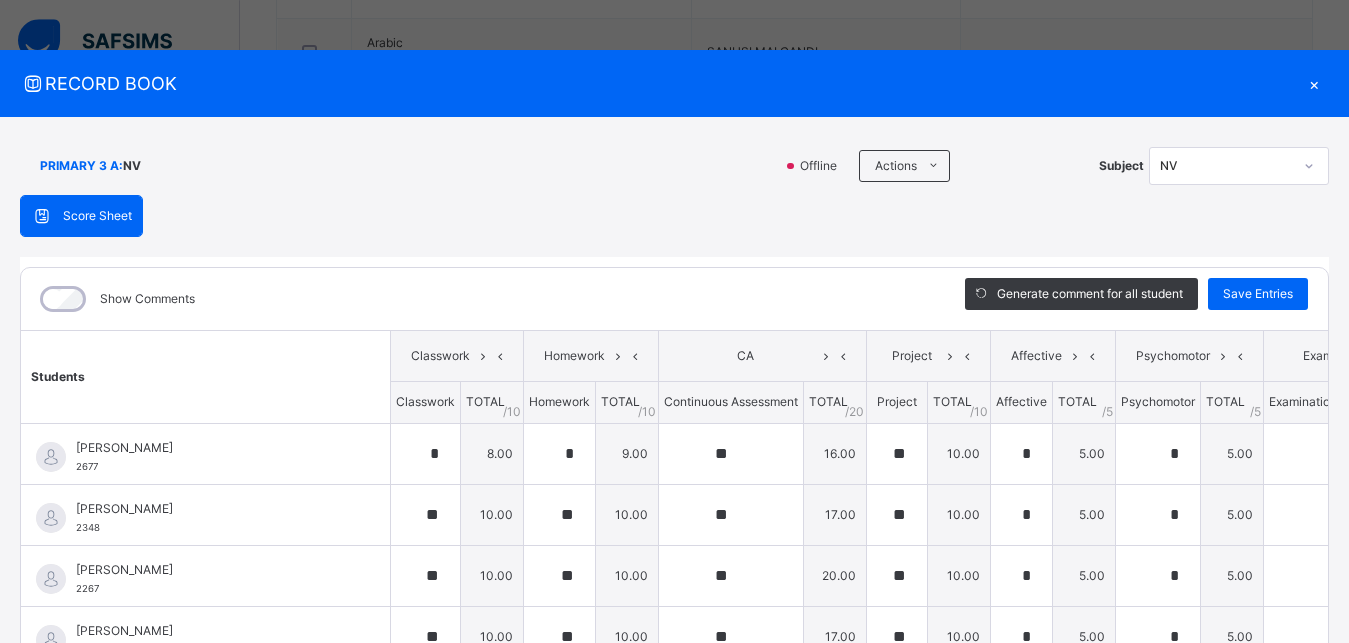scroll, scrollTop: 784, scrollLeft: 0, axis: vertical 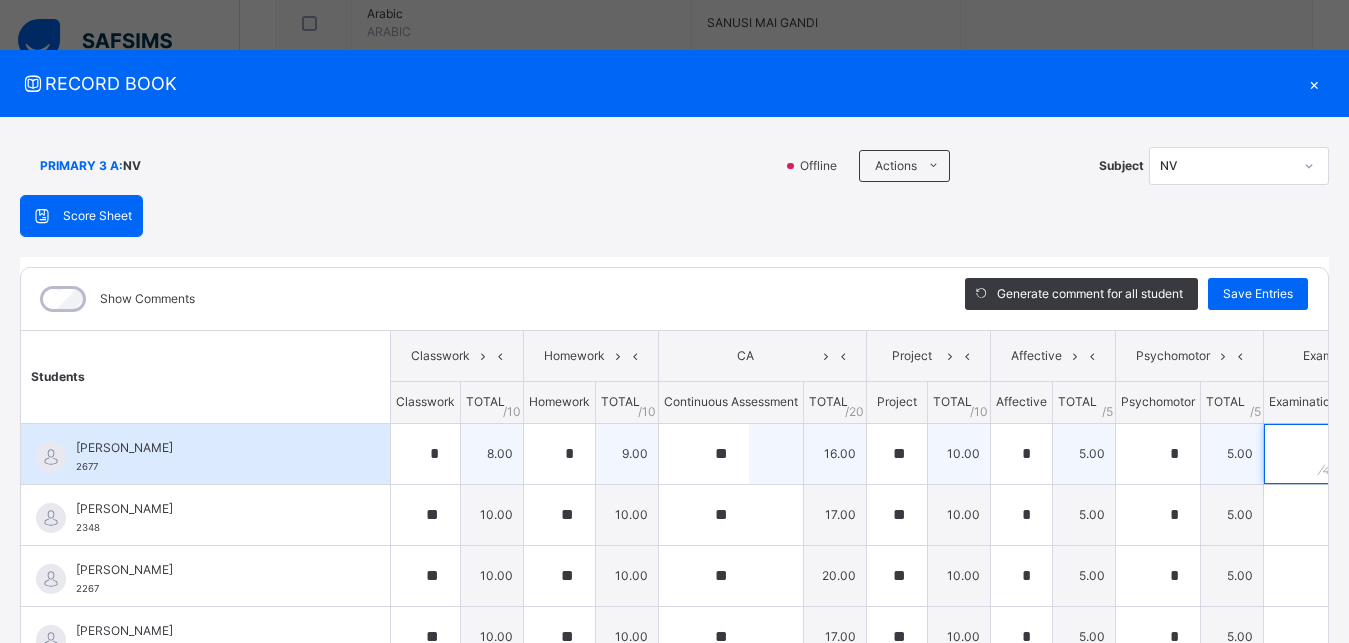 click at bounding box center [1303, 454] 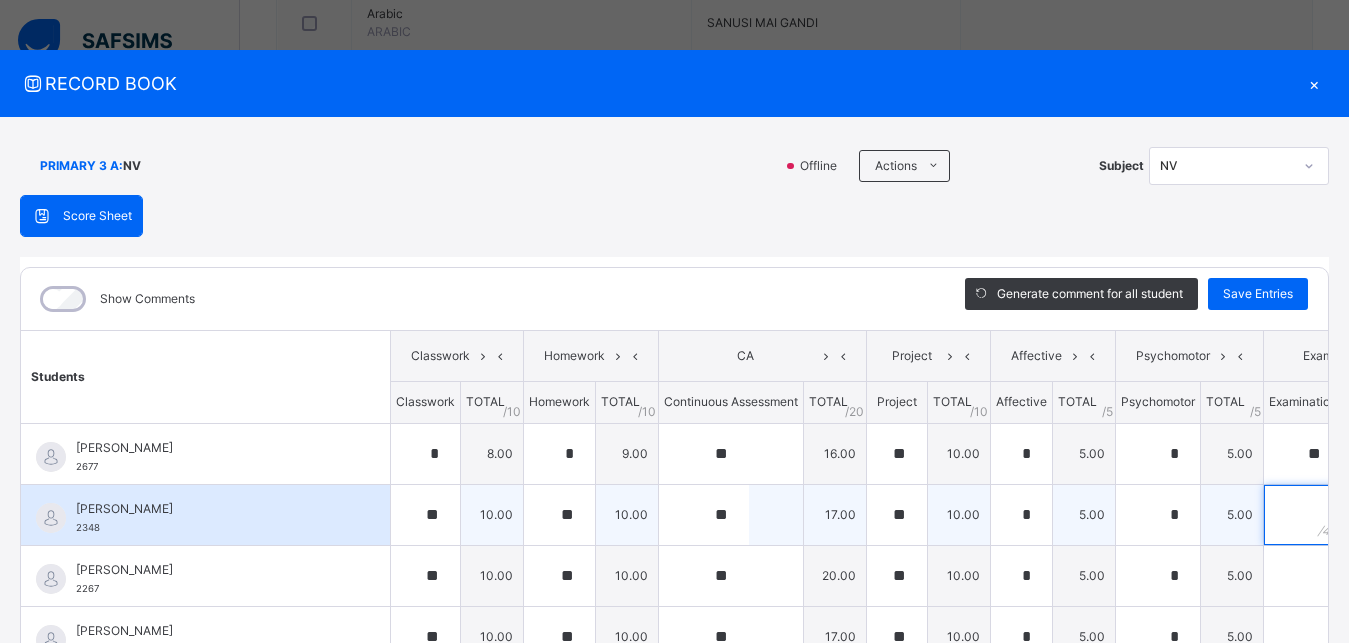 click at bounding box center (1303, 515) 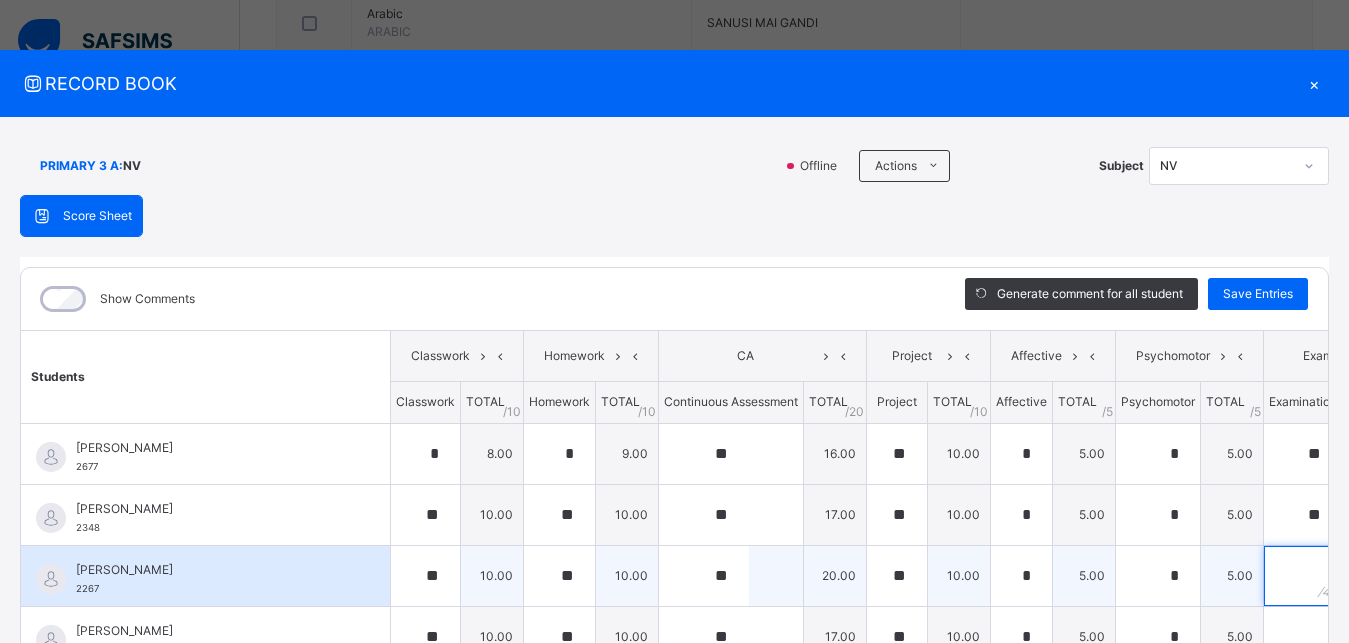 click at bounding box center [1303, 576] 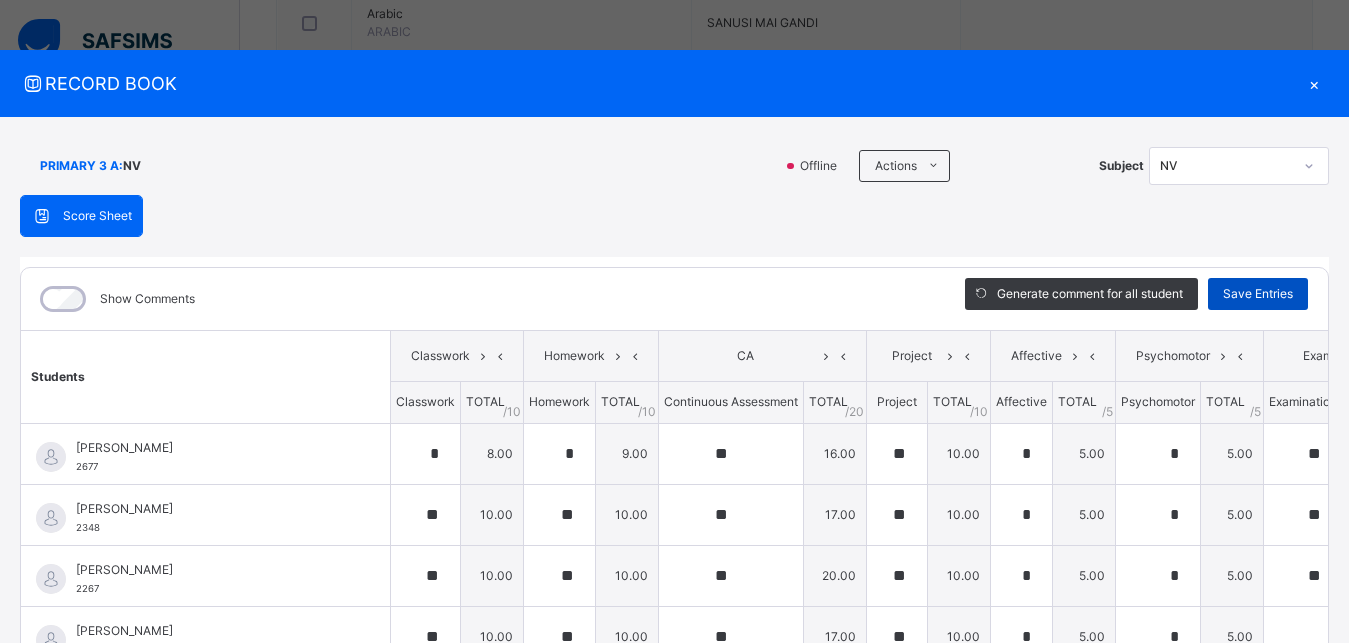click on "Save Entries" at bounding box center (1258, 294) 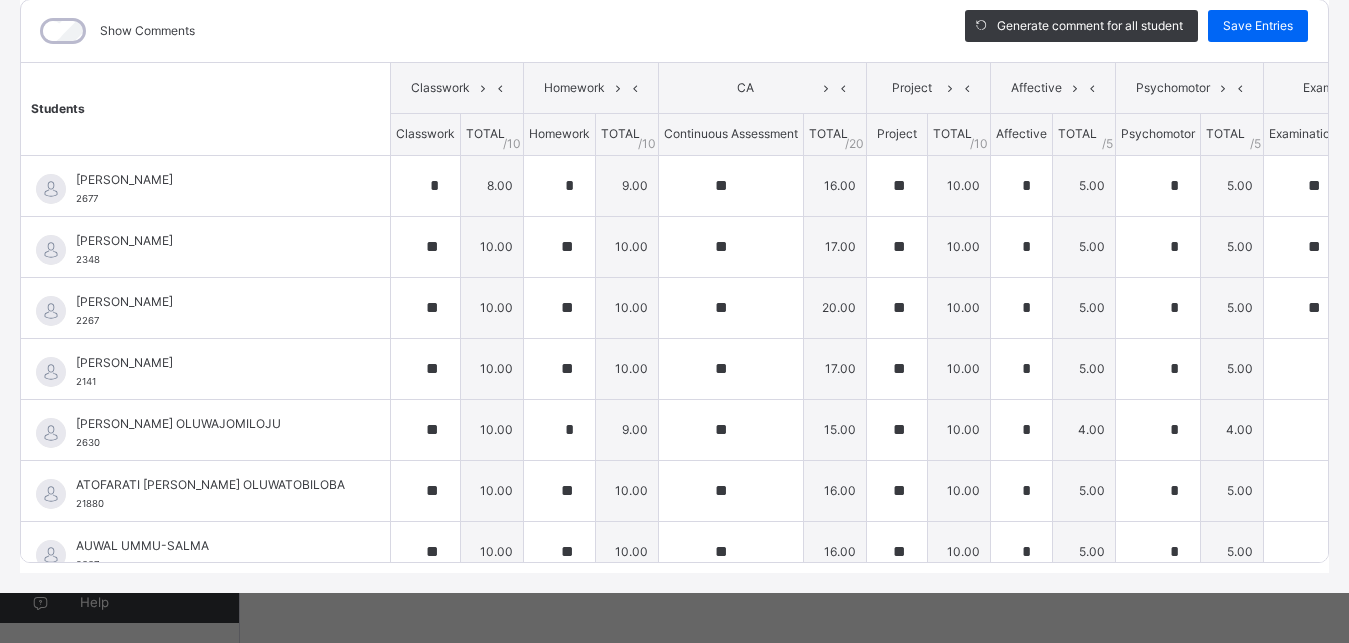 scroll, scrollTop: 285, scrollLeft: 0, axis: vertical 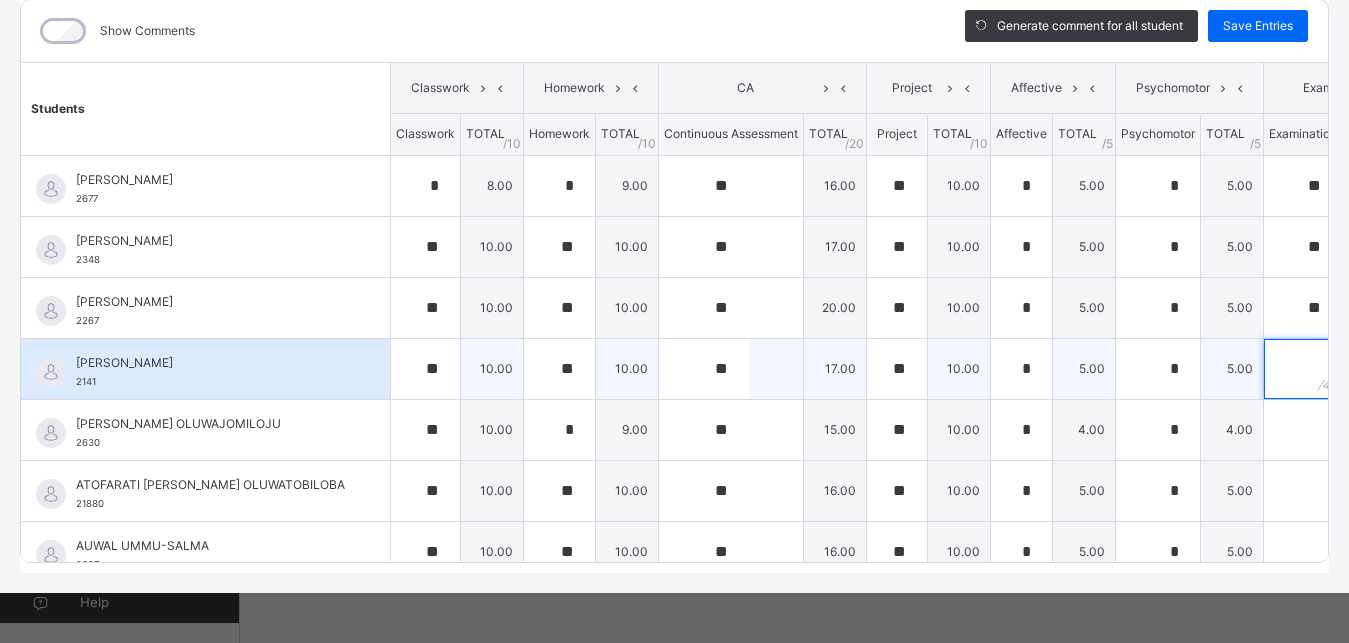 click at bounding box center (1303, 369) 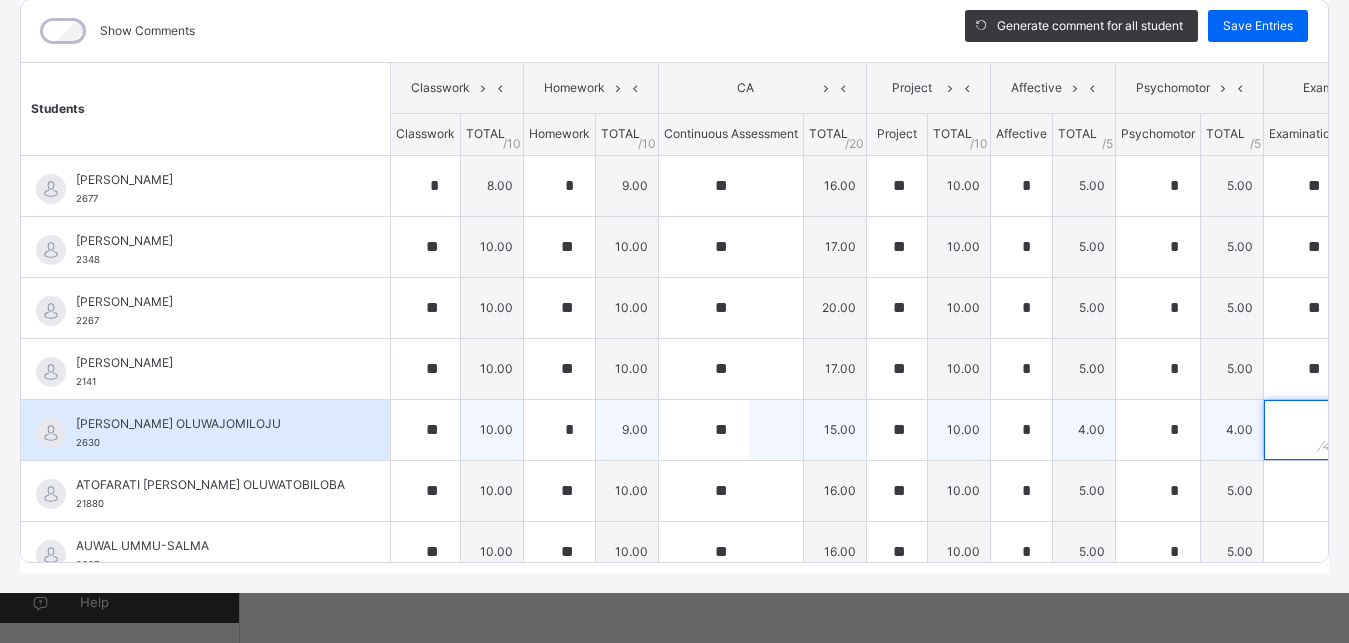 click at bounding box center (1303, 430) 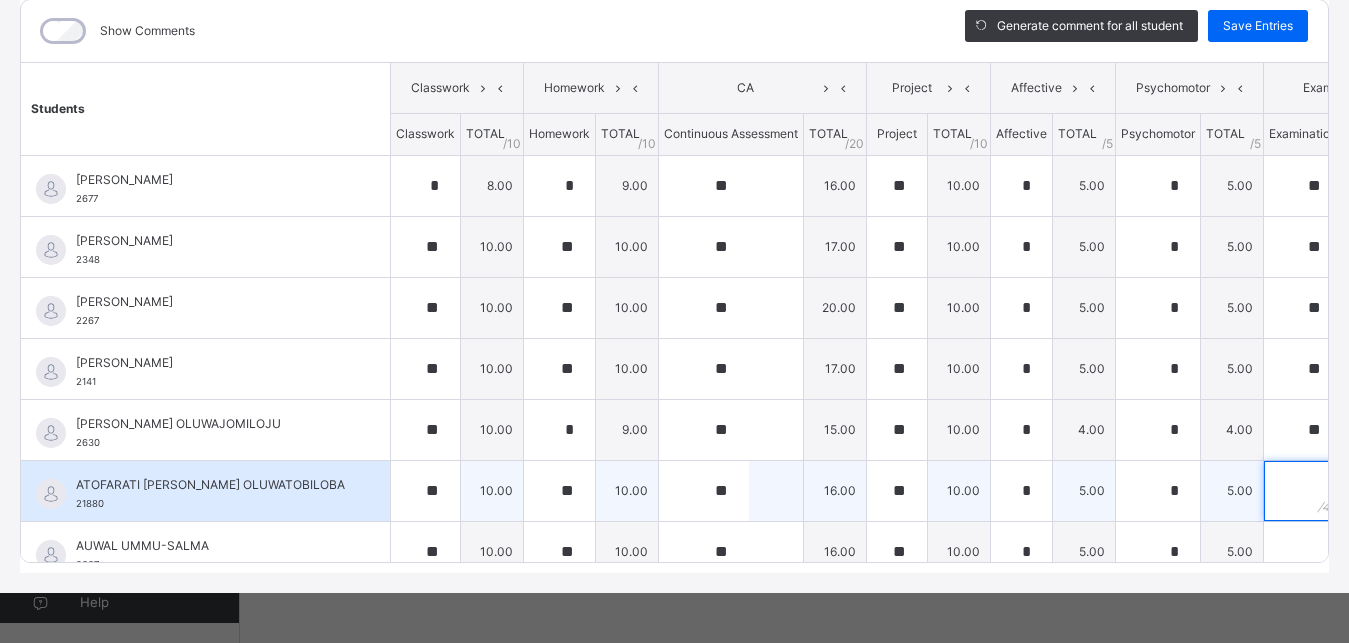 click at bounding box center [1303, 491] 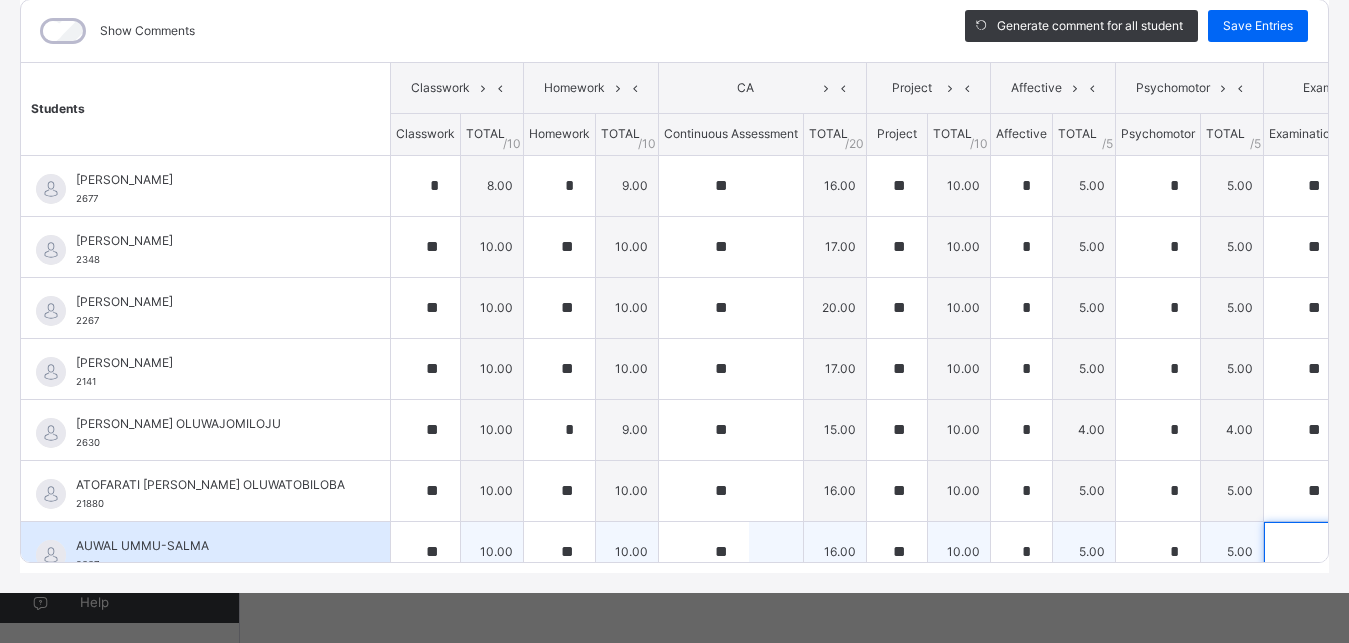 click at bounding box center (1303, 552) 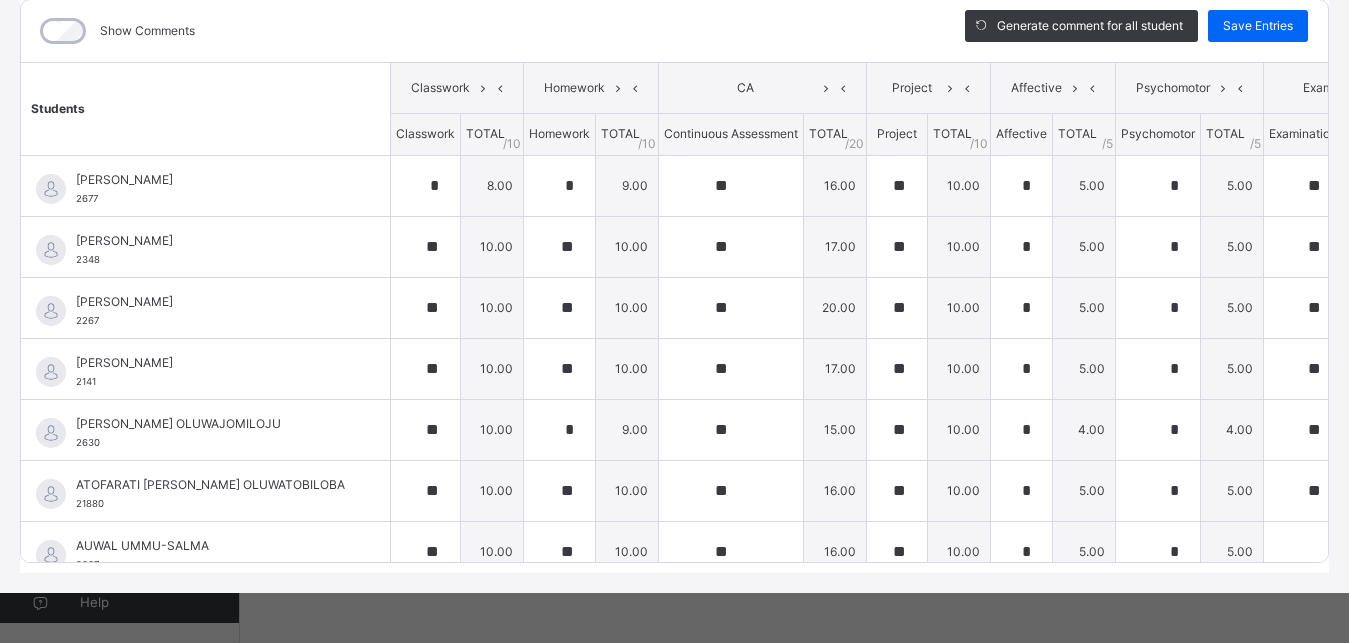 click on "Show Comments   Generate comment for all student   Save Entries Class Level:  PRIMARY 3   A Subject:  NV Session:  2024/2025 Session Session:  Third Term Students Classwork Homework CA Project Affective Psychomotor Exam TOTAL /100 Comment Classwork TOTAL / 10 Homework TOTAL / 10 Continuous Assessment TOTAL / 20 Project TOTAL / 10 Affective TOTAL / 5 Psychomotor TOTAL / 5 Examination TOTAL / 40 [PERSON_NAME] GOSHI 2677 [PERSON_NAME] 2677 * 8.00 * 9.00 ** 16.00 ** 10.00 * 5.00 * 5.00 ** 28.00 81.00 Generate comment 0 / 250   ×   Subject Teacher’s Comment Generate and see in full the comment developed by the AI with an option to regenerate the comment [PERSON_NAME] [PERSON_NAME]   2677   Total 81.00  / 100.00 [PERSON_NAME] Bot   Regenerate     Use this comment   [PERSON_NAME] 2348 [PERSON_NAME] 2348 ** 10.00 ** 10.00 ** 17.00 ** 10.00 * 5.00 * 5.00 ** 37.00 94.00 Generate comment 0 / 250   ×   Subject Teacher’s Comment [PERSON_NAME] [PERSON_NAME]   2348   Total 94.00  / 100.00 [PERSON_NAME] Bot" at bounding box center (674, 281) 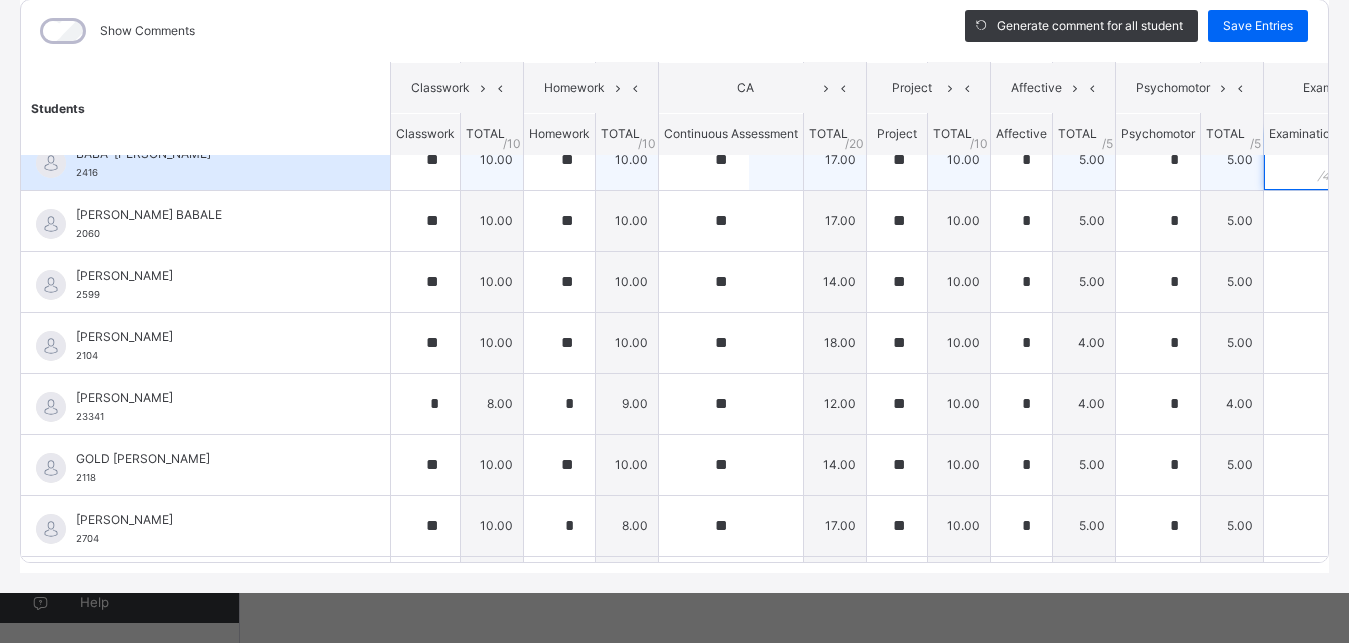 click at bounding box center (1303, 160) 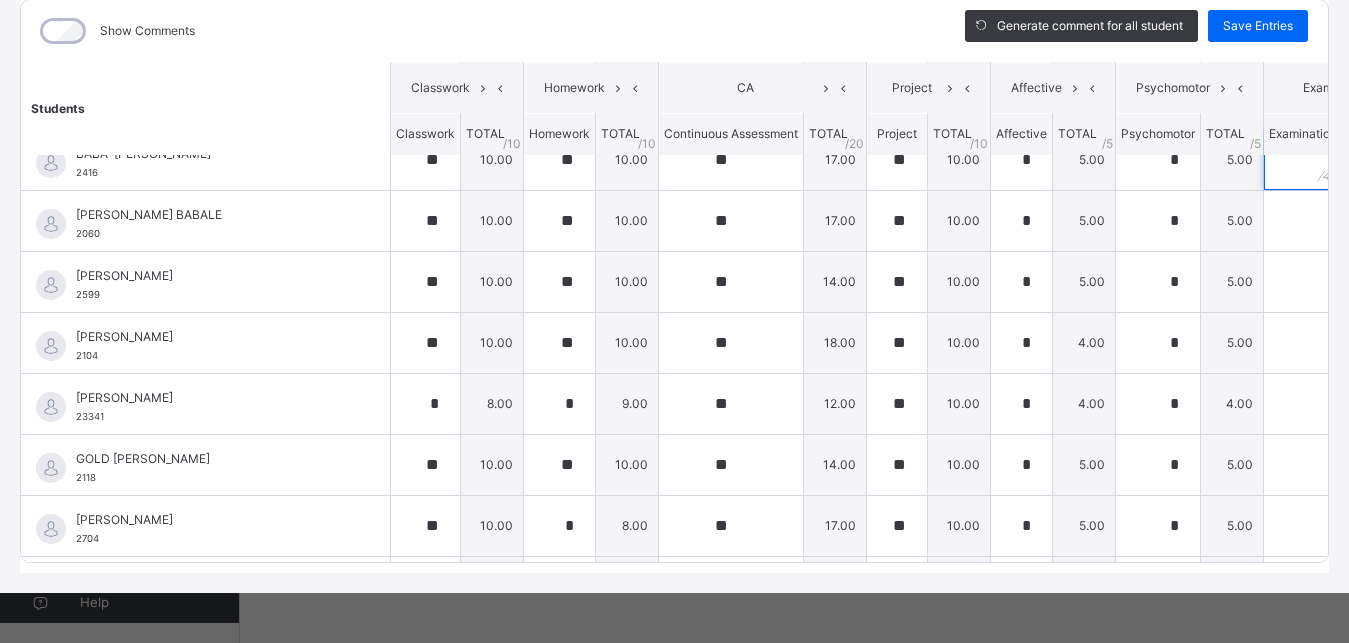 scroll, scrollTop: 92, scrollLeft: 0, axis: vertical 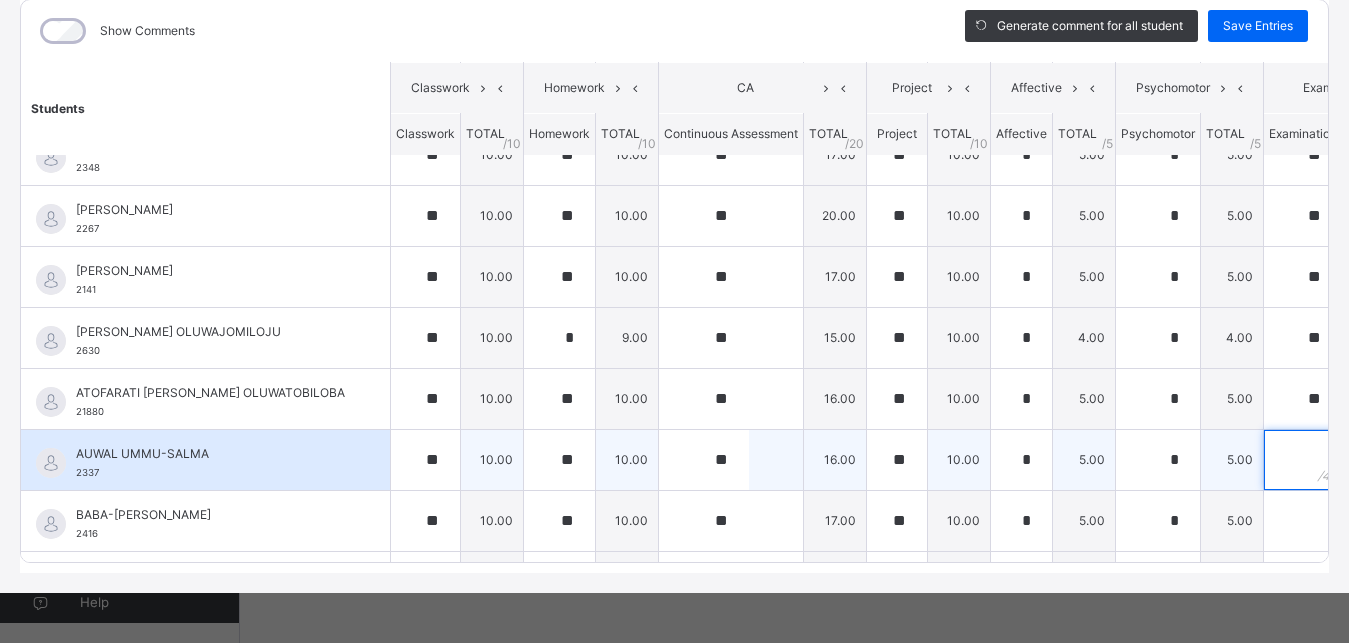 click at bounding box center (1303, 460) 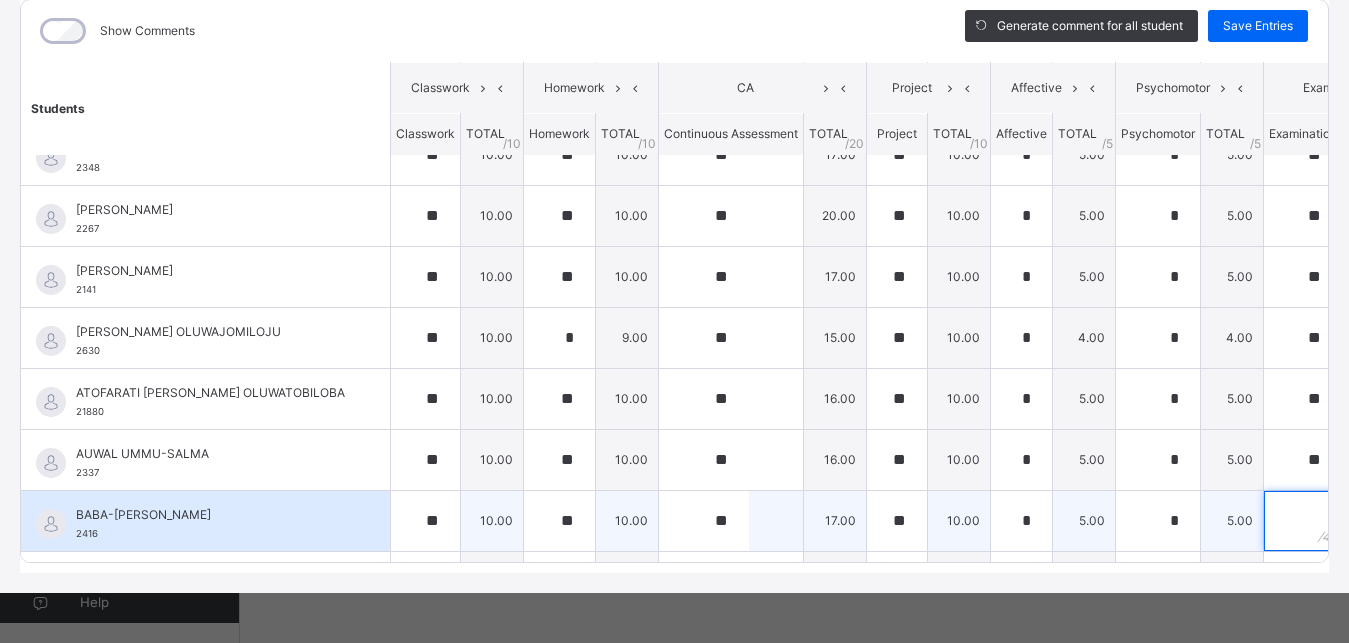 click at bounding box center (1303, 521) 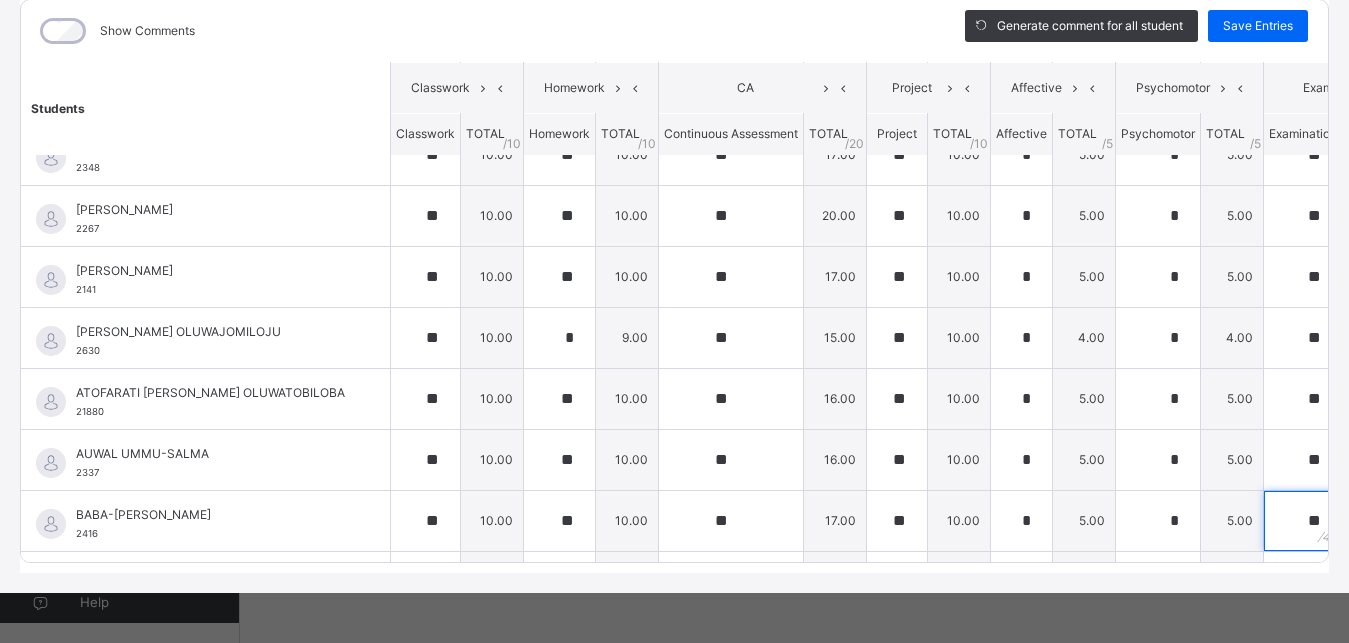 scroll, scrollTop: 453, scrollLeft: 0, axis: vertical 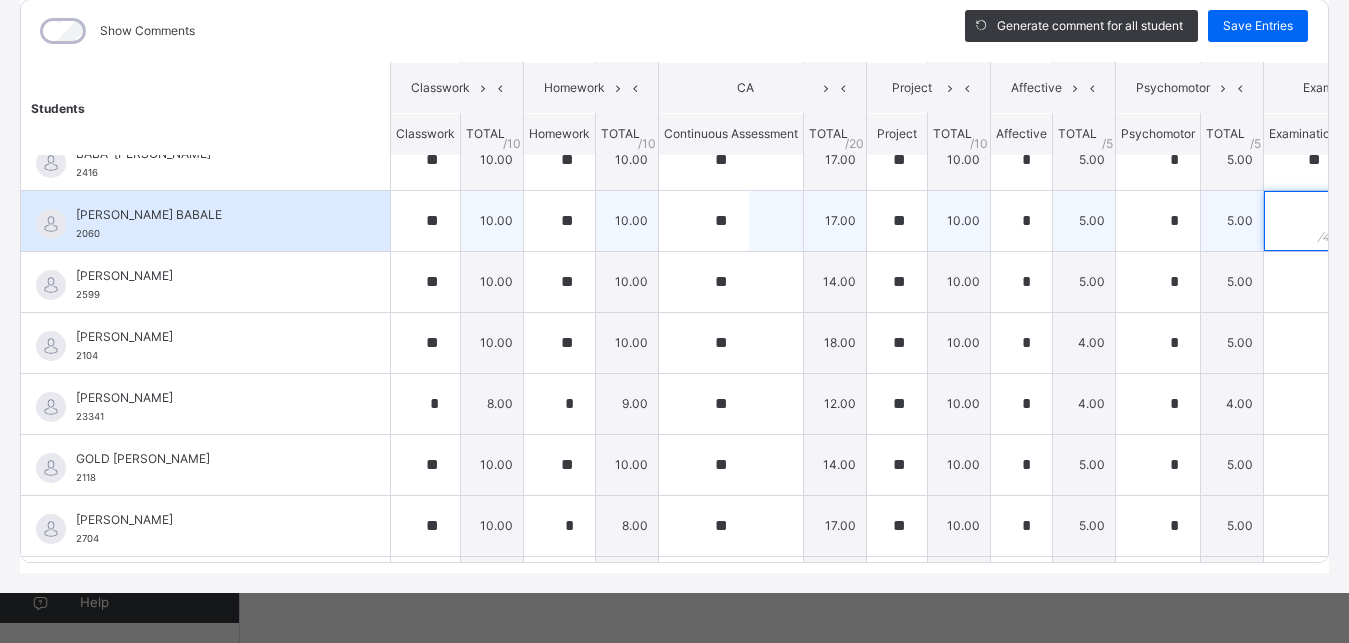 click at bounding box center (1303, 221) 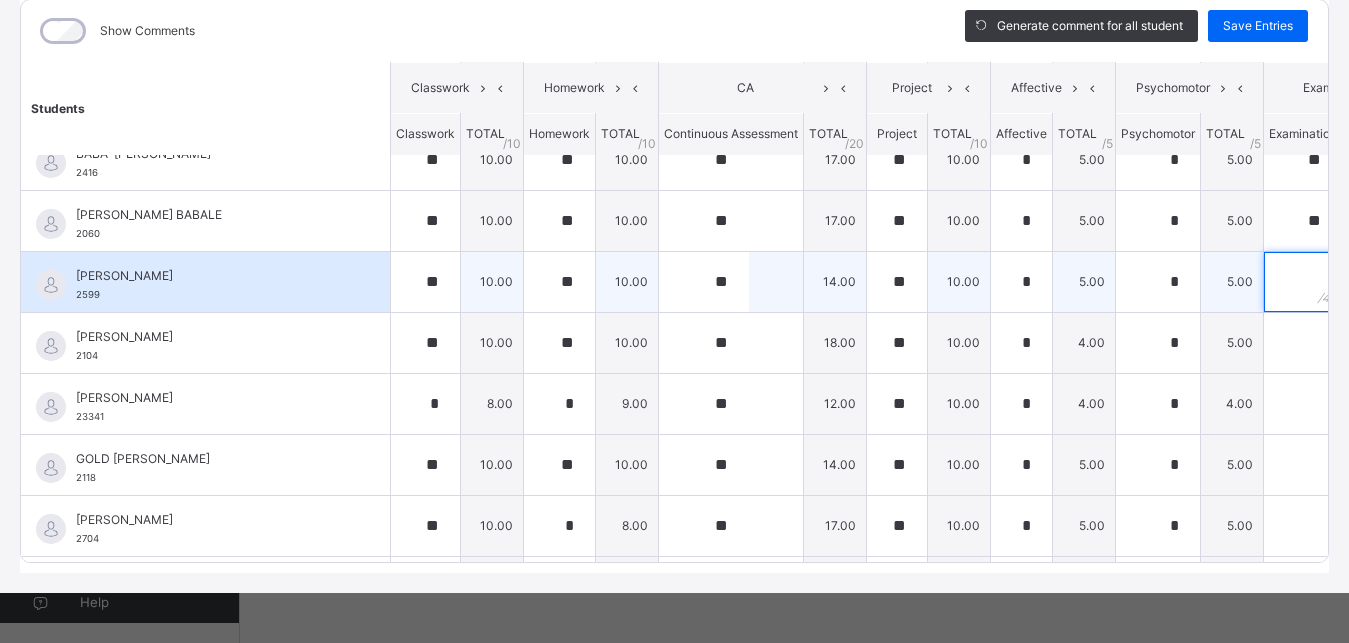 click at bounding box center (1303, 282) 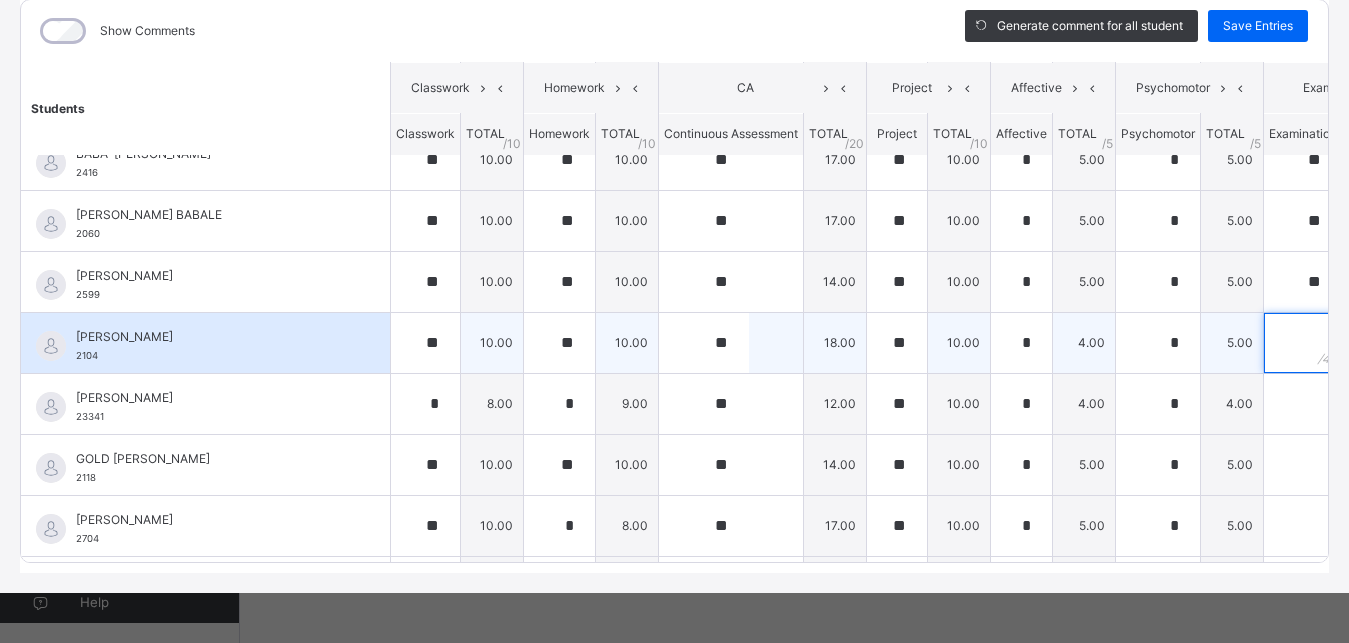 click at bounding box center [1303, 343] 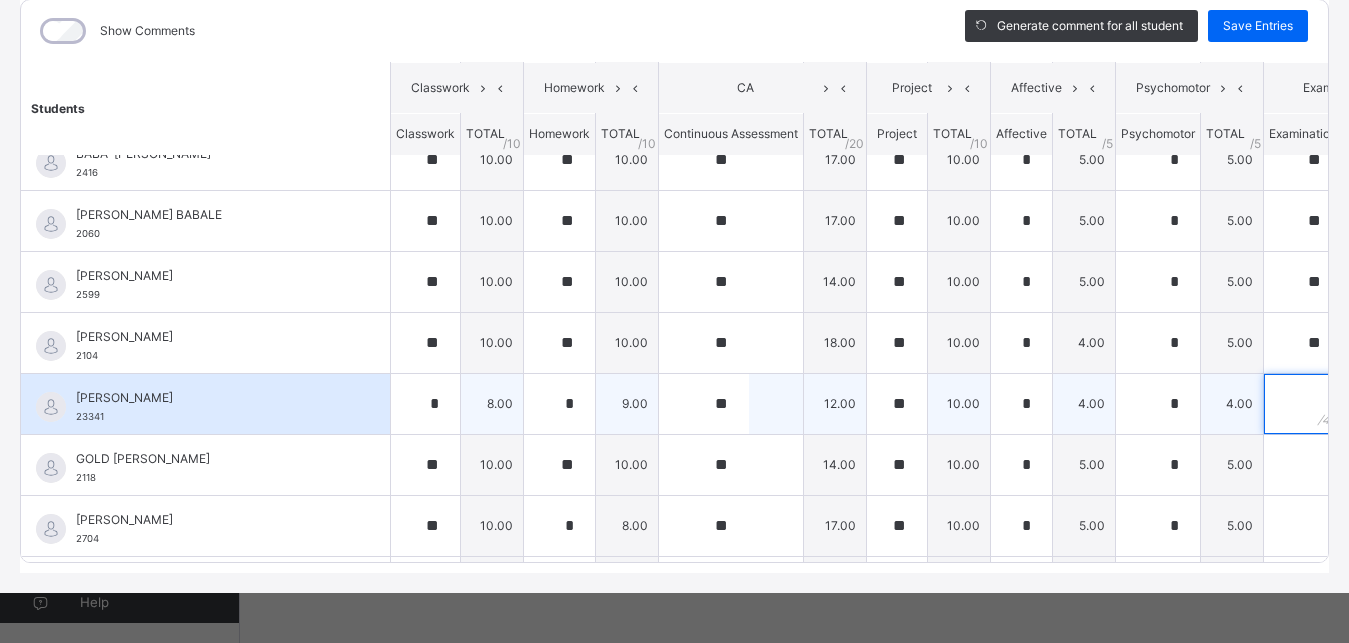 click at bounding box center (1303, 404) 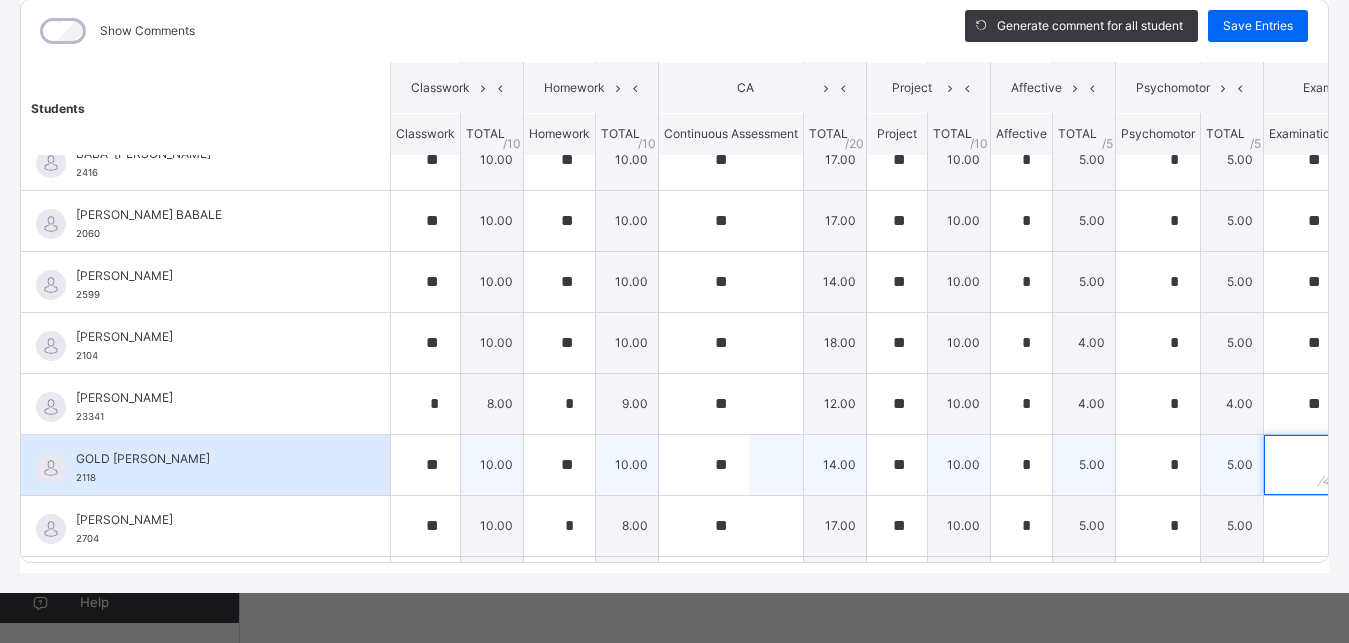 click at bounding box center [1303, 465] 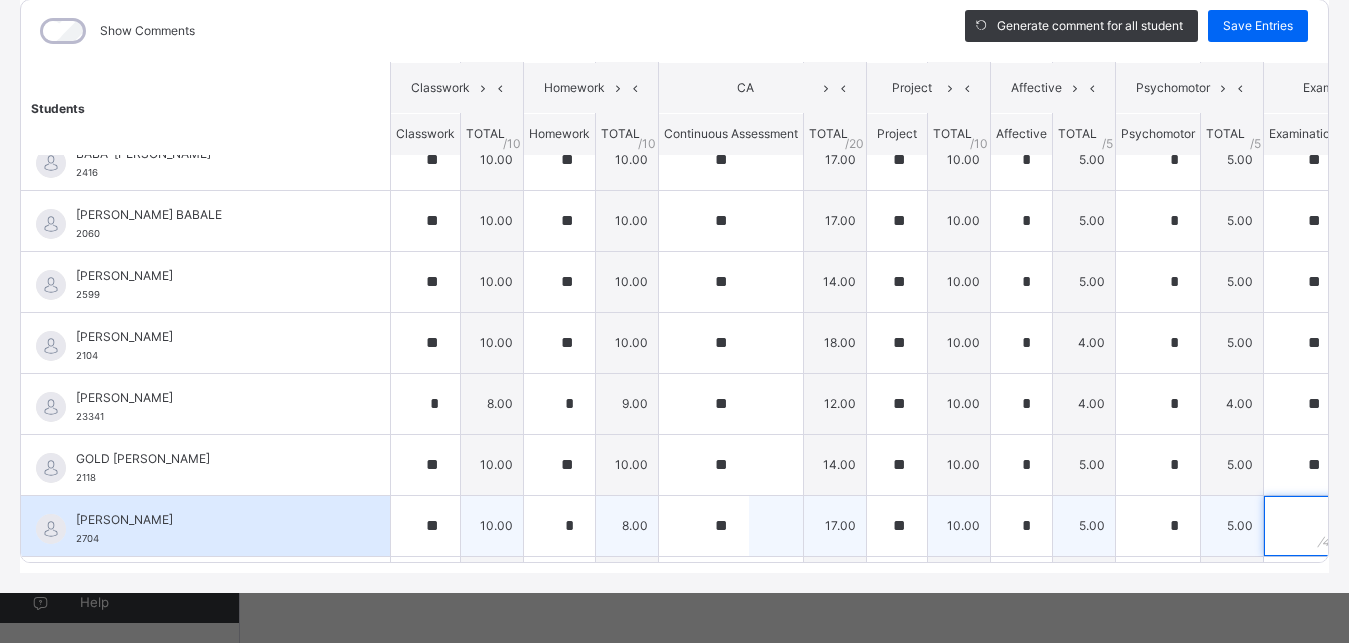 click at bounding box center (1303, 526) 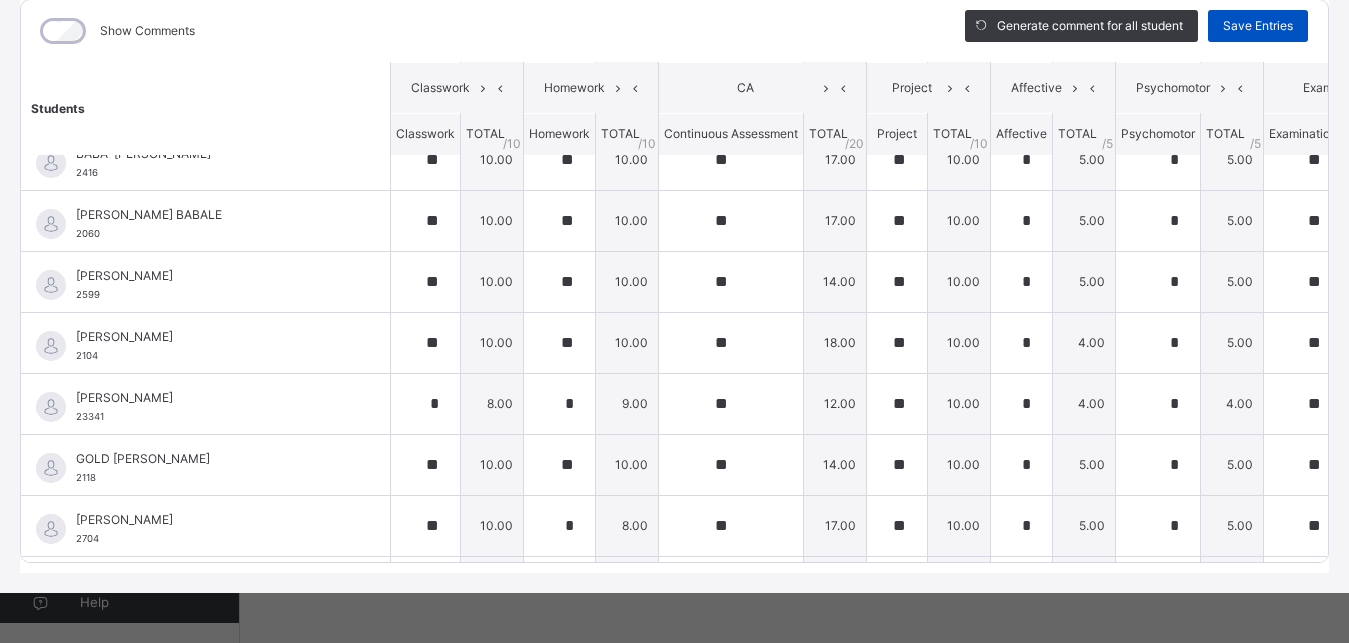 click on "Save Entries" at bounding box center (1258, 26) 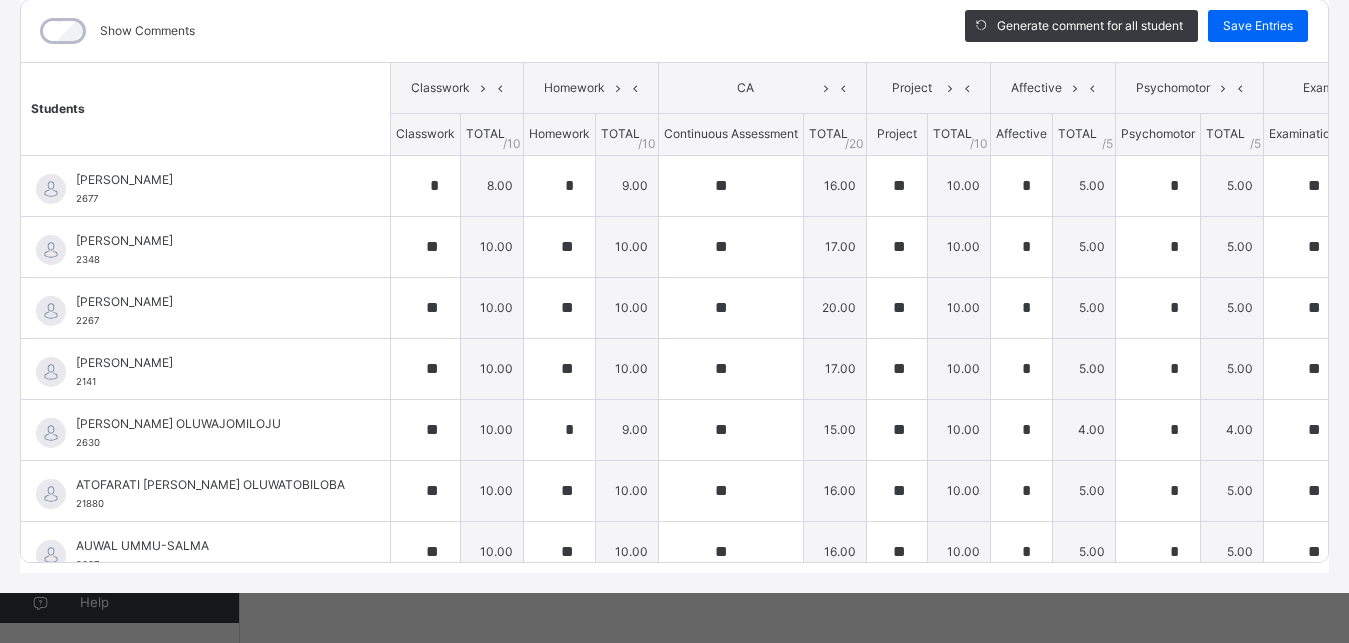 scroll, scrollTop: 453, scrollLeft: 0, axis: vertical 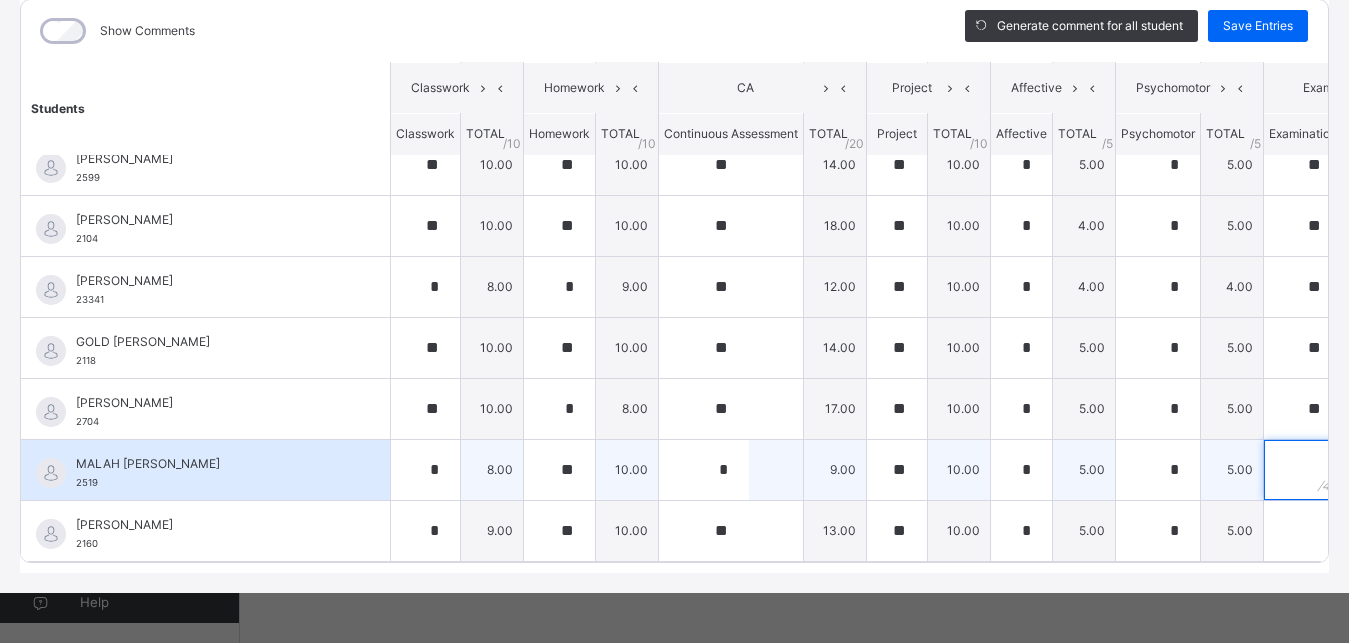 click at bounding box center (1303, 470) 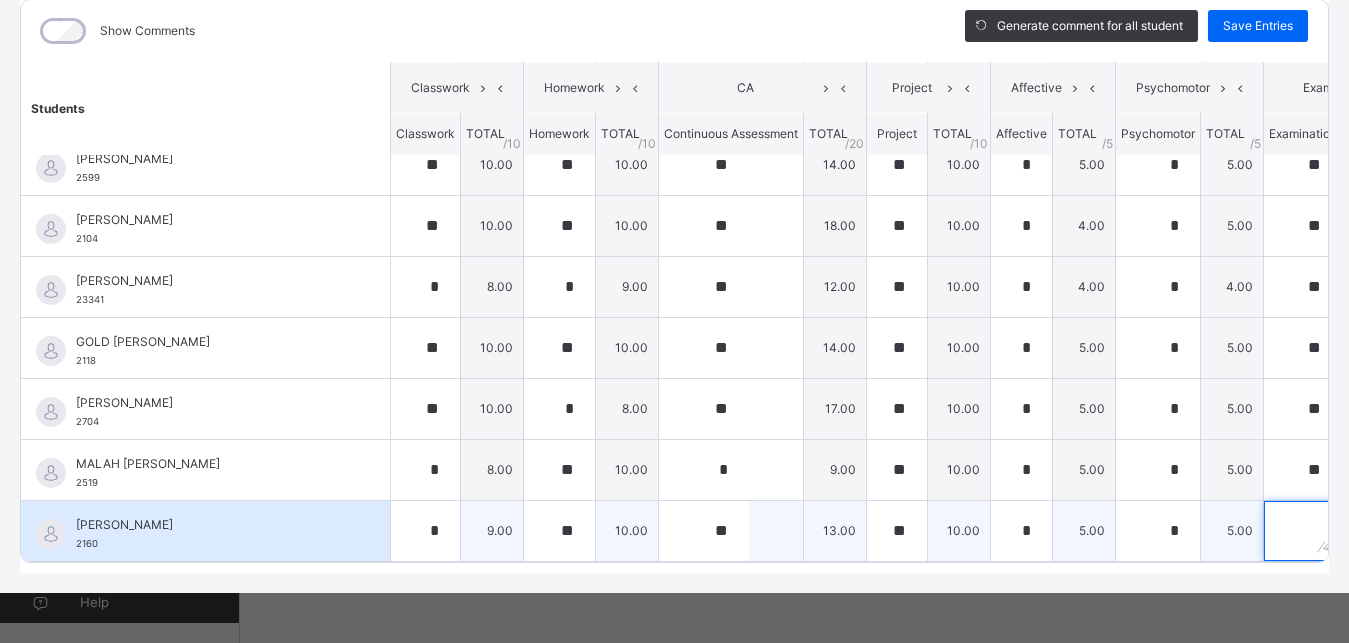 click at bounding box center (1303, 531) 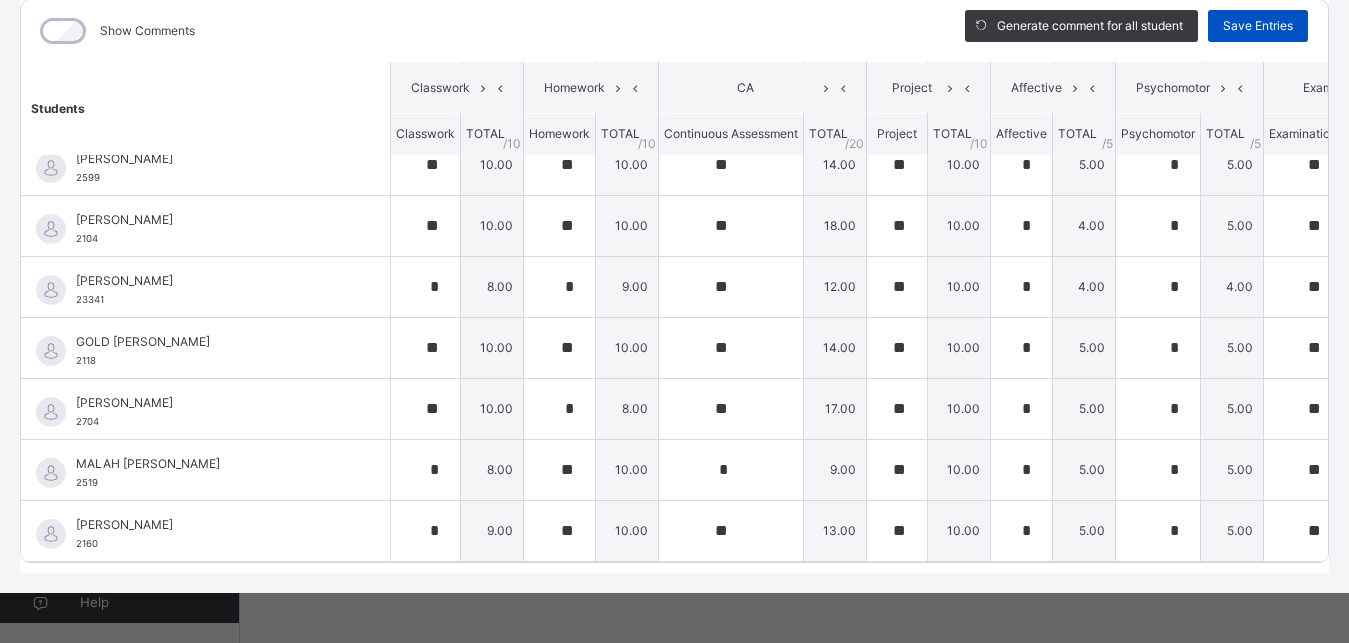 click on "Save Entries" at bounding box center (1258, 26) 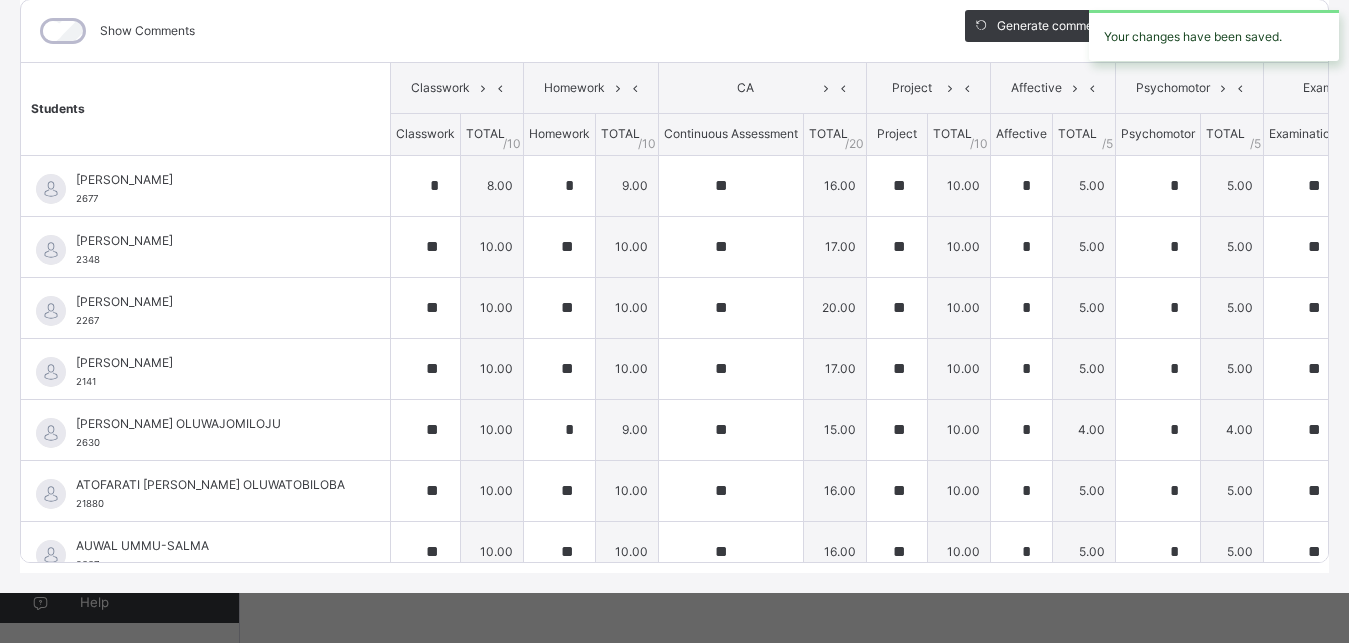 scroll, scrollTop: 453, scrollLeft: 0, axis: vertical 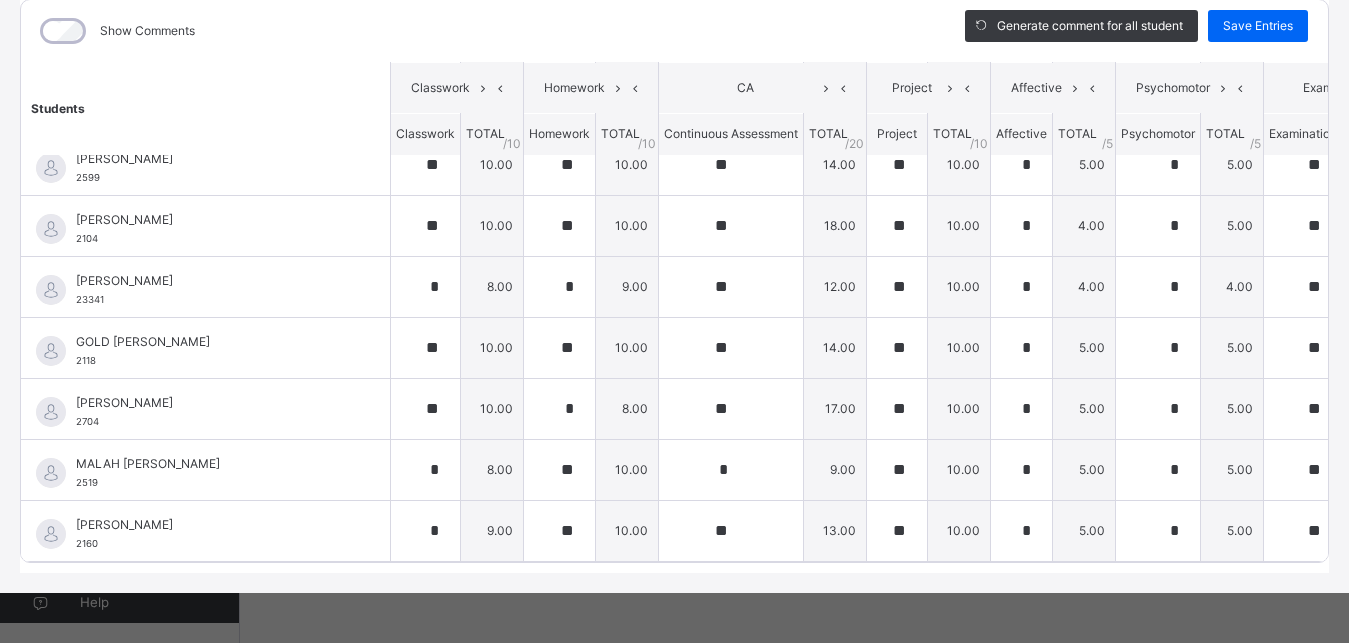 click on "PRIMARY 3   A :   NV Offline Actions  Download Empty Score Sheet  Upload/map score sheet Subject  NV ESTEEM LEARNING CENTRE Date: [DATE] 3:48:33 pm Score Sheet Score Sheet Show Comments   Generate comment for all student   Save Entries Class Level:  PRIMARY 3   A Subject:  NV Session:  2024/2025 Session Session:  Third Term Students Classwork Homework CA Project Affective Psychomotor Exam TOTAL /100 Comment Classwork TOTAL / 10 Homework TOTAL / 10 Continuous Assessment TOTAL / 20 Project TOTAL / 10 Affective TOTAL / 5 Psychomotor TOTAL / 5 Examination TOTAL / 40 [PERSON_NAME] 2677 [PERSON_NAME] 2677 * 8.00 * 9.00 ** 16.00 ** 10.00 * 5.00 * 5.00 ** 28.00 81.00 Generate comment 0 / 250   ×   Subject Teacher’s Comment Generate and see in full the comment developed by the AI with an option to regenerate the comment [PERSON_NAME] [PERSON_NAME]   2677   Total 81.00  / 100.00 [PERSON_NAME] Bot   Regenerate     Use this comment   [PERSON_NAME] 2348 ABUBAKAR [PERSON_NAME] 2348 ** 10.00 ** 10.00" at bounding box center (674, 221) 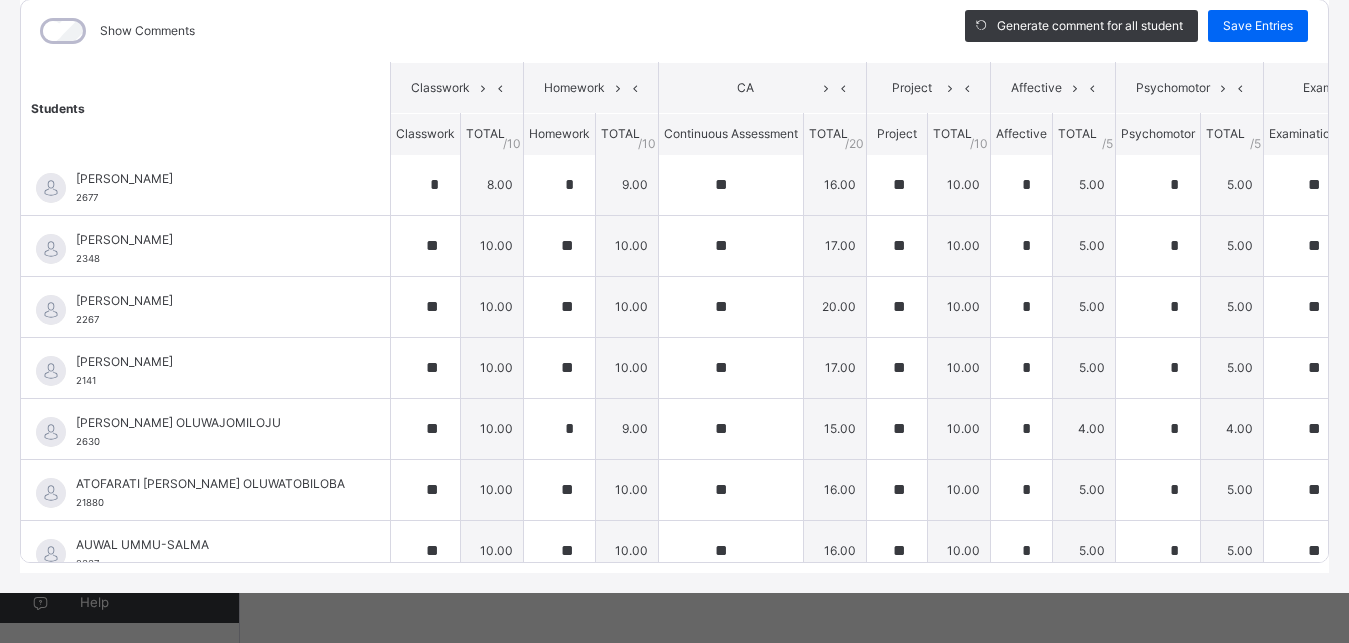scroll, scrollTop: 0, scrollLeft: 0, axis: both 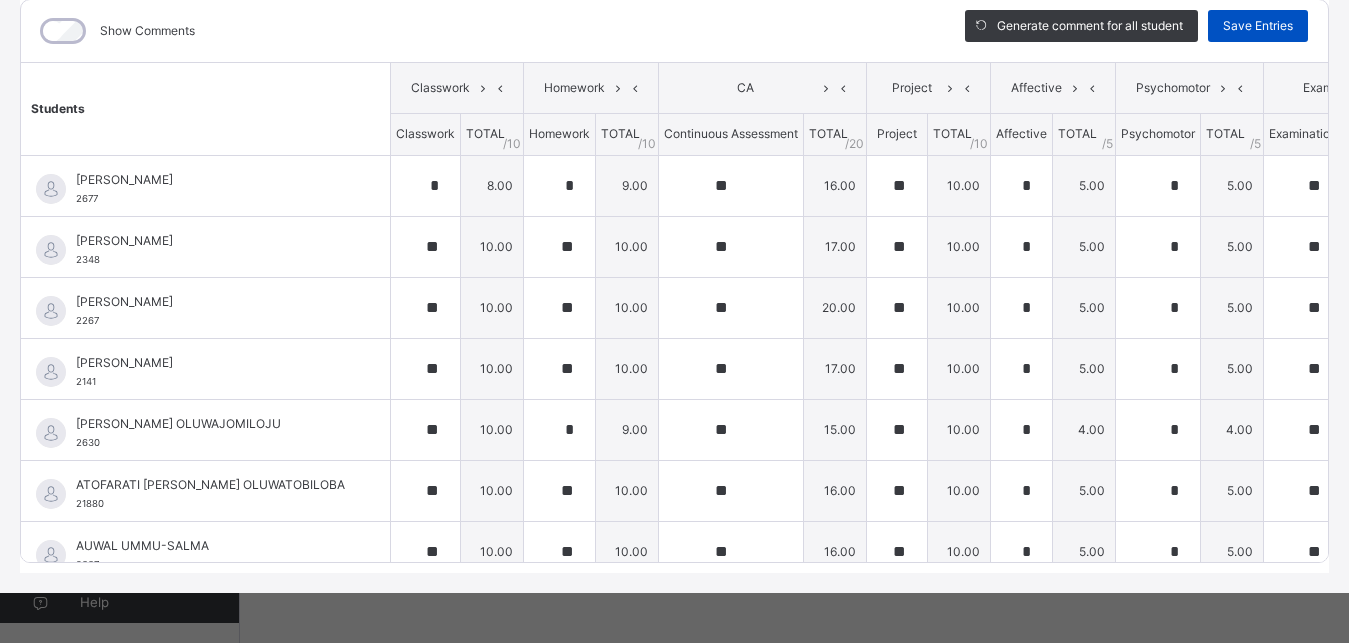 click on "Save Entries" at bounding box center [1258, 26] 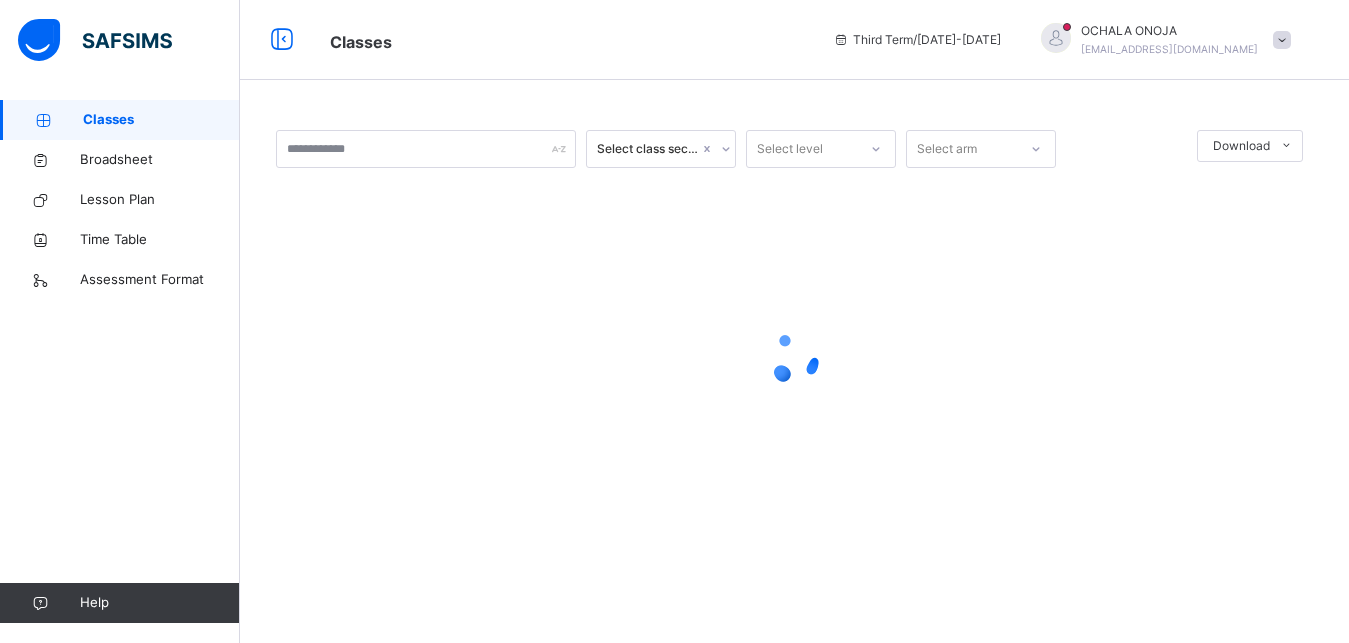 scroll, scrollTop: 0, scrollLeft: 0, axis: both 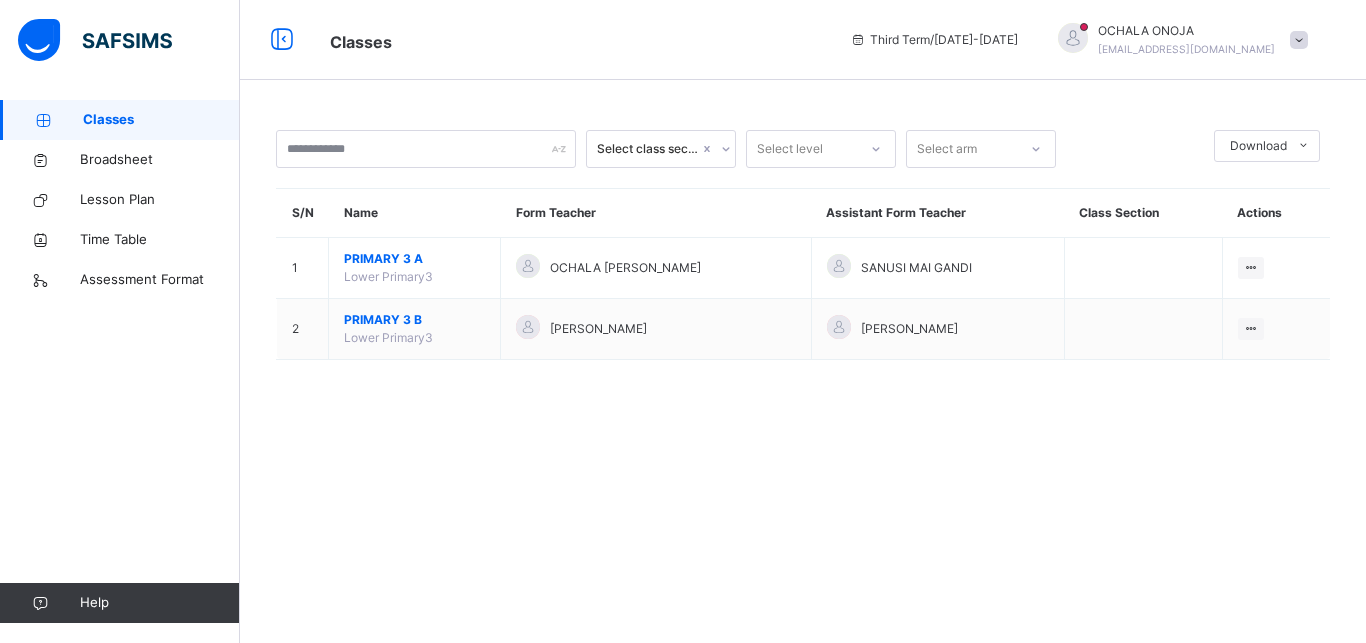 click on "Classes" at bounding box center (161, 120) 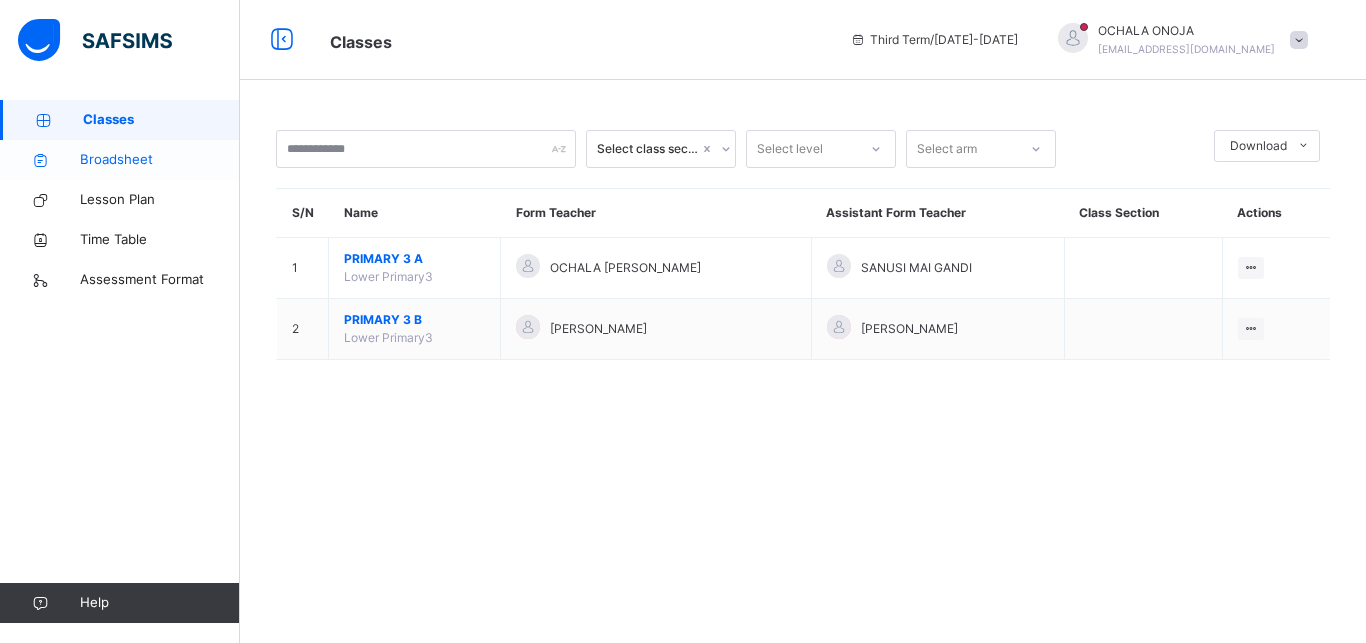click on "Broadsheet" at bounding box center (160, 160) 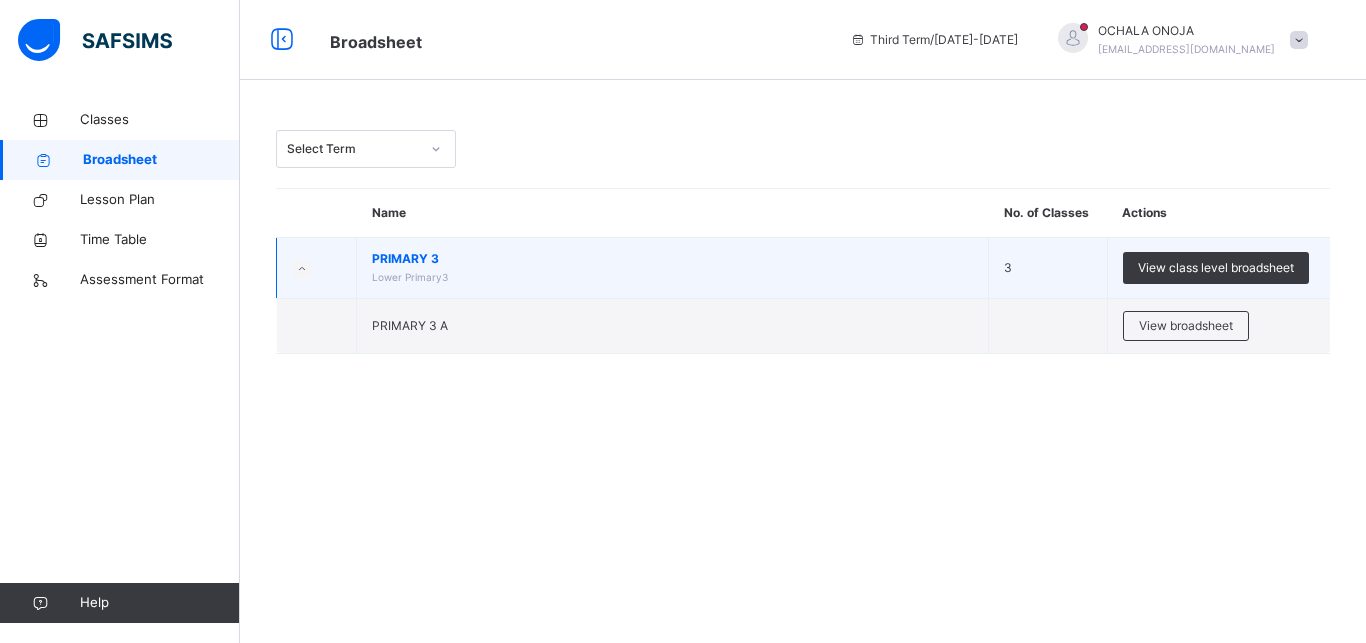 click on "PRIMARY 3     Lower Primary3" at bounding box center (673, 268) 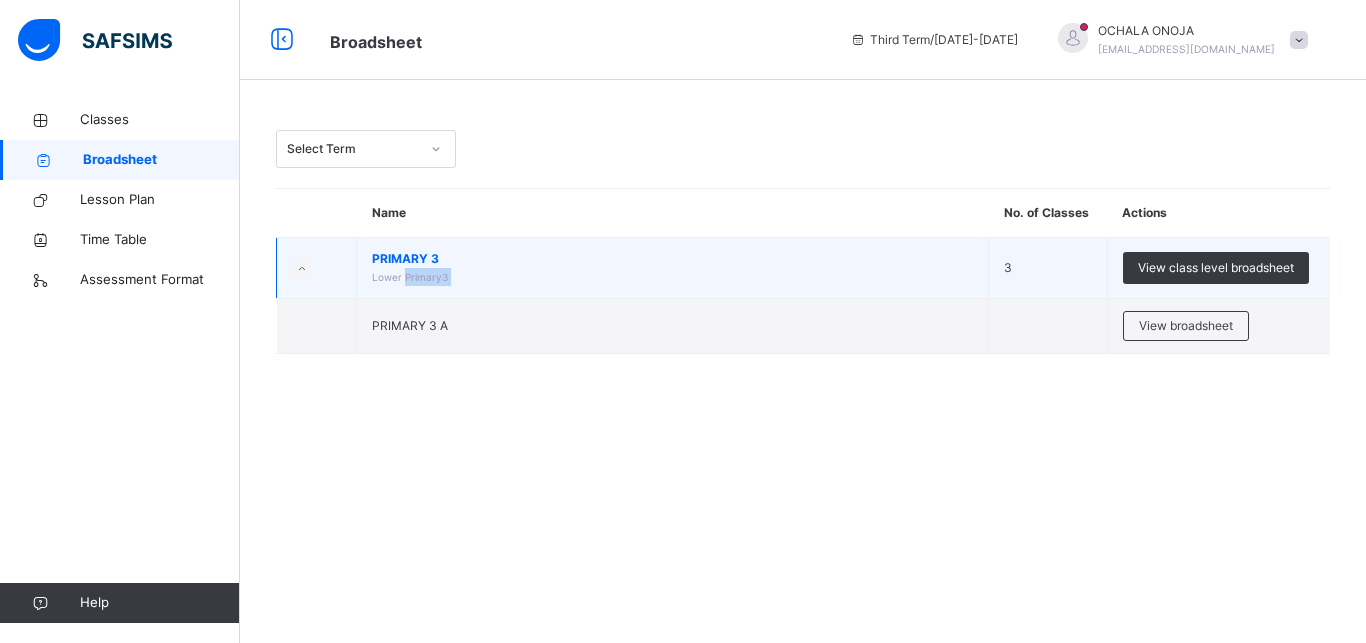 click on "PRIMARY 3     Lower Primary3" at bounding box center [673, 268] 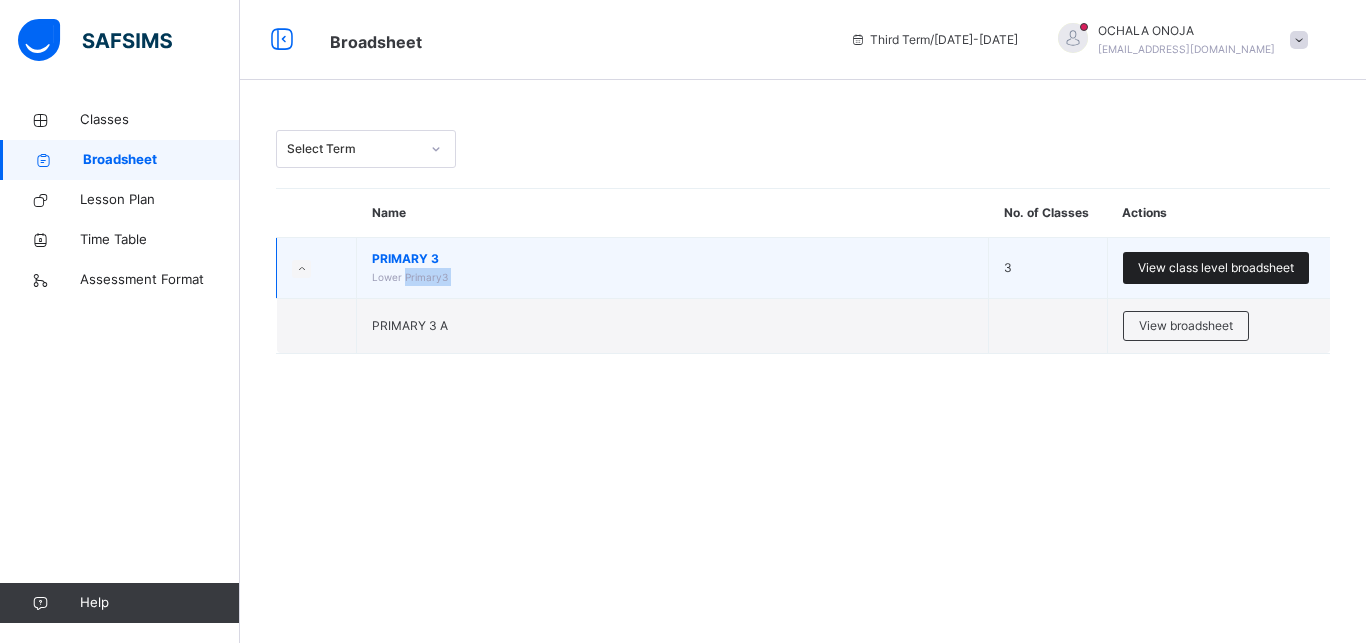 click on "View class level broadsheet" at bounding box center (1216, 268) 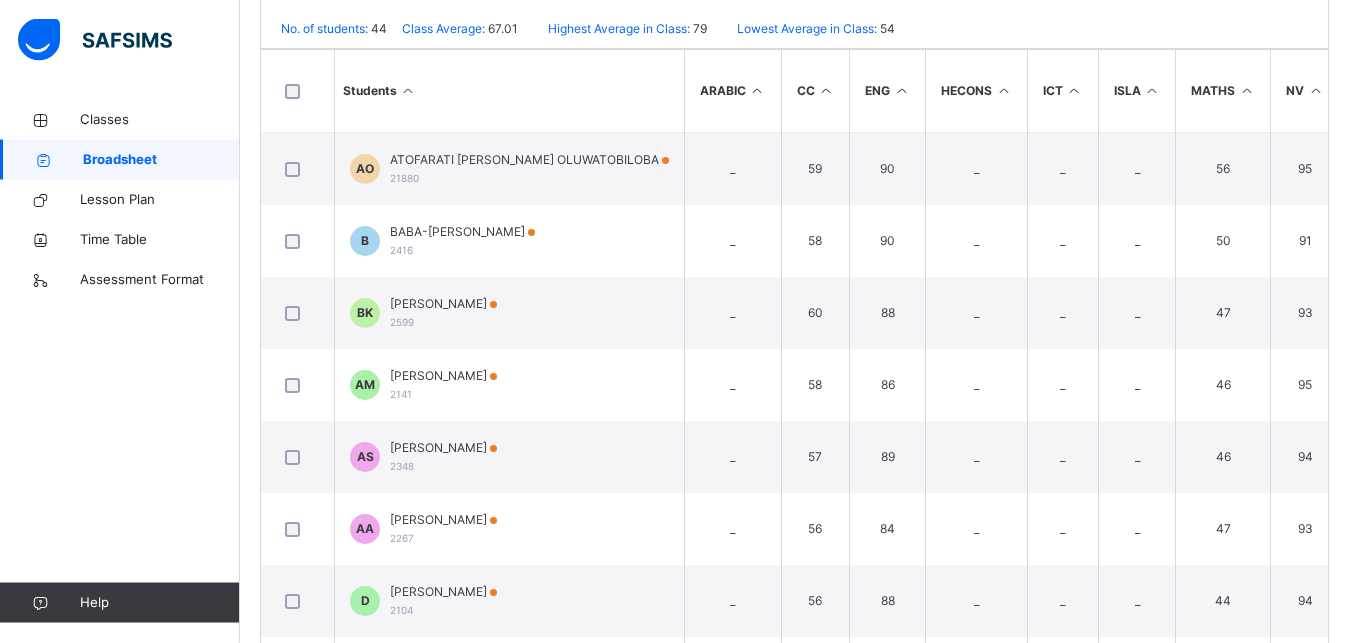 scroll, scrollTop: 0, scrollLeft: 0, axis: both 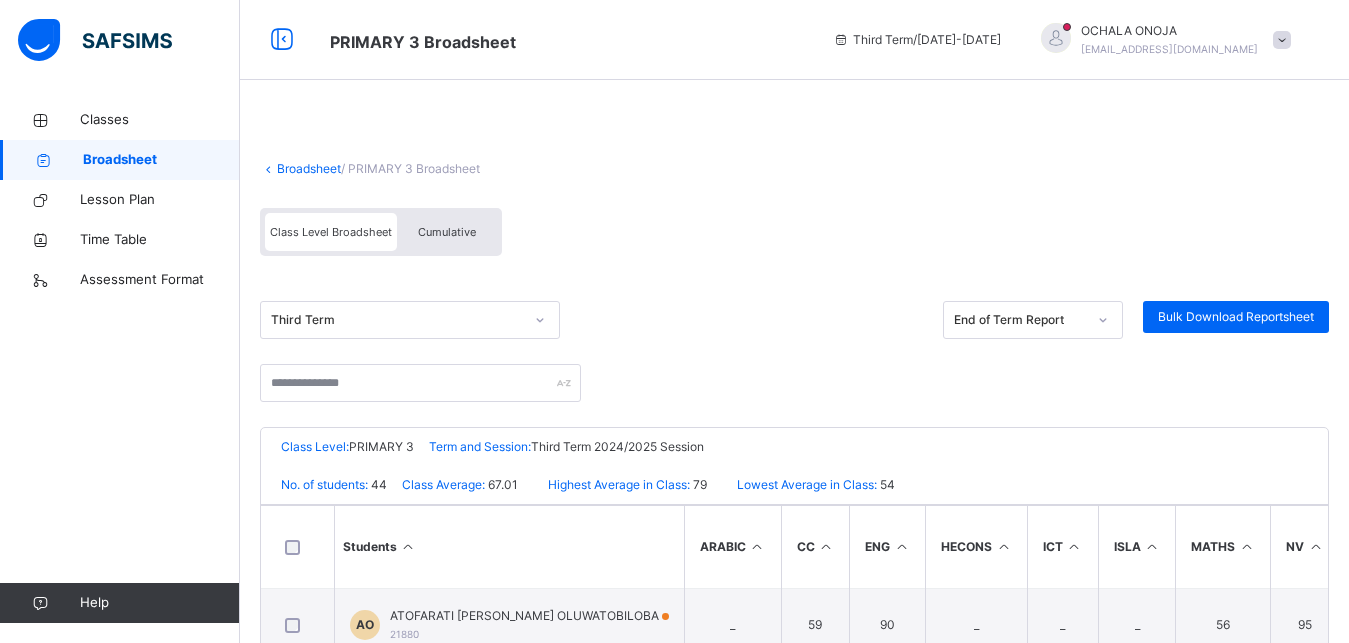 click on "Class Level Broadsheet" at bounding box center [331, 232] 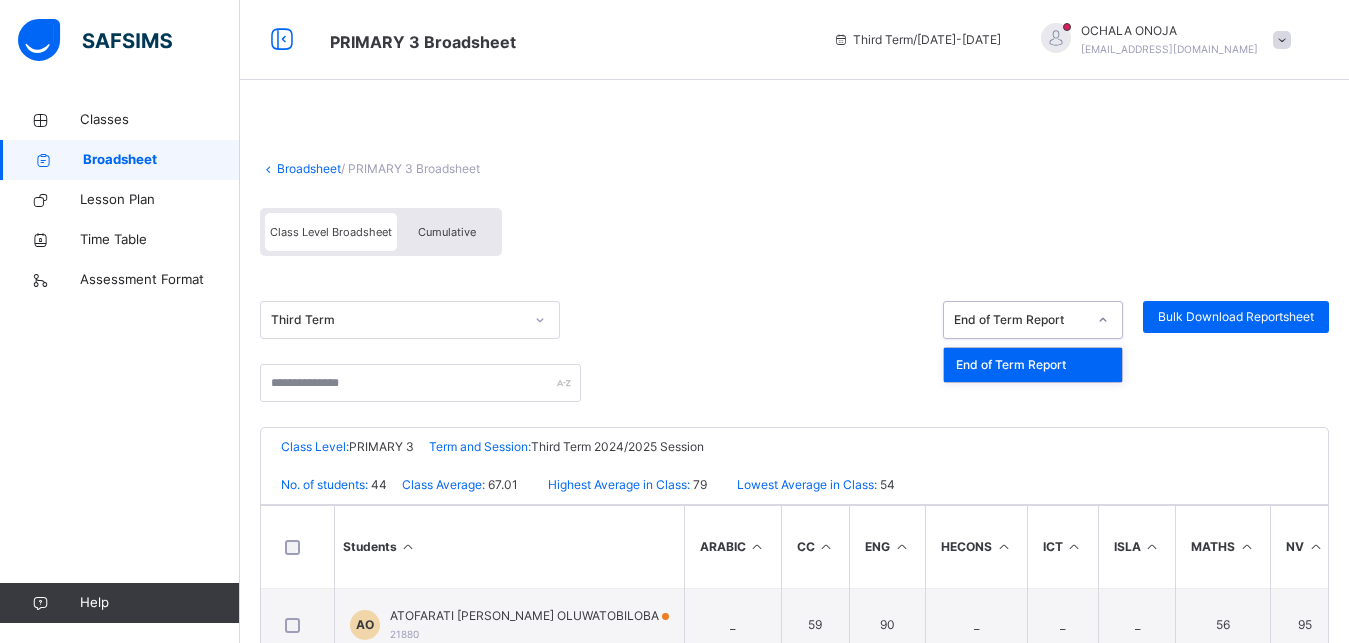 click on "End of Term Report" at bounding box center [1033, 365] 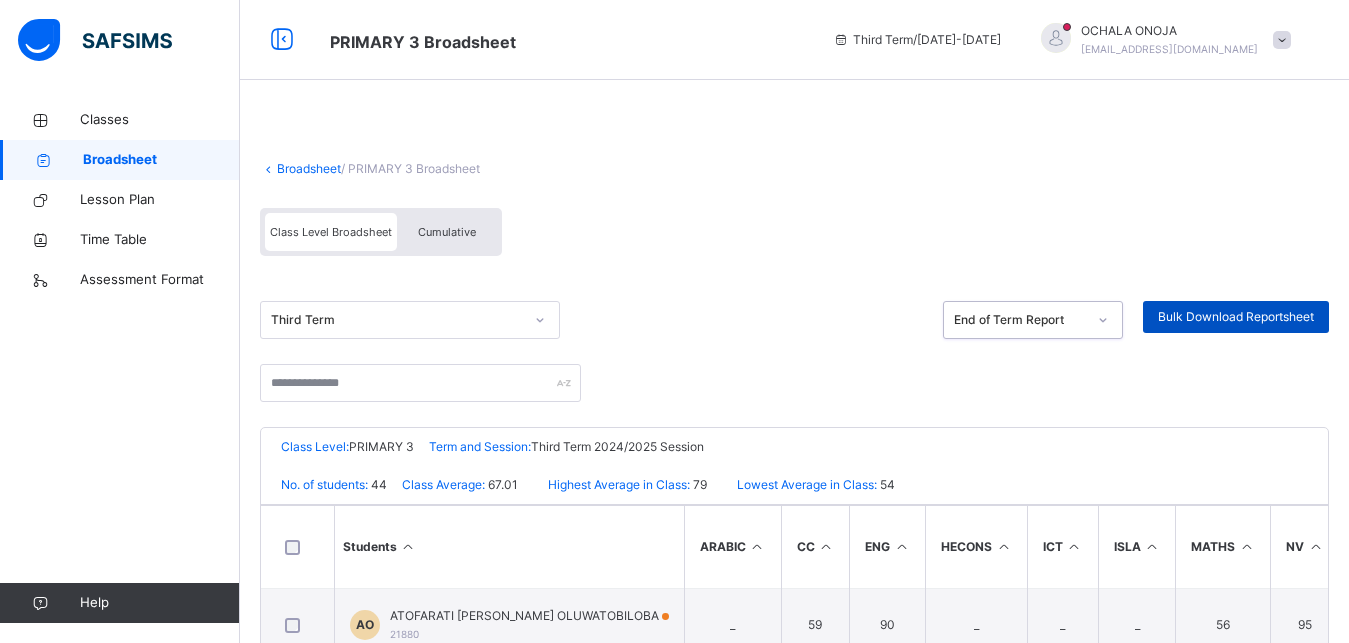 click on "Bulk Download Reportsheet" at bounding box center [1236, 317] 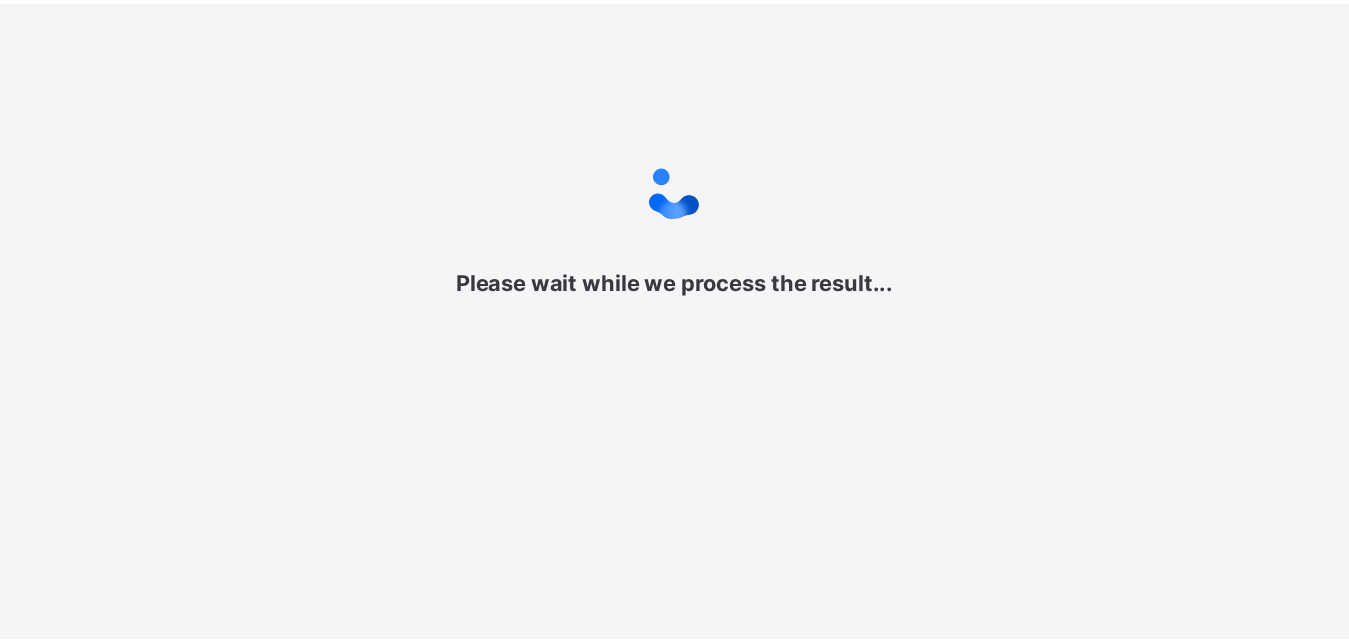 scroll, scrollTop: 0, scrollLeft: 0, axis: both 